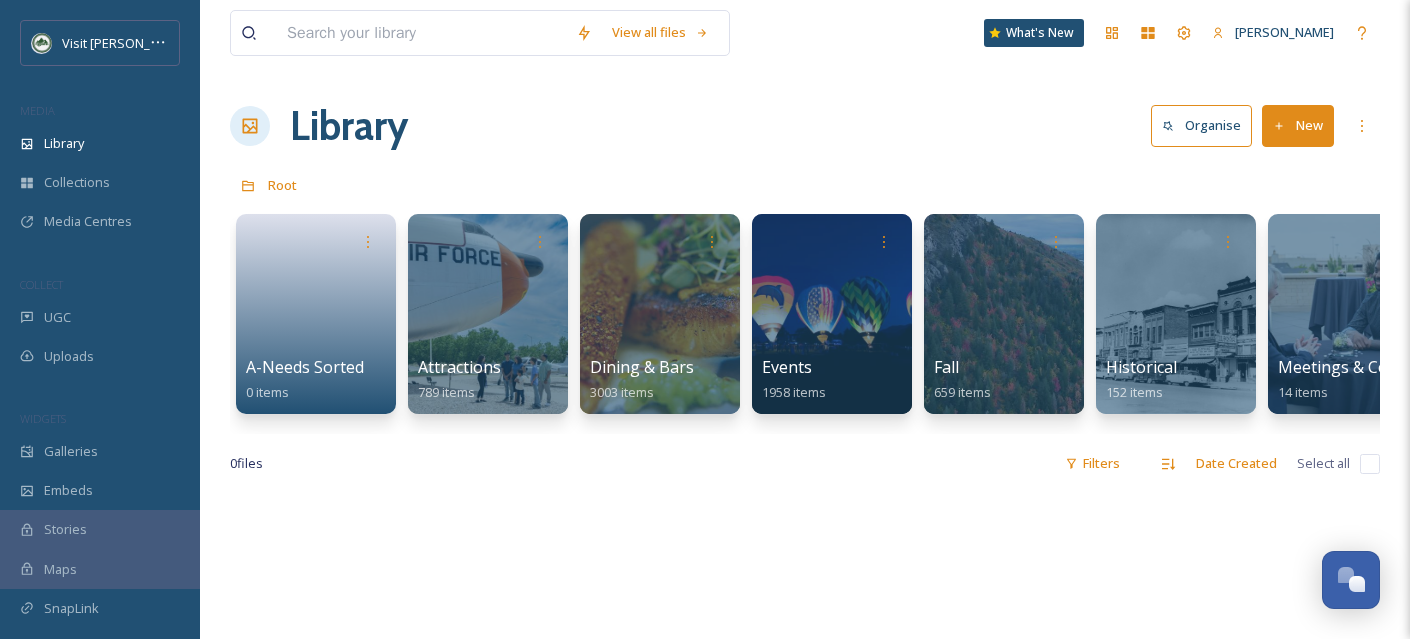 scroll, scrollTop: 0, scrollLeft: 0, axis: both 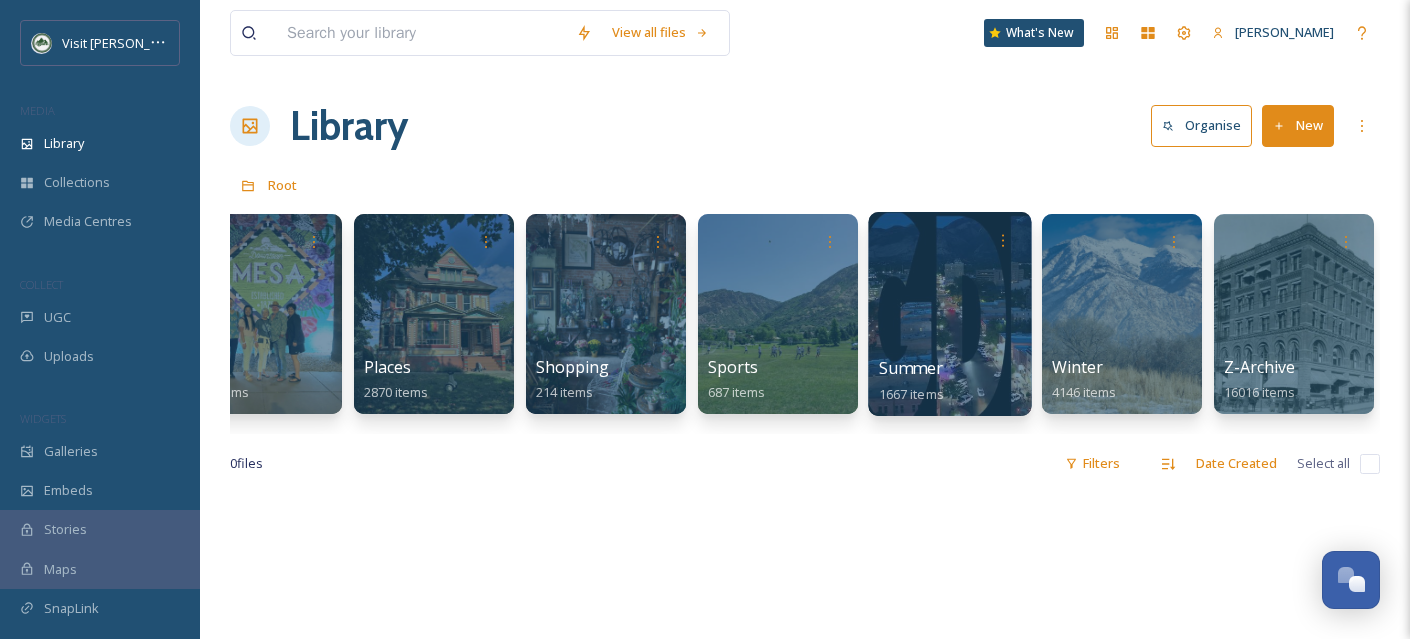 click at bounding box center [949, 314] 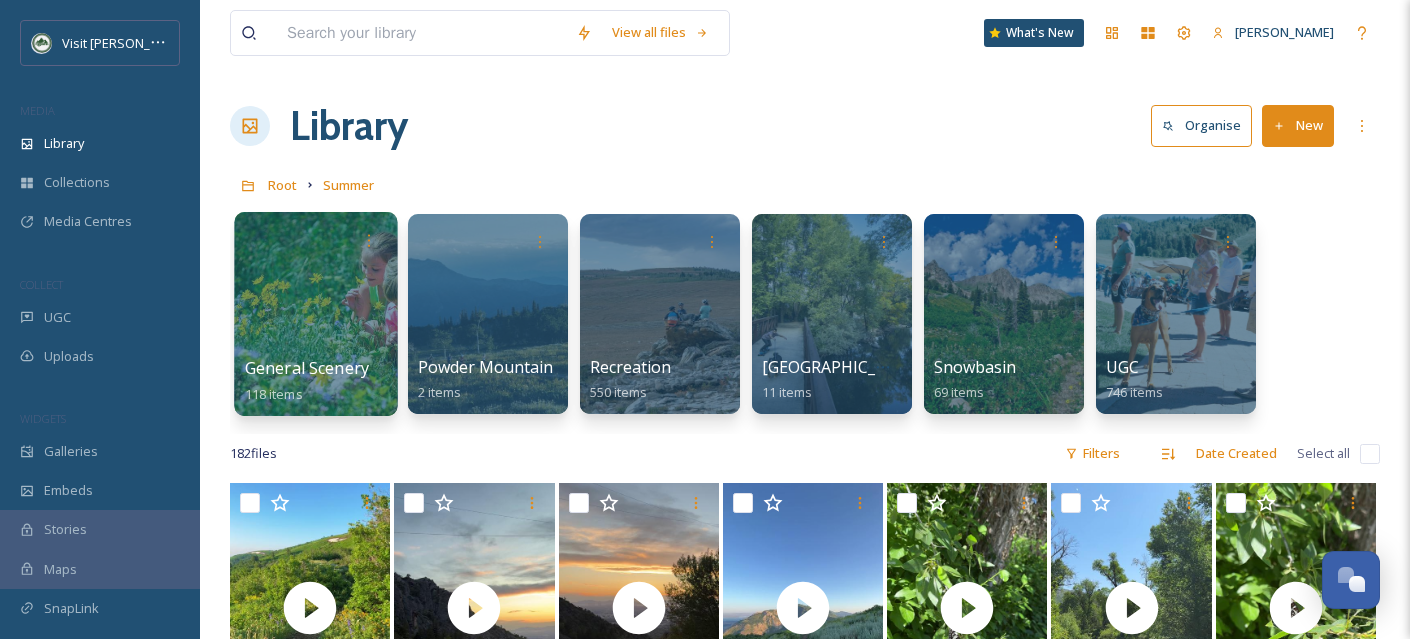 click at bounding box center [315, 314] 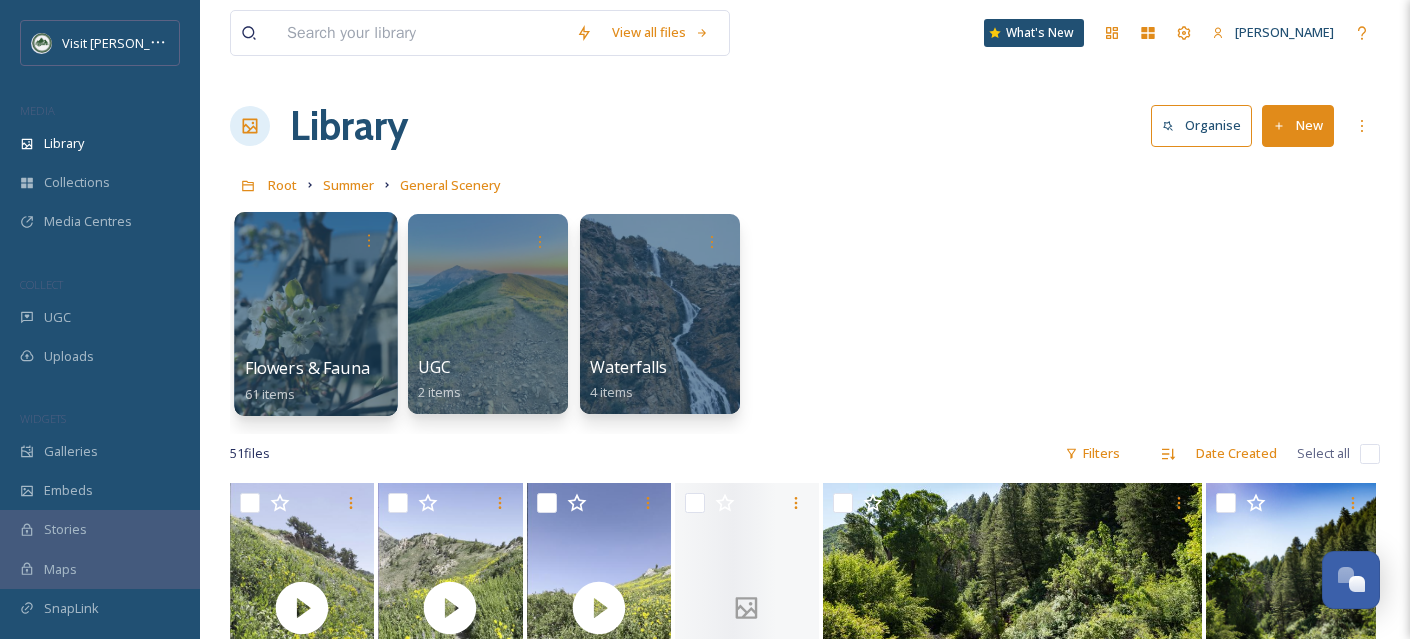 click at bounding box center [315, 314] 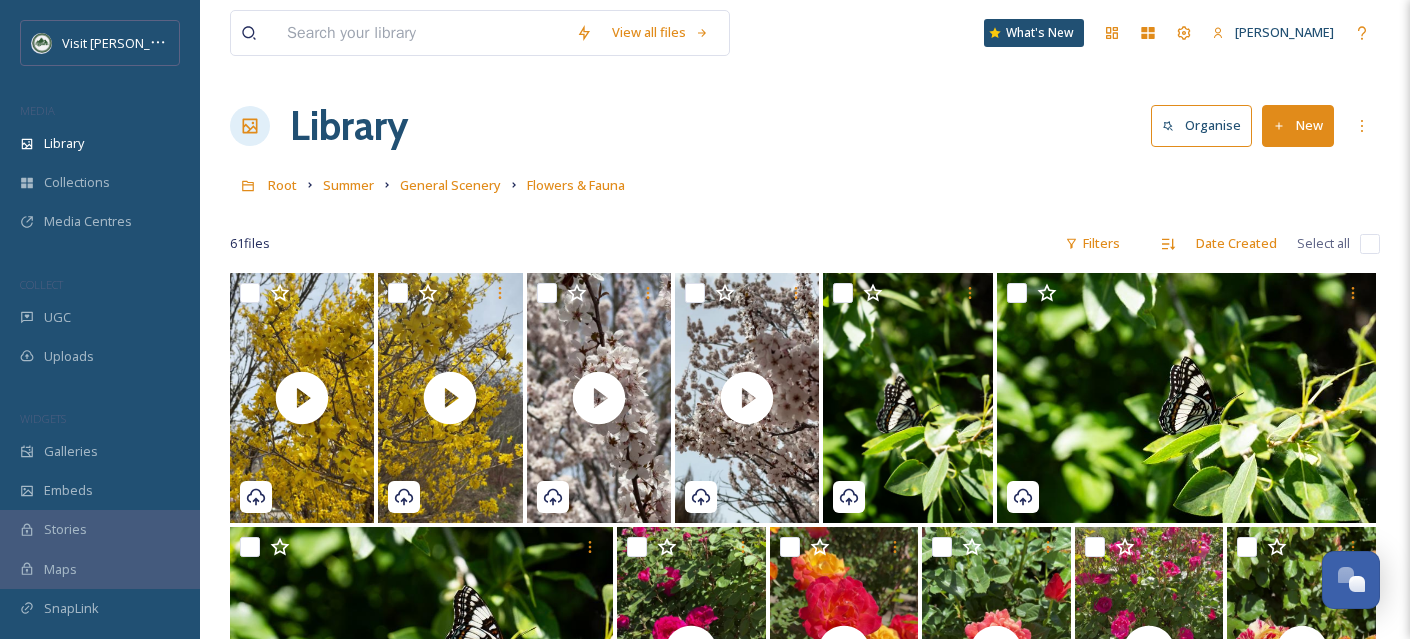click on "New" at bounding box center (1298, 125) 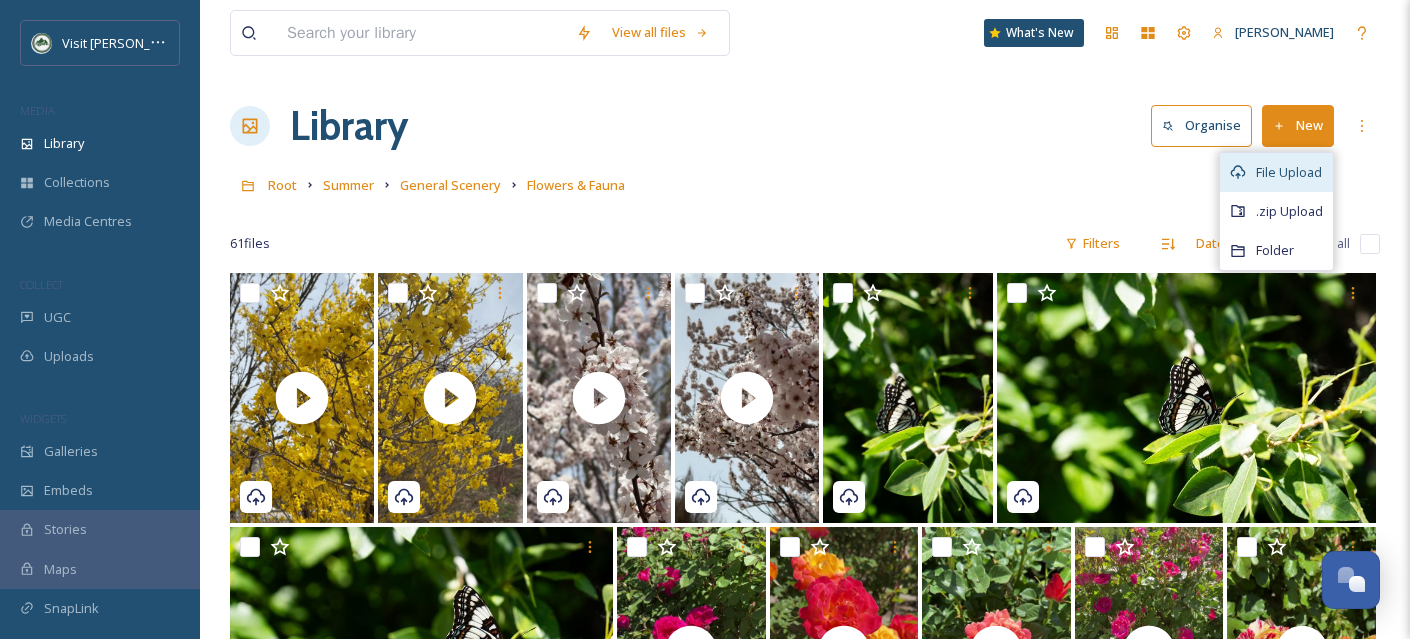 click on "File Upload" at bounding box center (1289, 172) 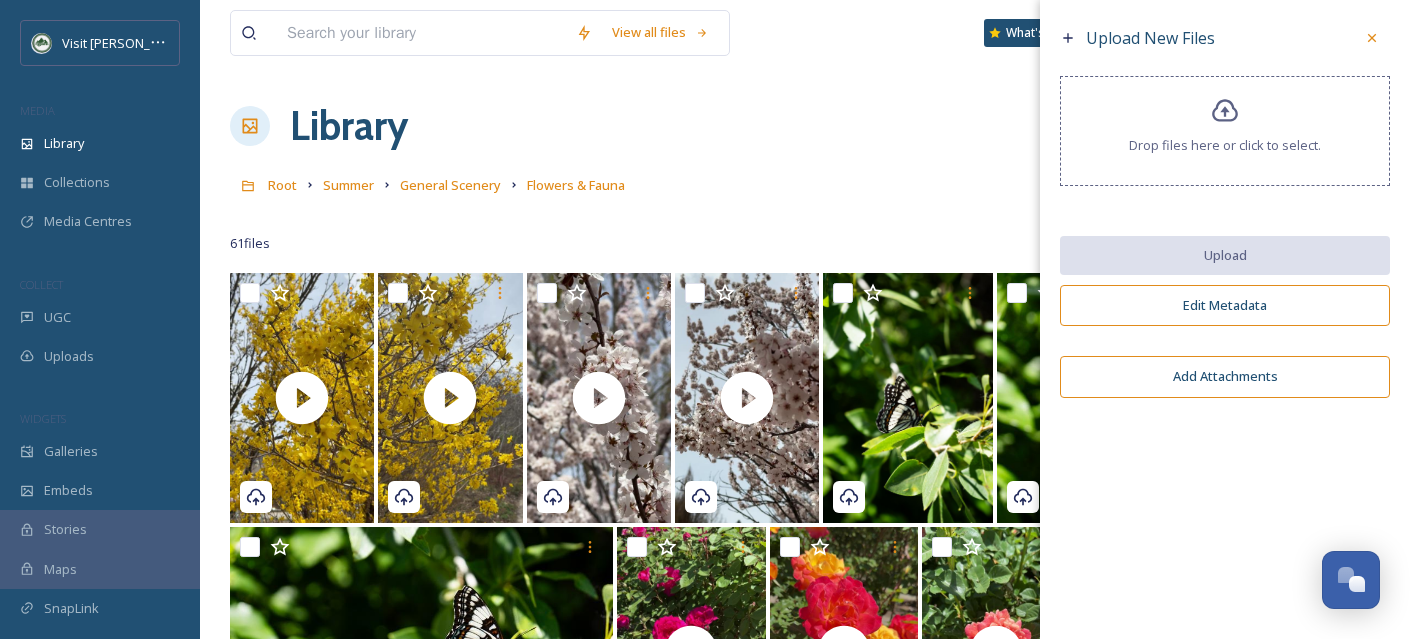 click 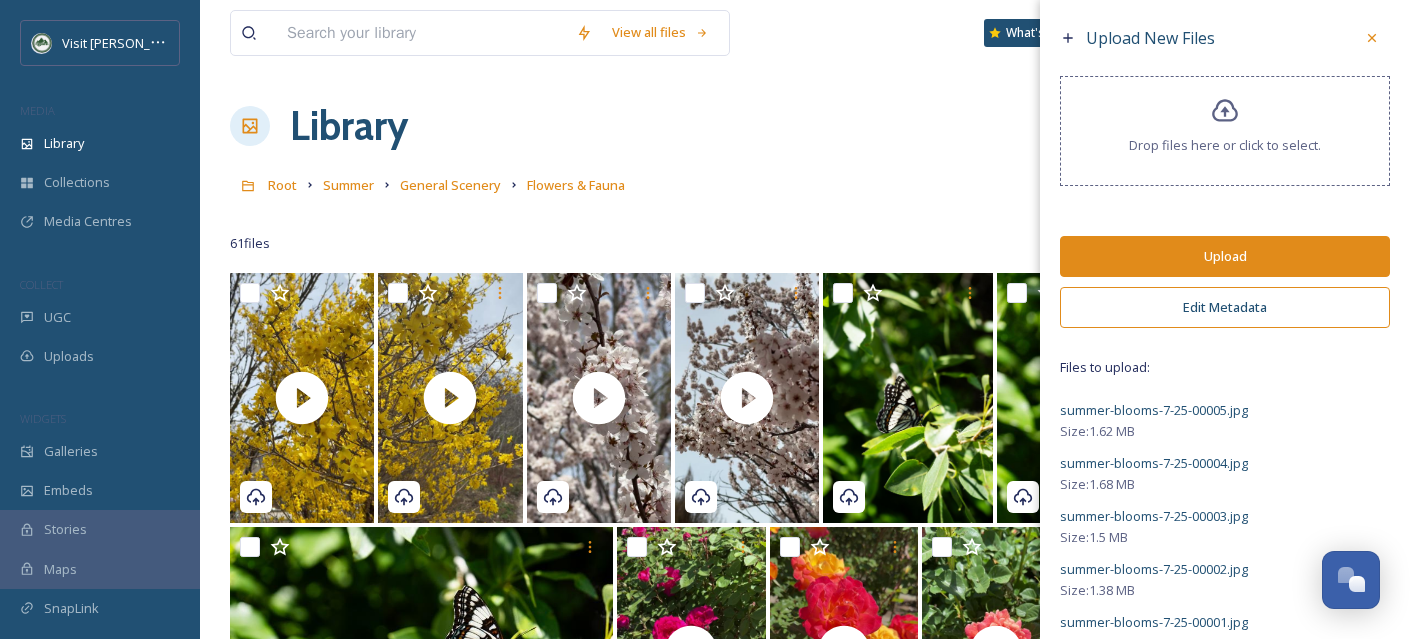 click on "Edit Metadata" at bounding box center [1225, 307] 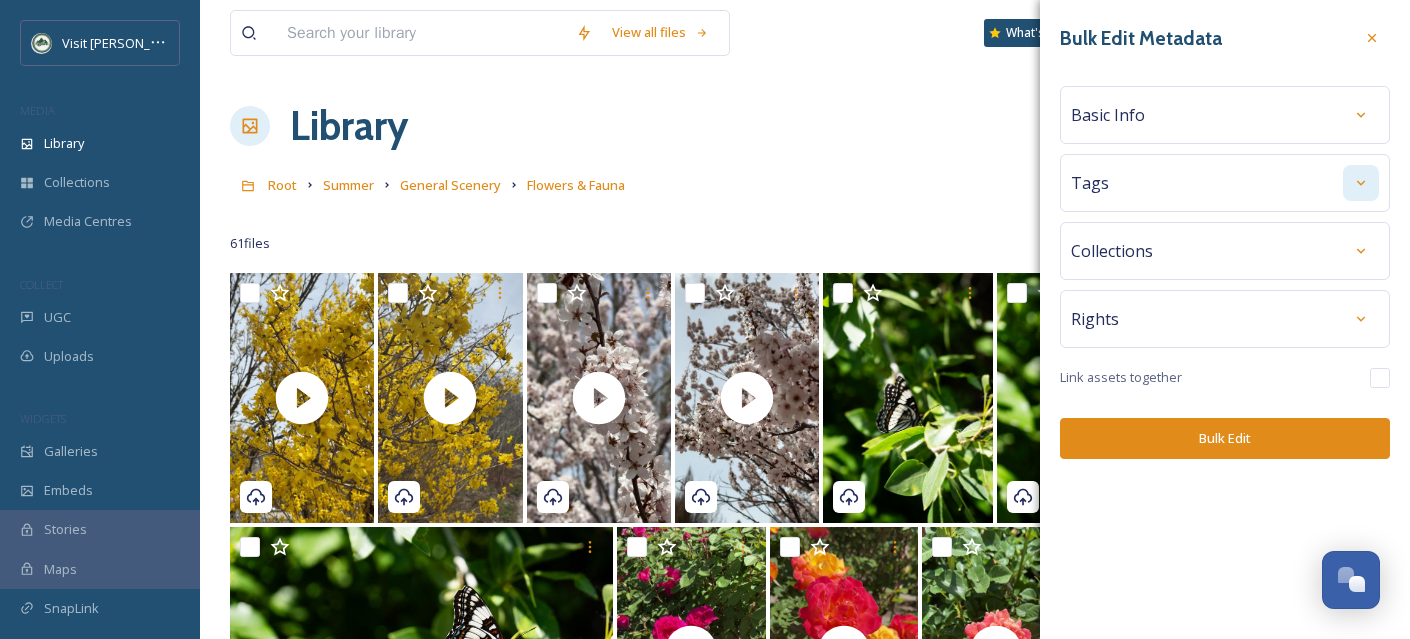 click 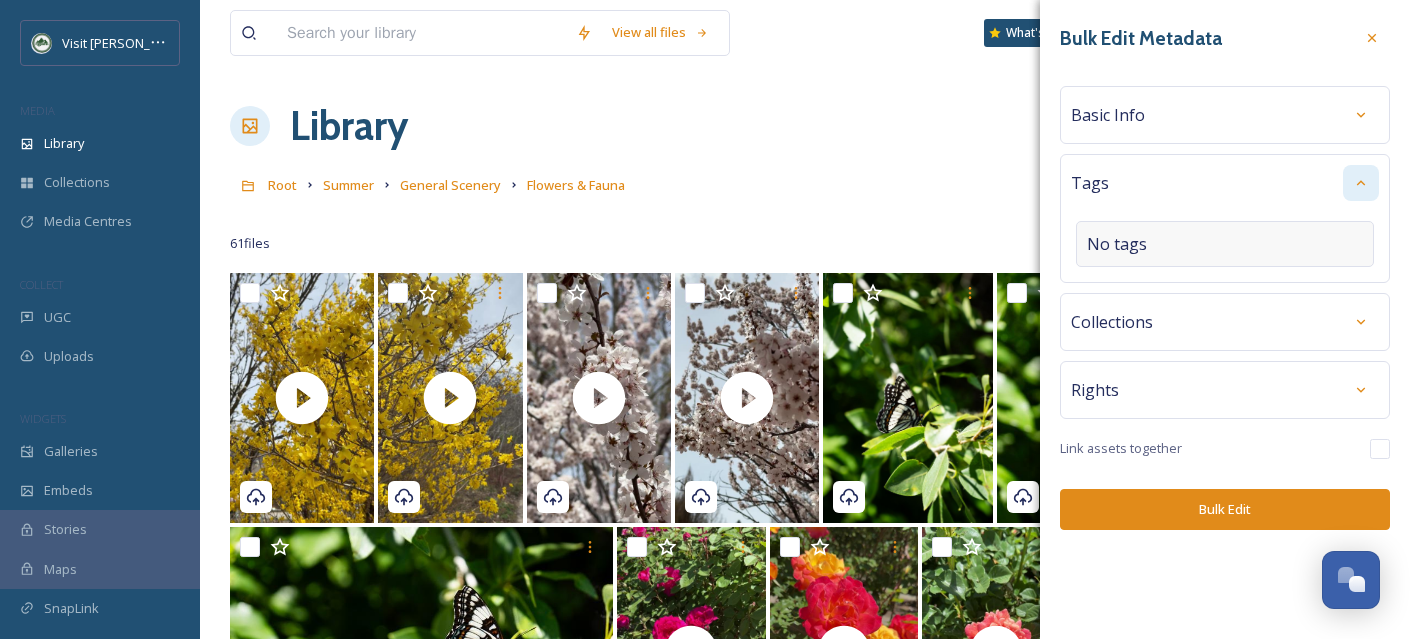 click on "No tags" at bounding box center (1225, 244) 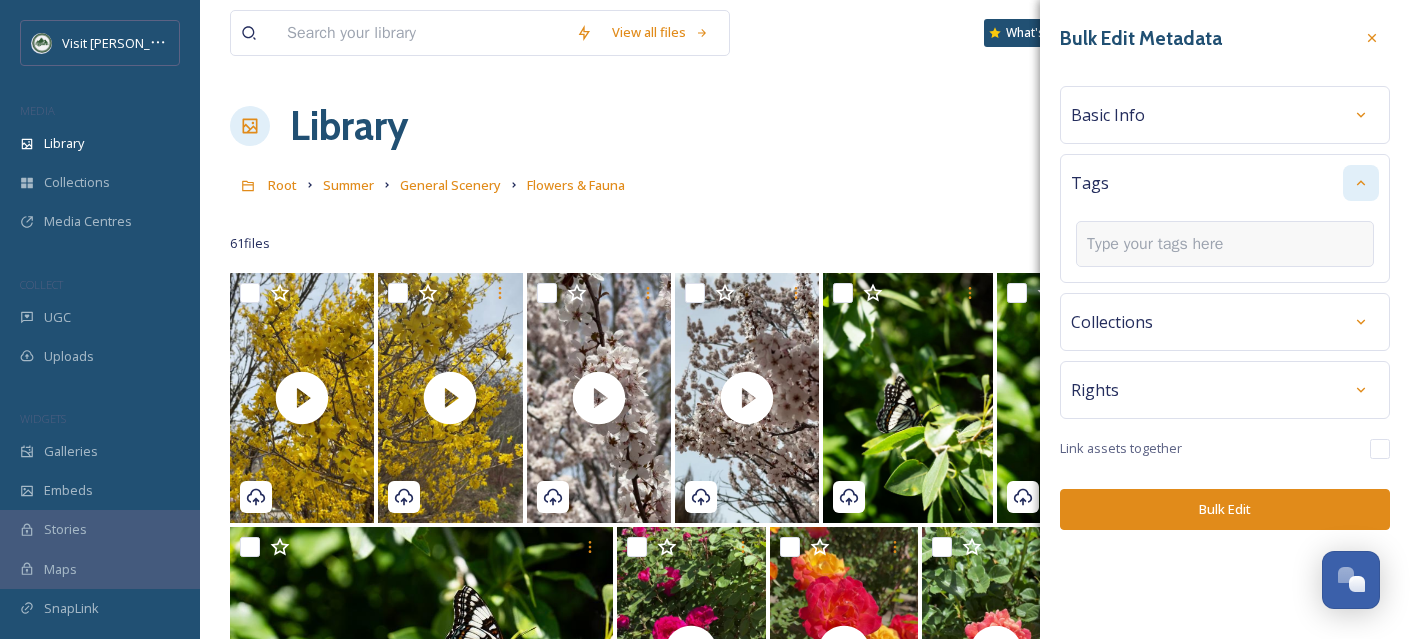 click at bounding box center (1163, 244) 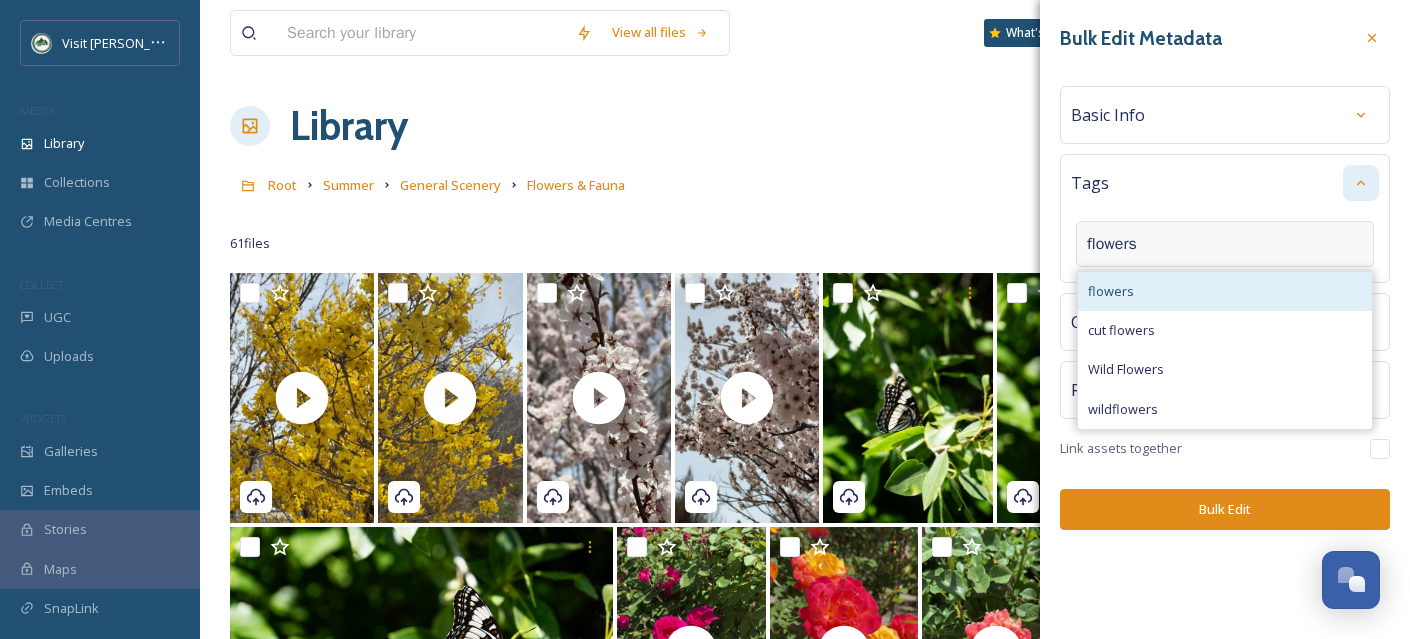 type on "flowers" 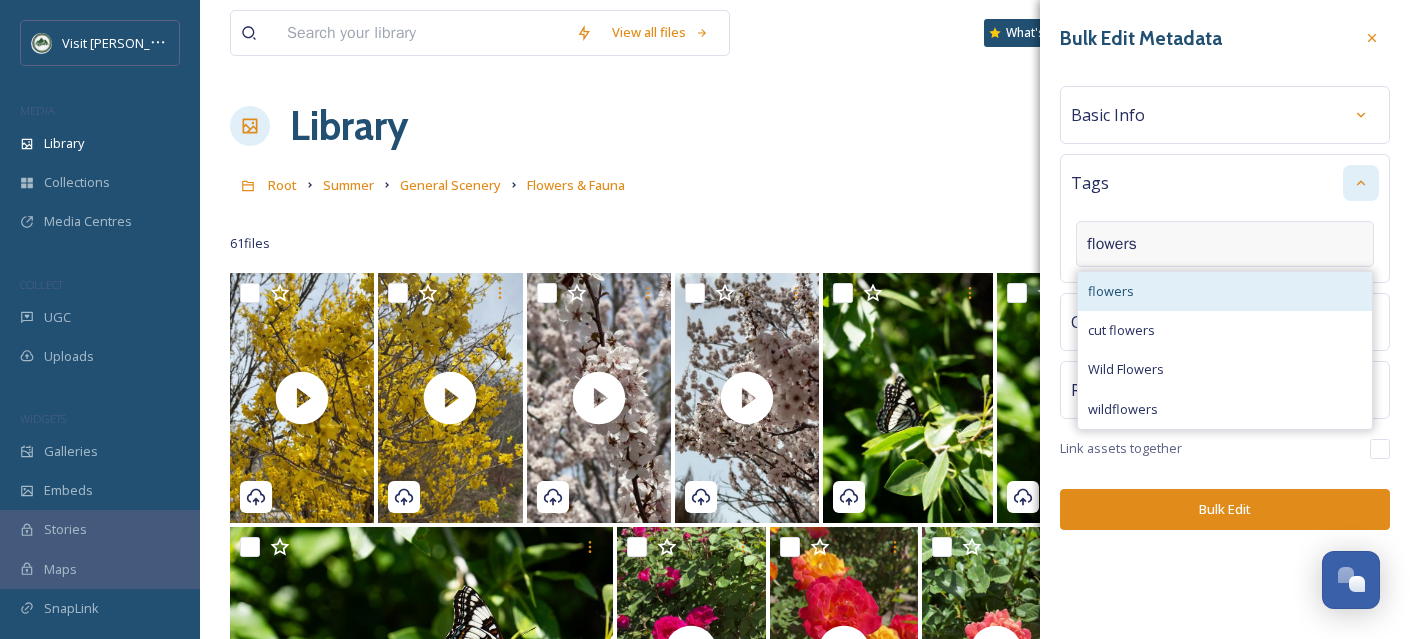click on "flowers" at bounding box center [1225, 291] 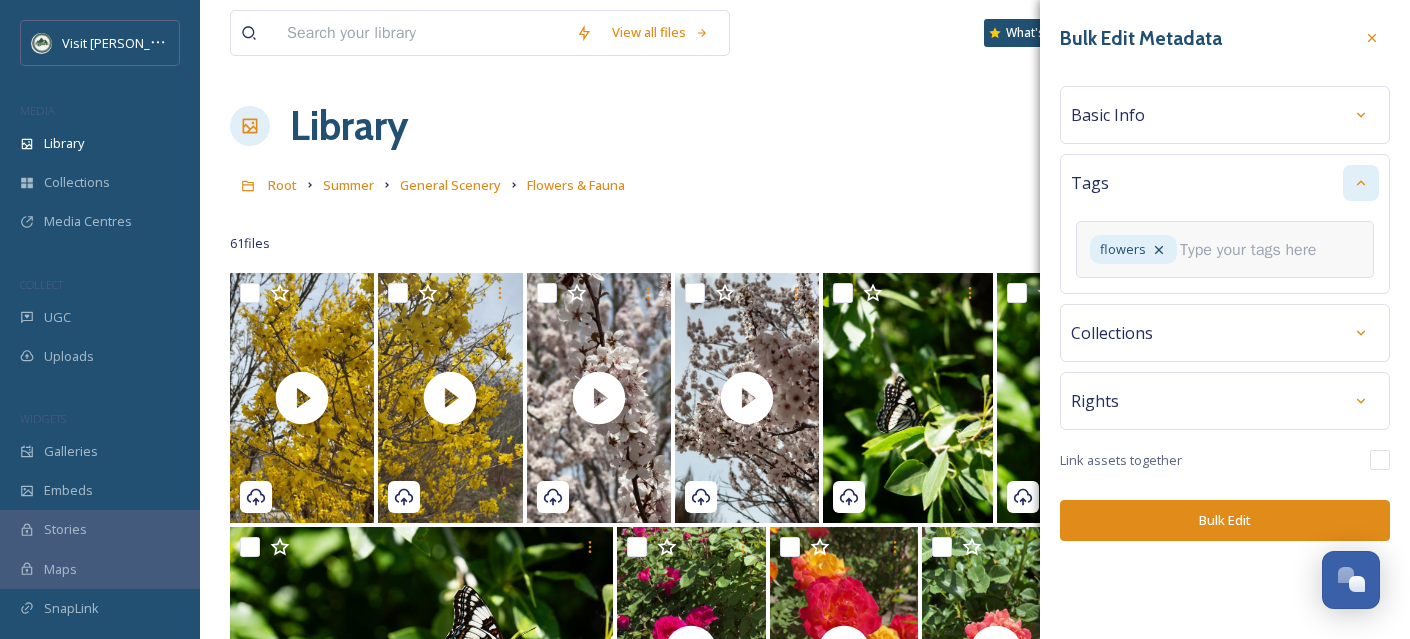 click at bounding box center (1256, 250) 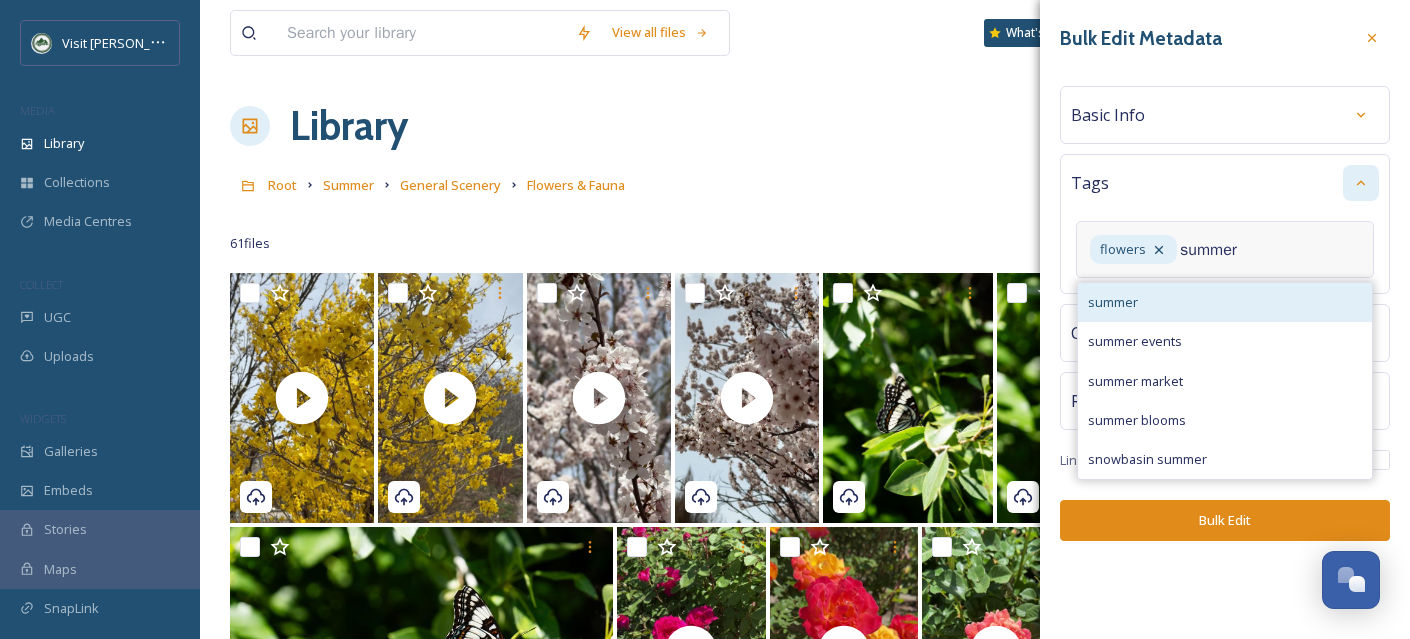 type on "summer" 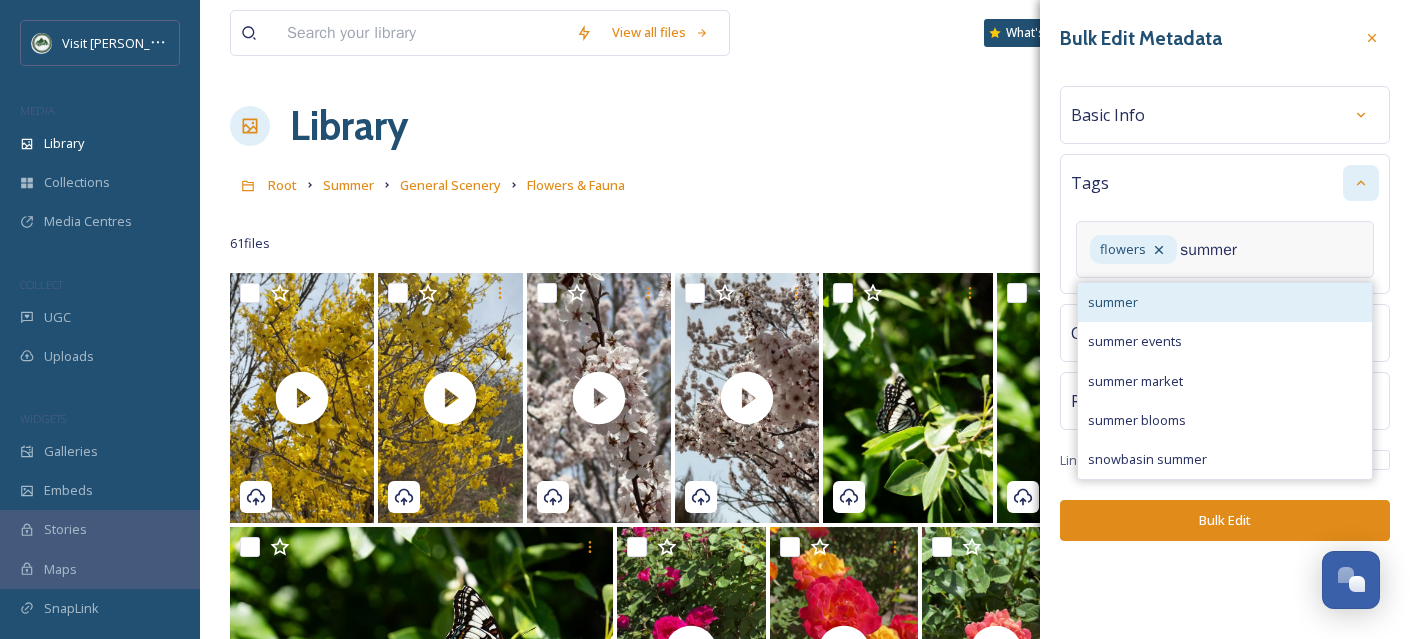 click on "summer" at bounding box center (1225, 302) 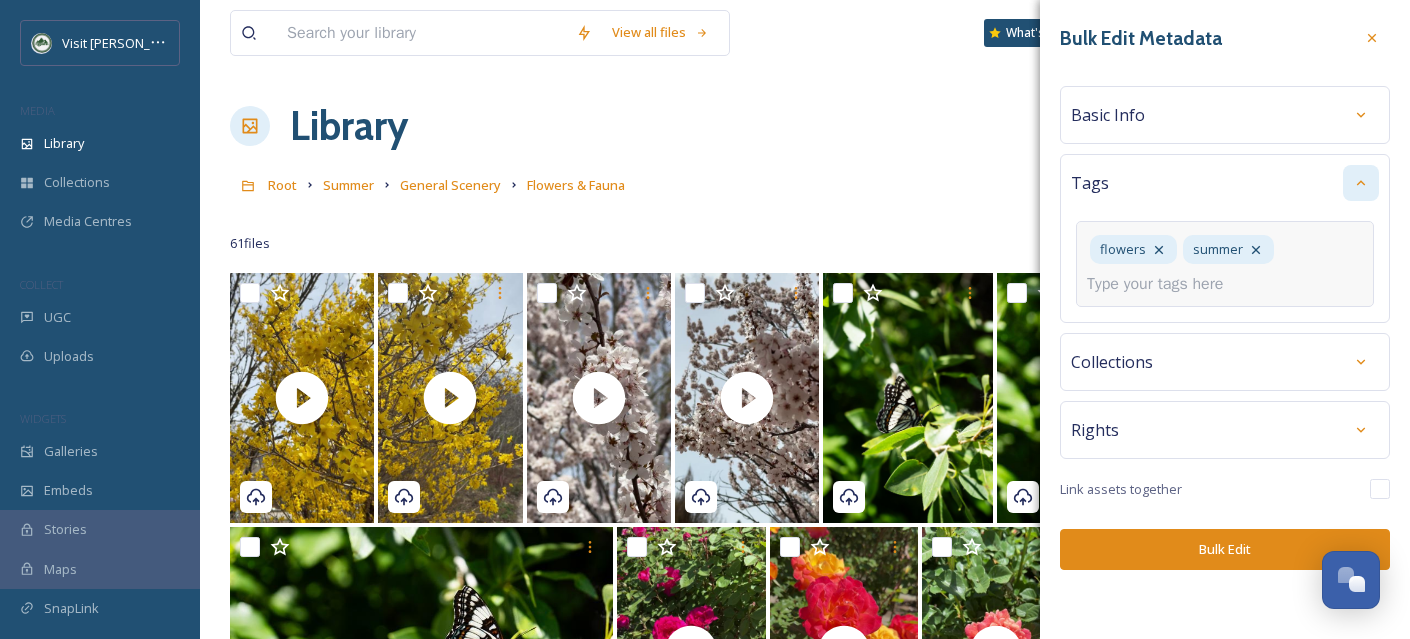 click at bounding box center [1163, 284] 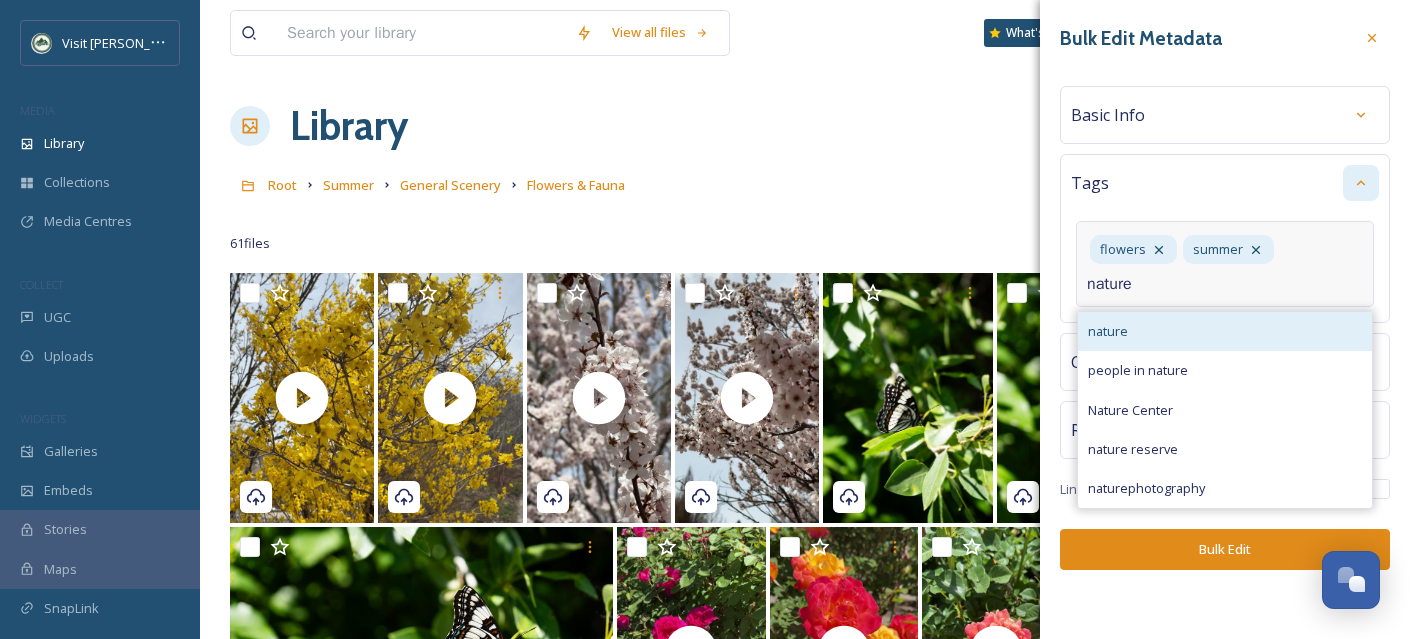 type on "nature" 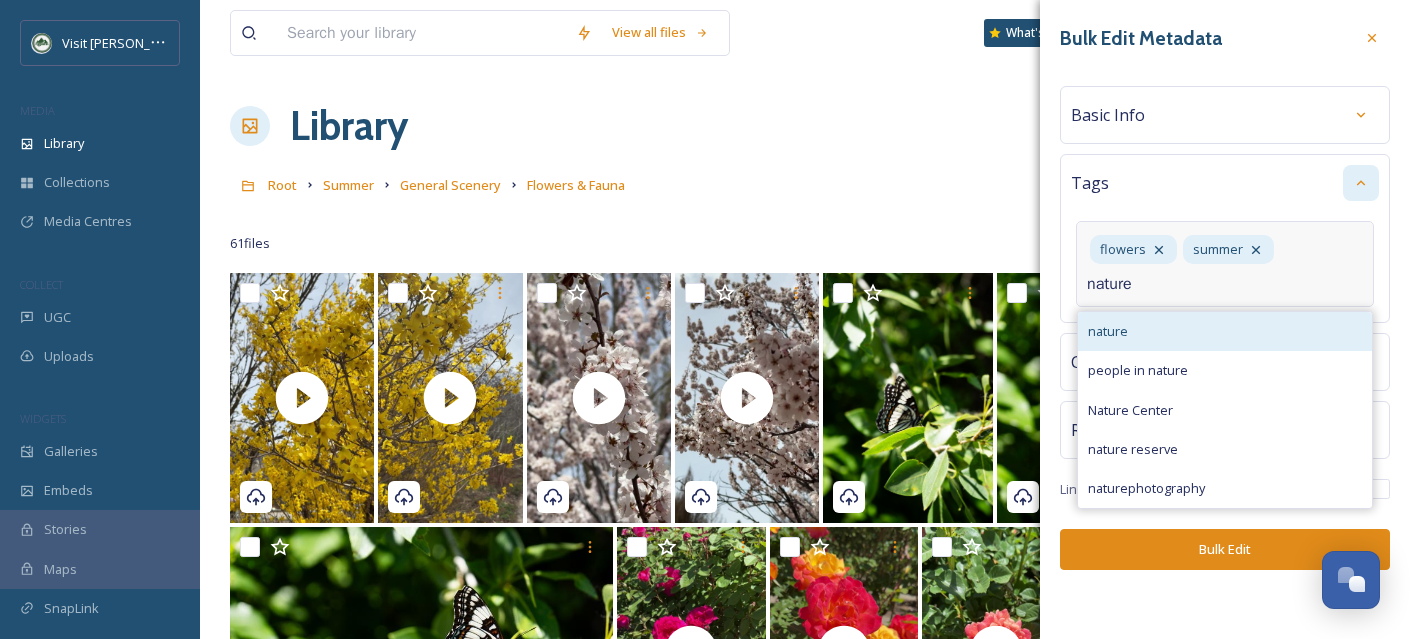 click on "nature" at bounding box center (1225, 331) 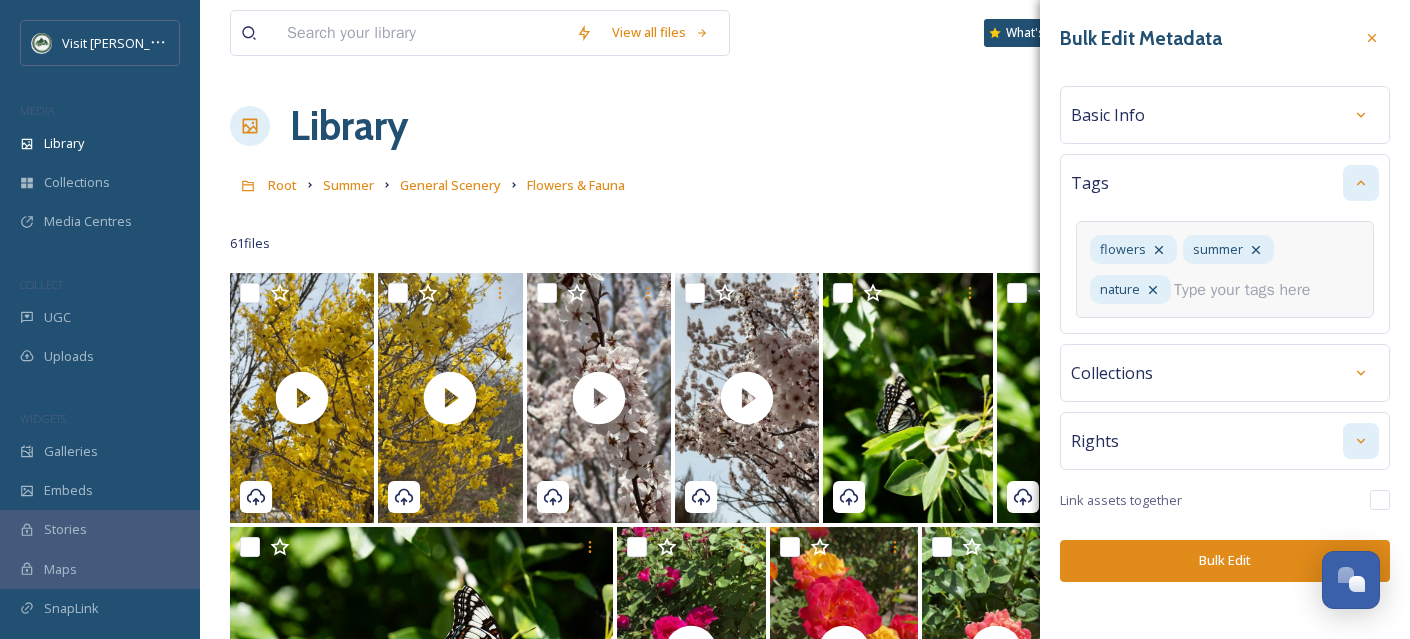 click on "Bulk Edit Metadata Basic Info Tags flowers summer nature Collections Rights Link assets together Bulk Edit" at bounding box center [1225, 301] 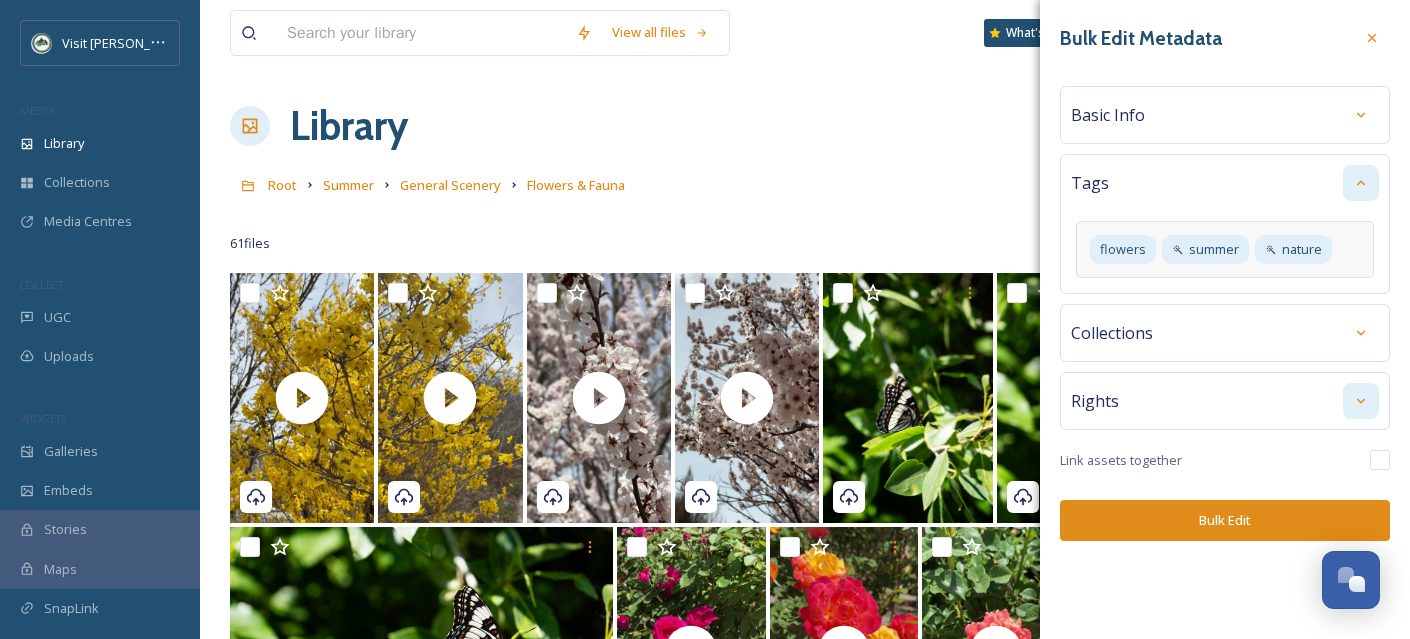 click 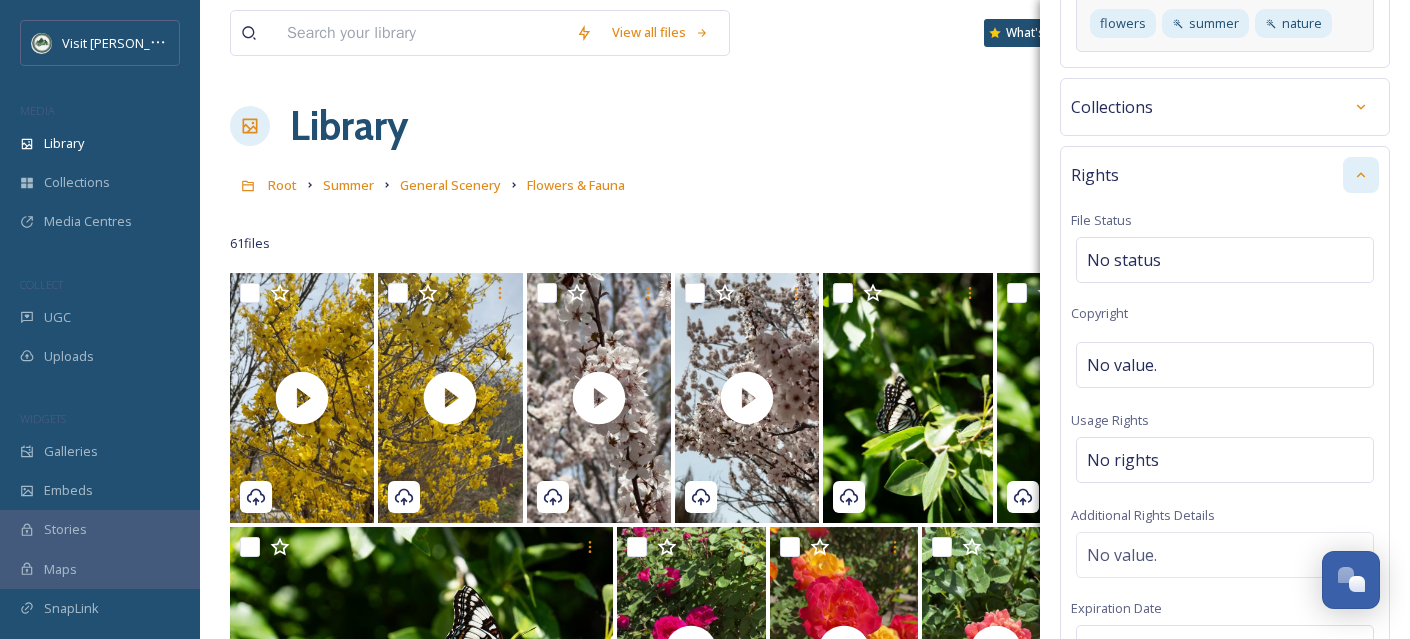 scroll, scrollTop: 250, scrollLeft: 0, axis: vertical 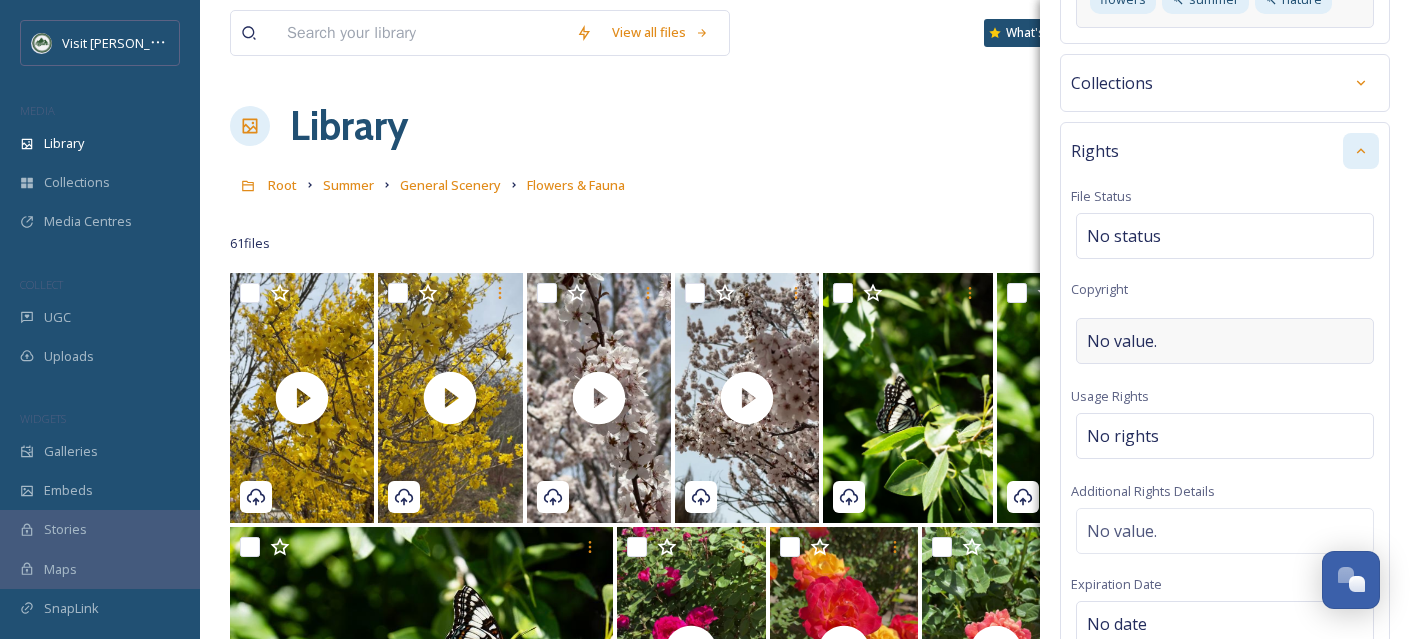 click on "No value." at bounding box center (1225, 341) 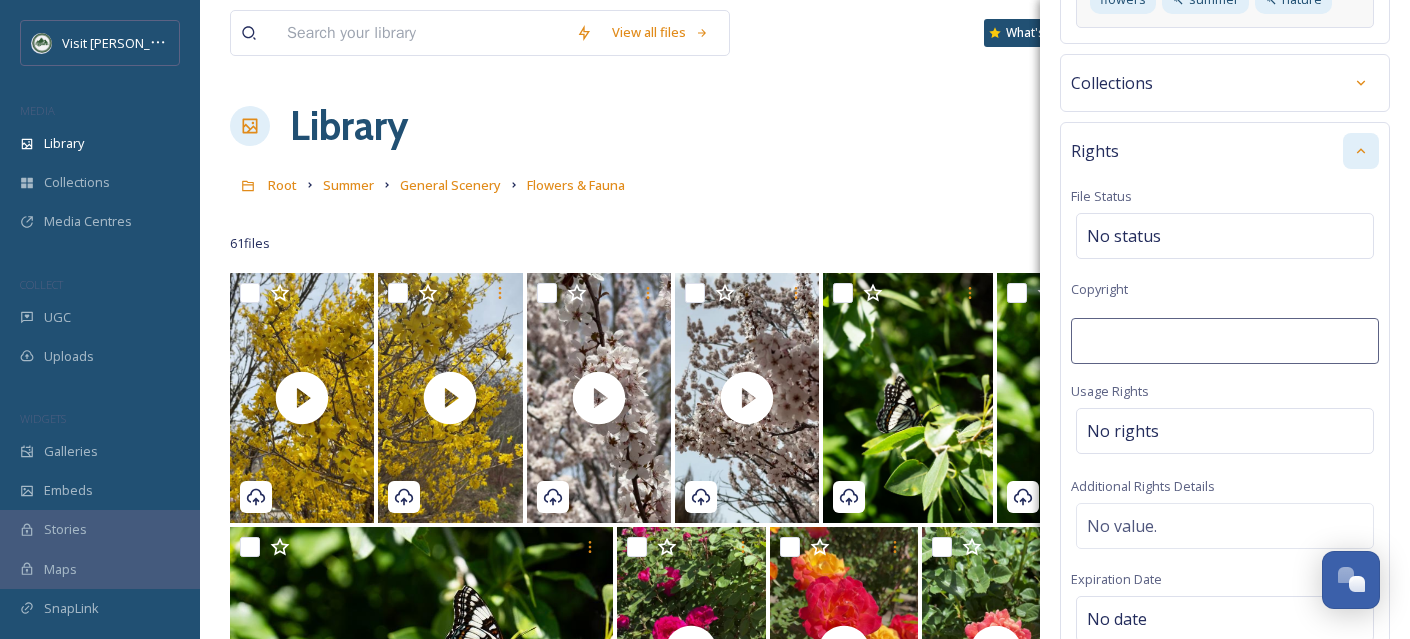 click at bounding box center [1225, 341] 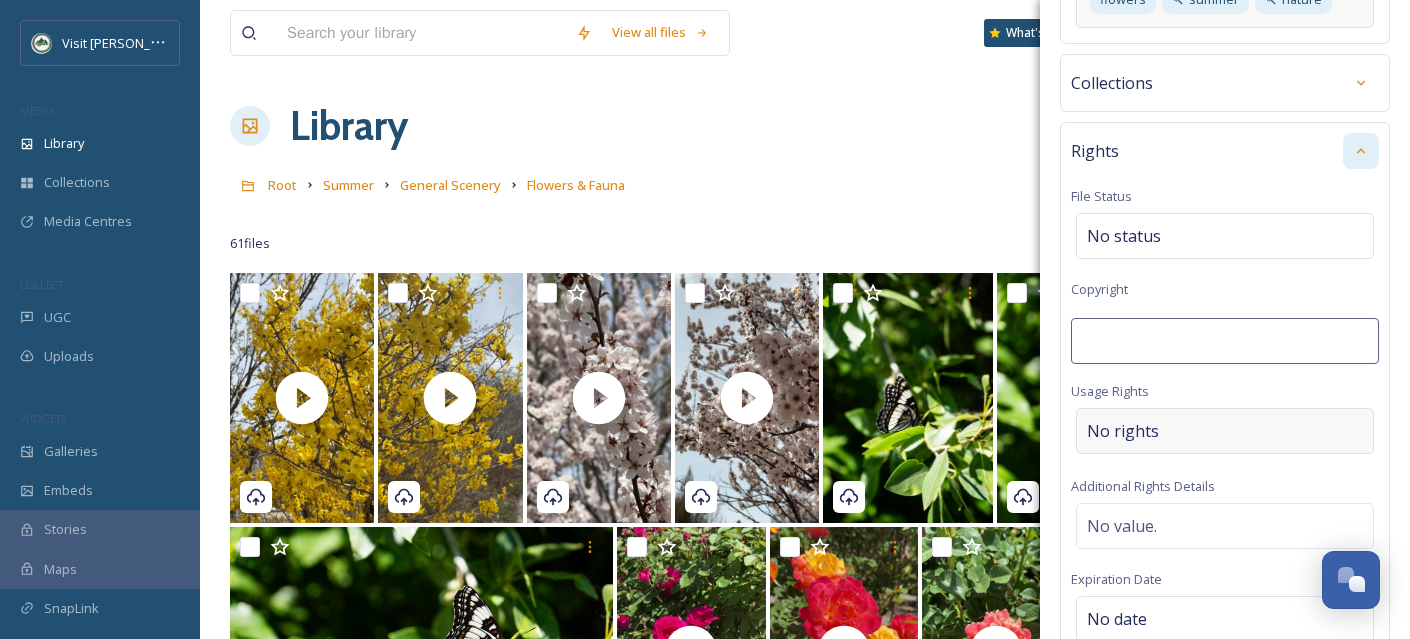 click on "Rights File Status No status Copyright Usage Rights No rights Additional Rights Details No value. Expiration Date No date Clear Expiration Date File Usage Commercial Use" at bounding box center [1225, 439] 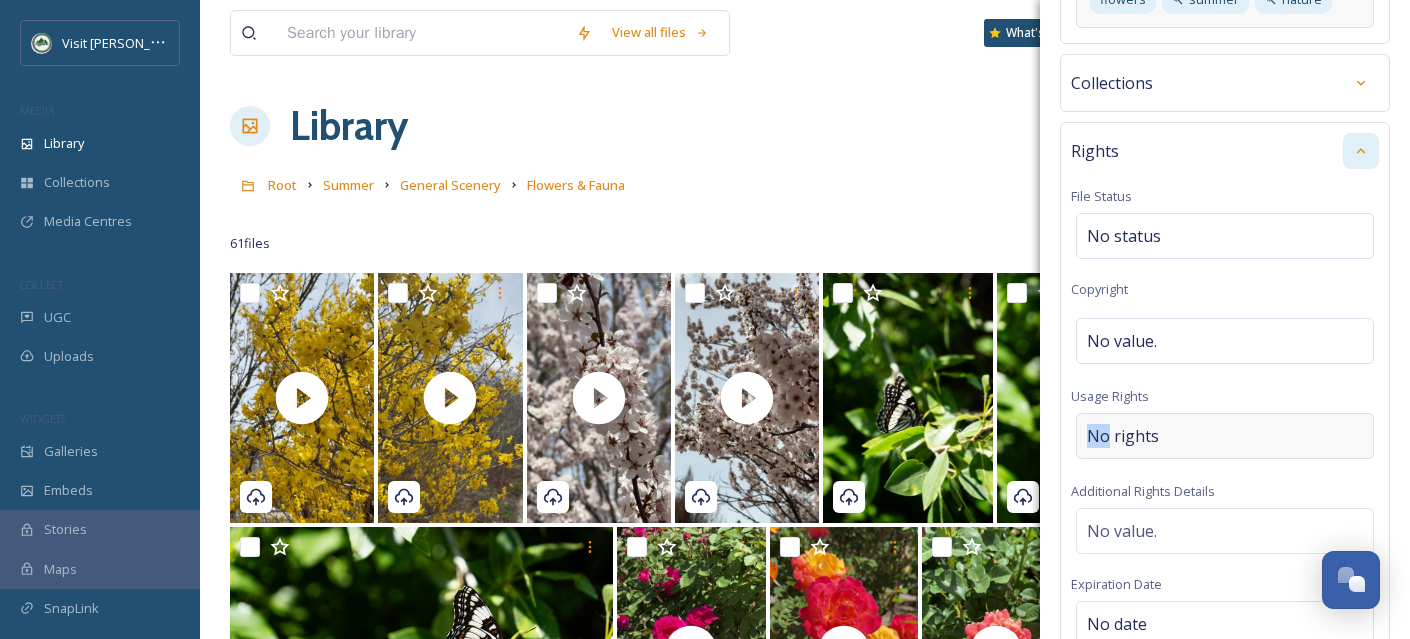 click on "Rights File Status No status Copyright No value. Usage Rights No rights Additional Rights Details No value. Expiration Date No date Clear Expiration Date File Usage Commercial Use" at bounding box center [1225, 442] 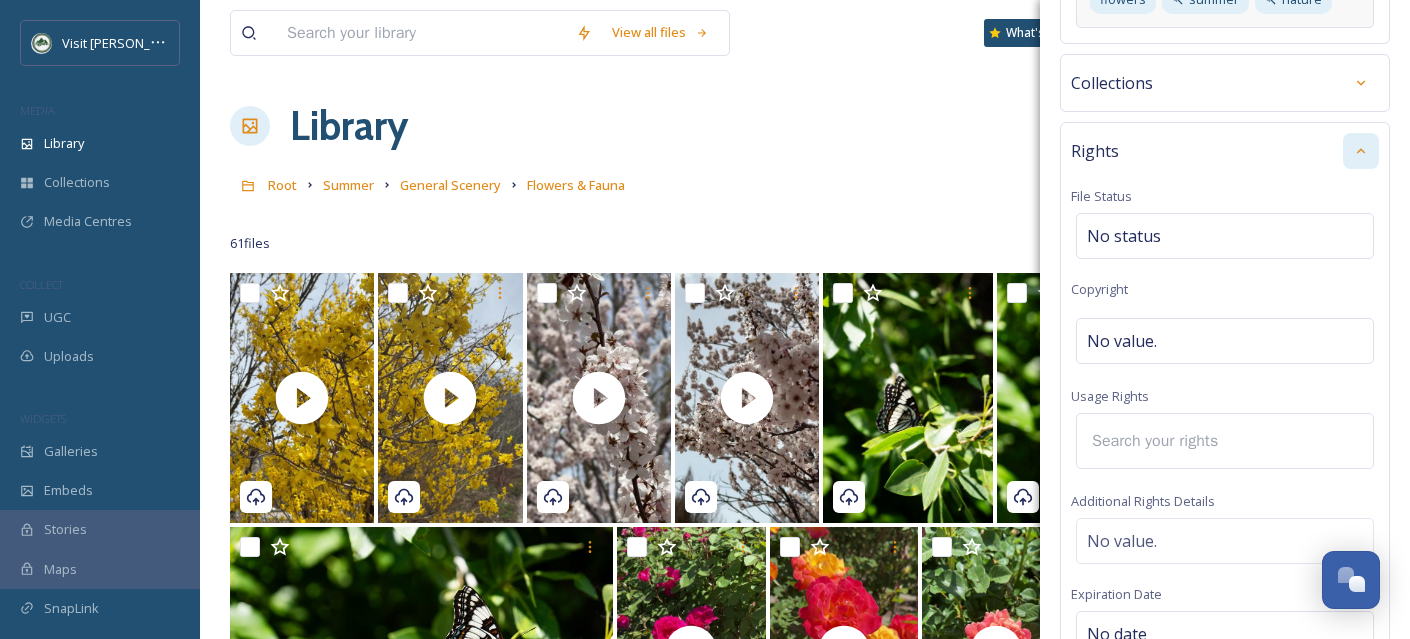 click at bounding box center (1168, 441) 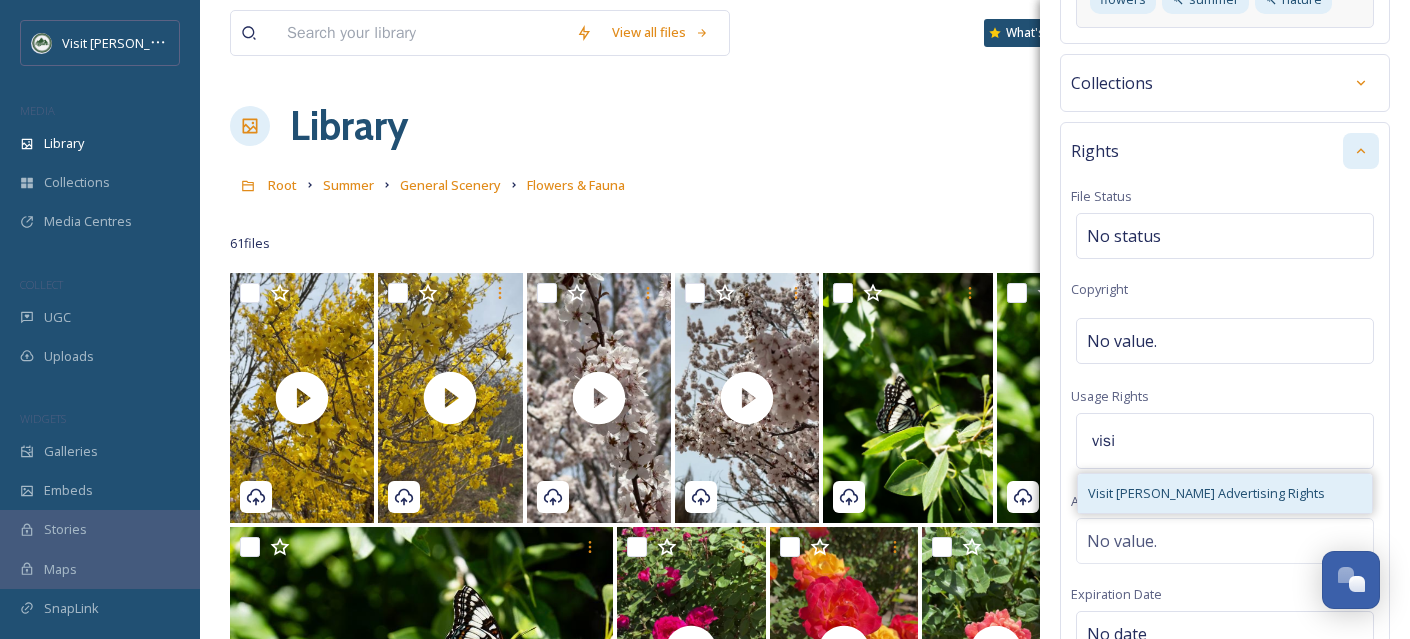 type on "visi" 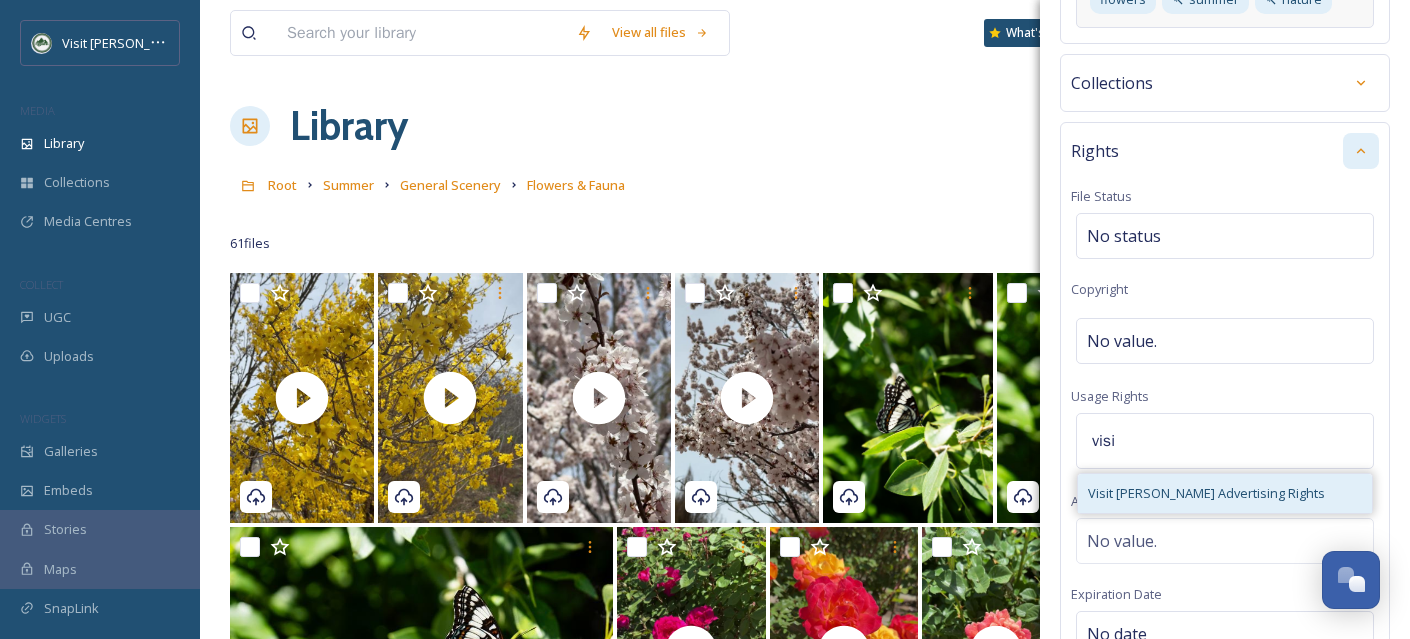 click on "Visit [PERSON_NAME] Advertising Rights" at bounding box center (1225, 493) 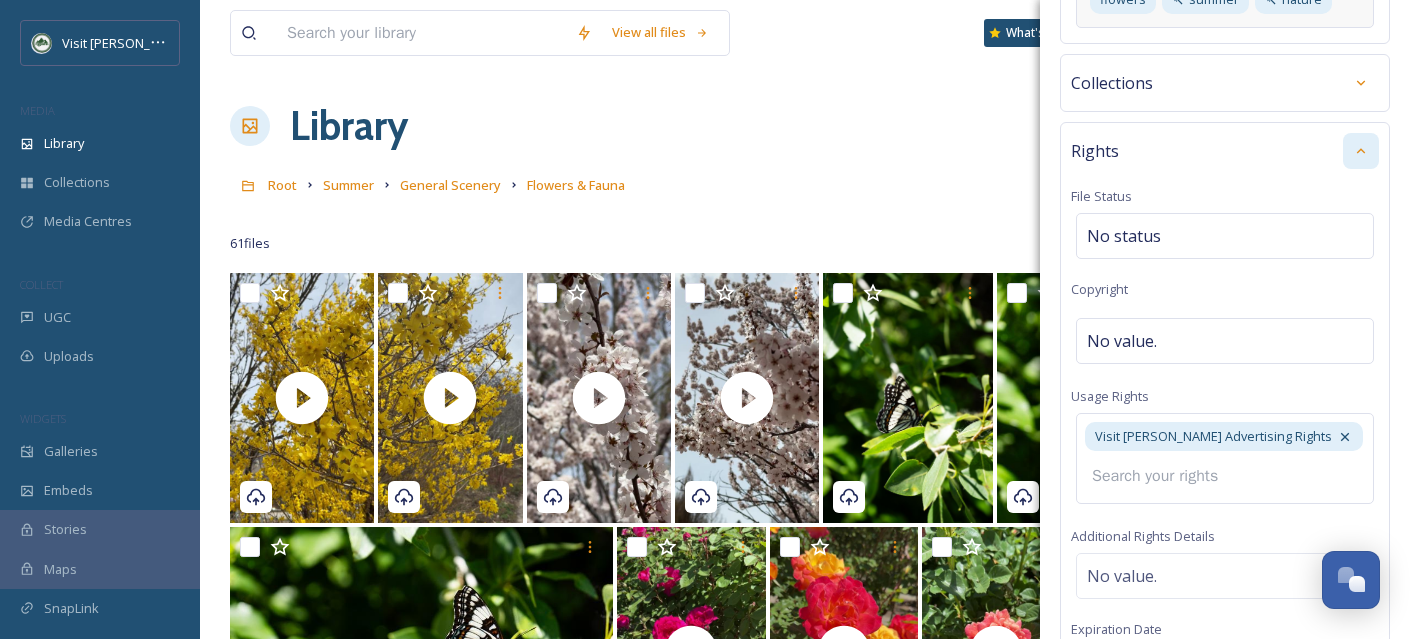 scroll, scrollTop: 548, scrollLeft: 0, axis: vertical 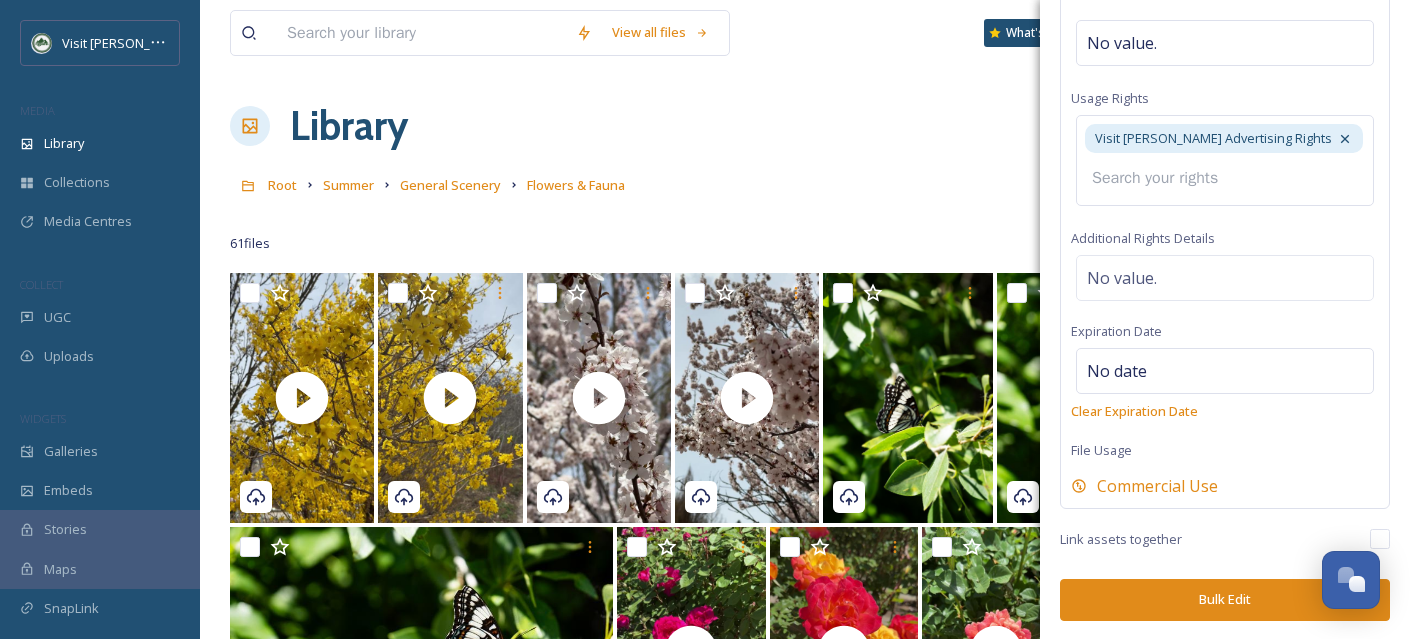 click on "Bulk Edit" at bounding box center (1225, 599) 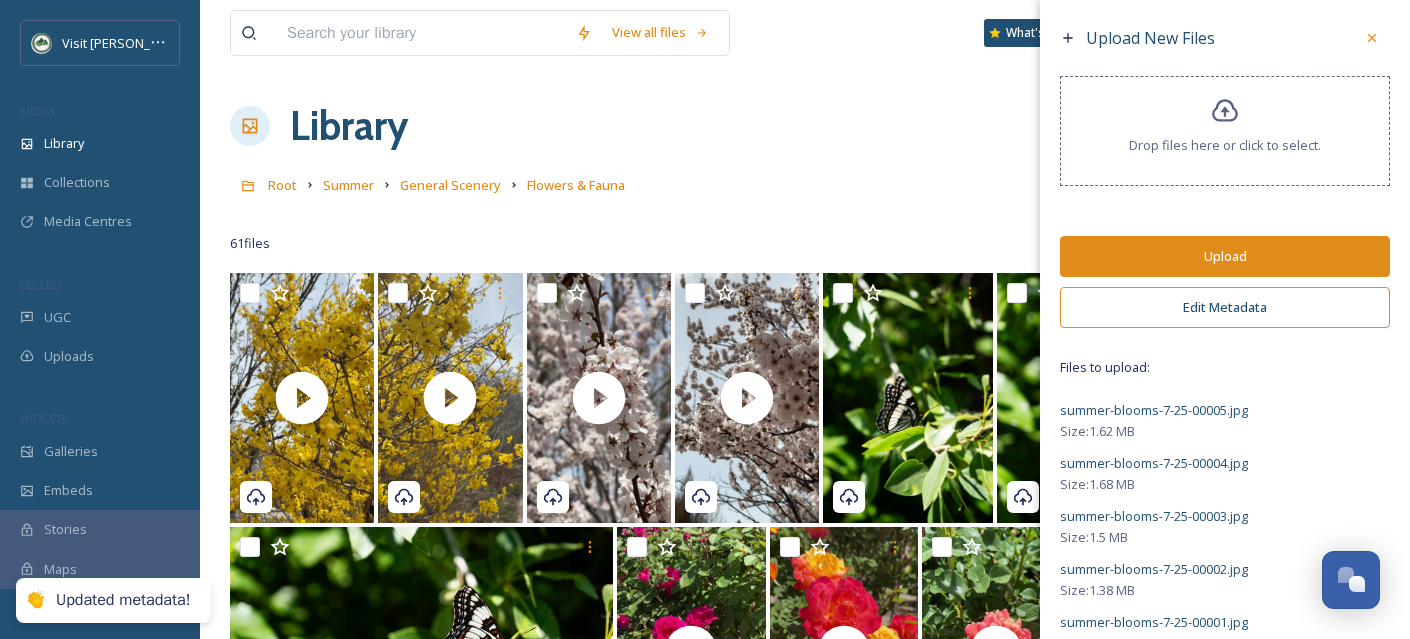 click on "Upload" at bounding box center [1225, 256] 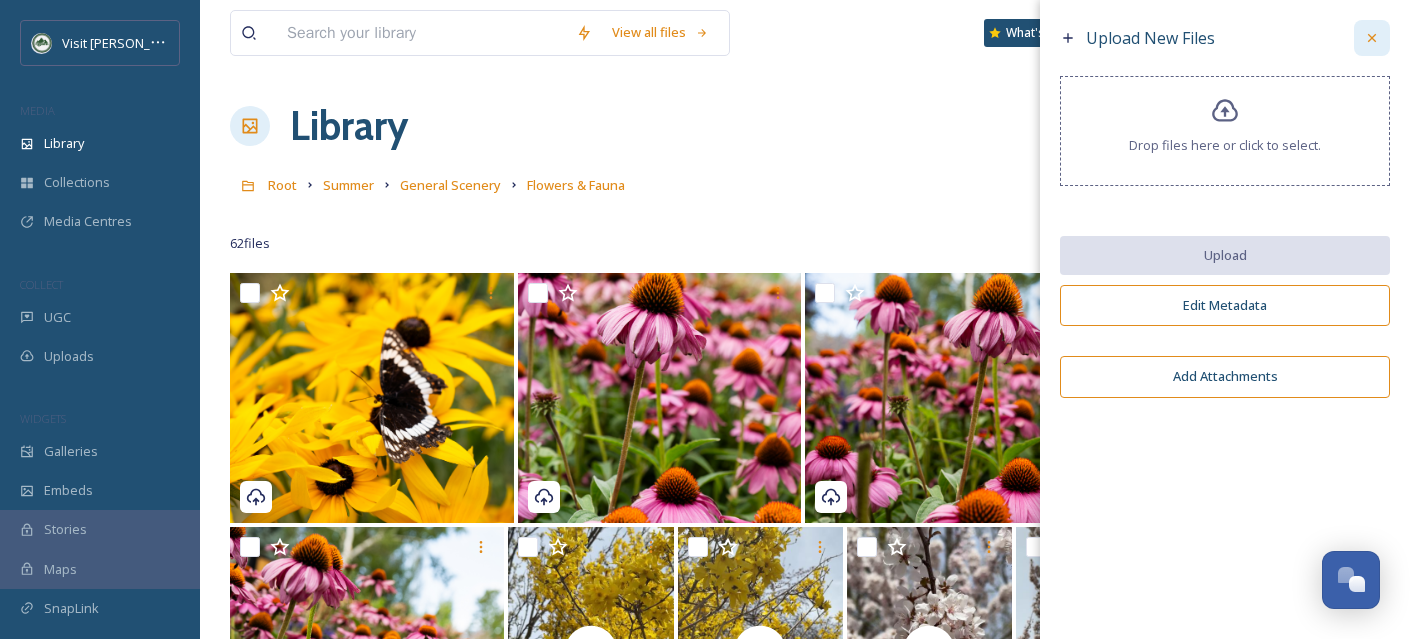 click at bounding box center [1372, 38] 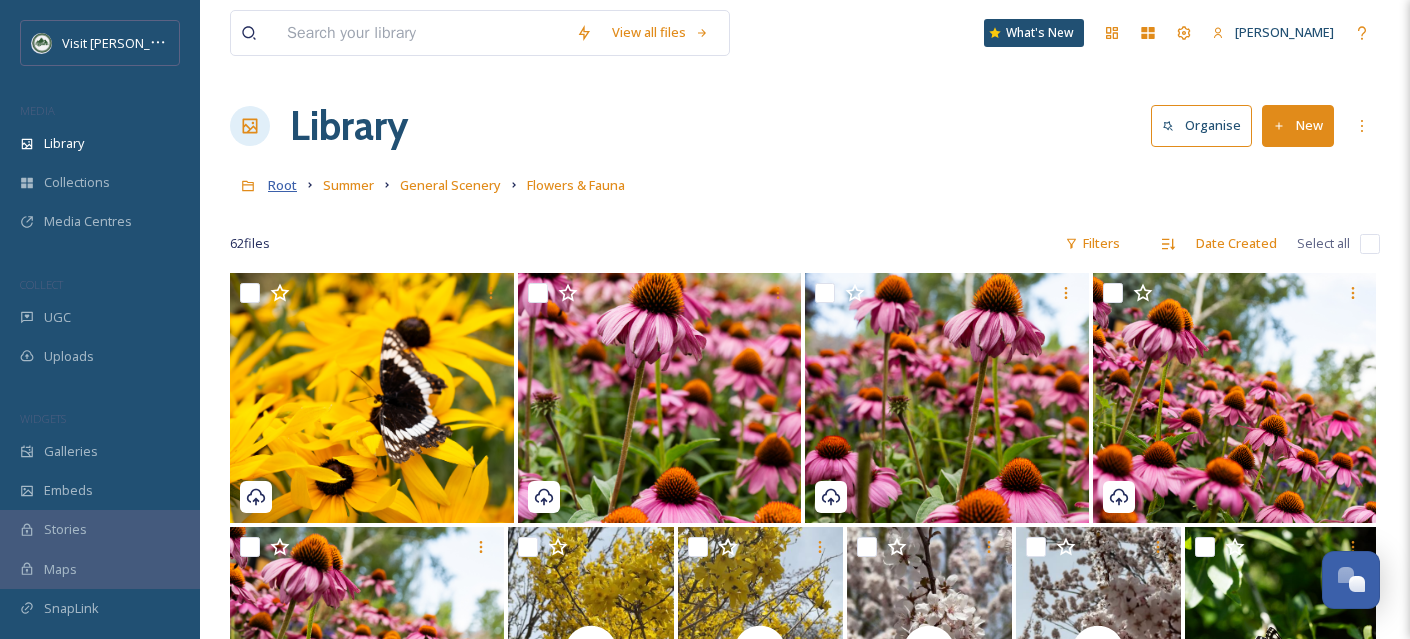 click on "Root" at bounding box center [282, 185] 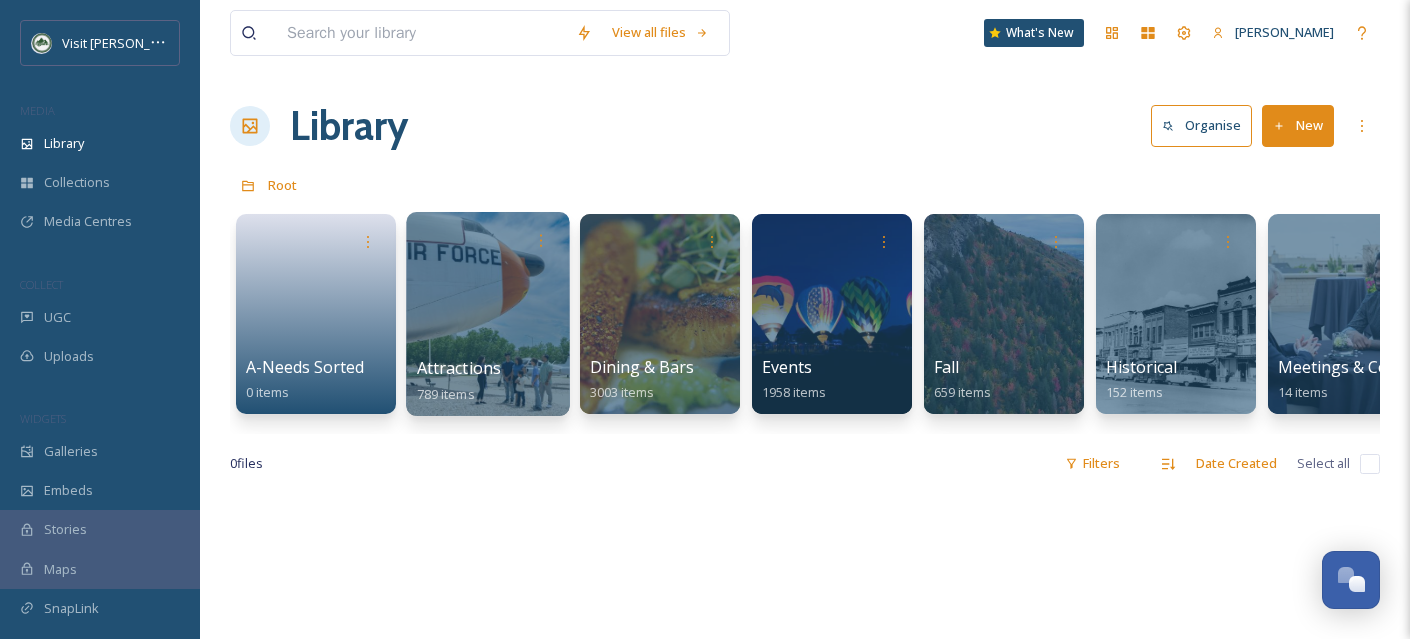 click at bounding box center (487, 314) 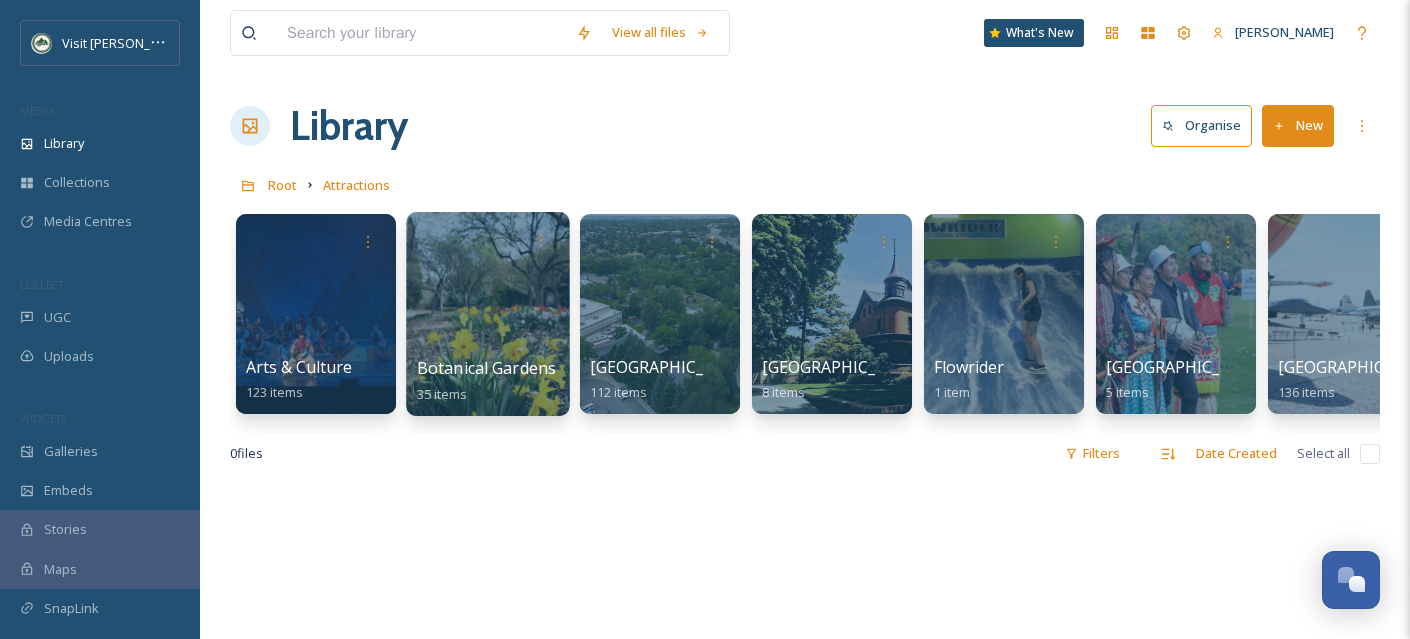 click on "Botanical Gardens" at bounding box center [487, 368] 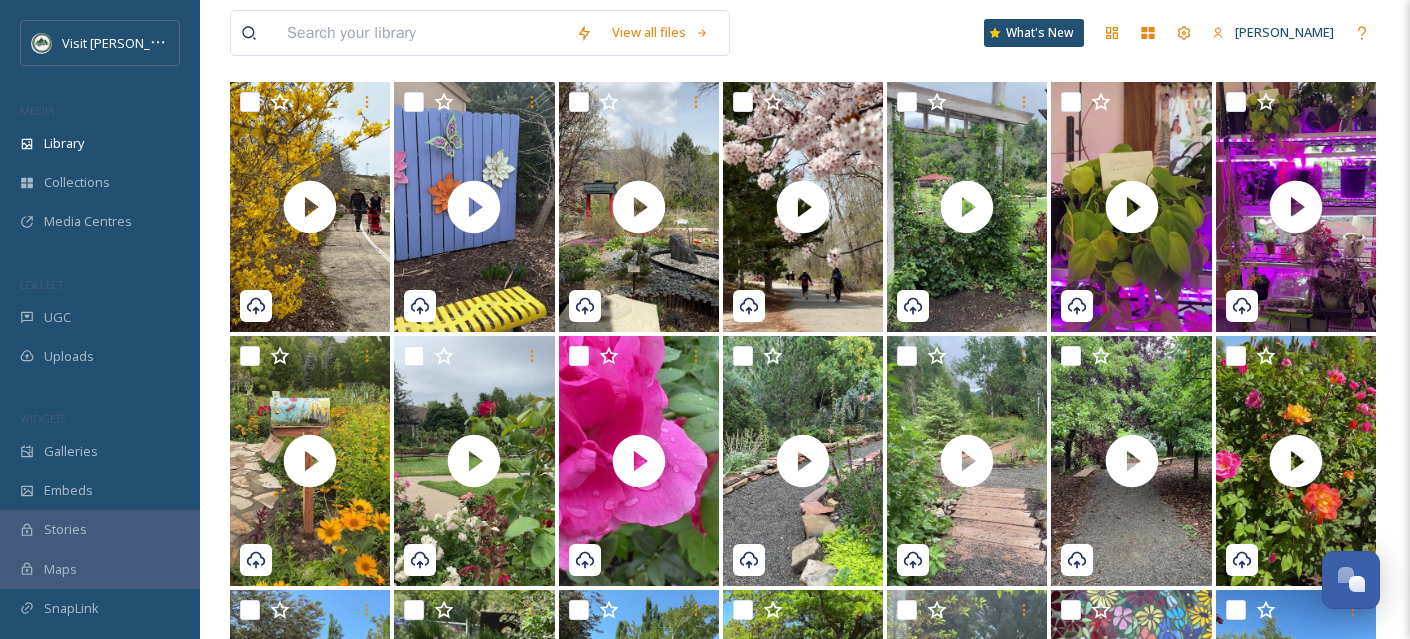 scroll, scrollTop: 0, scrollLeft: 0, axis: both 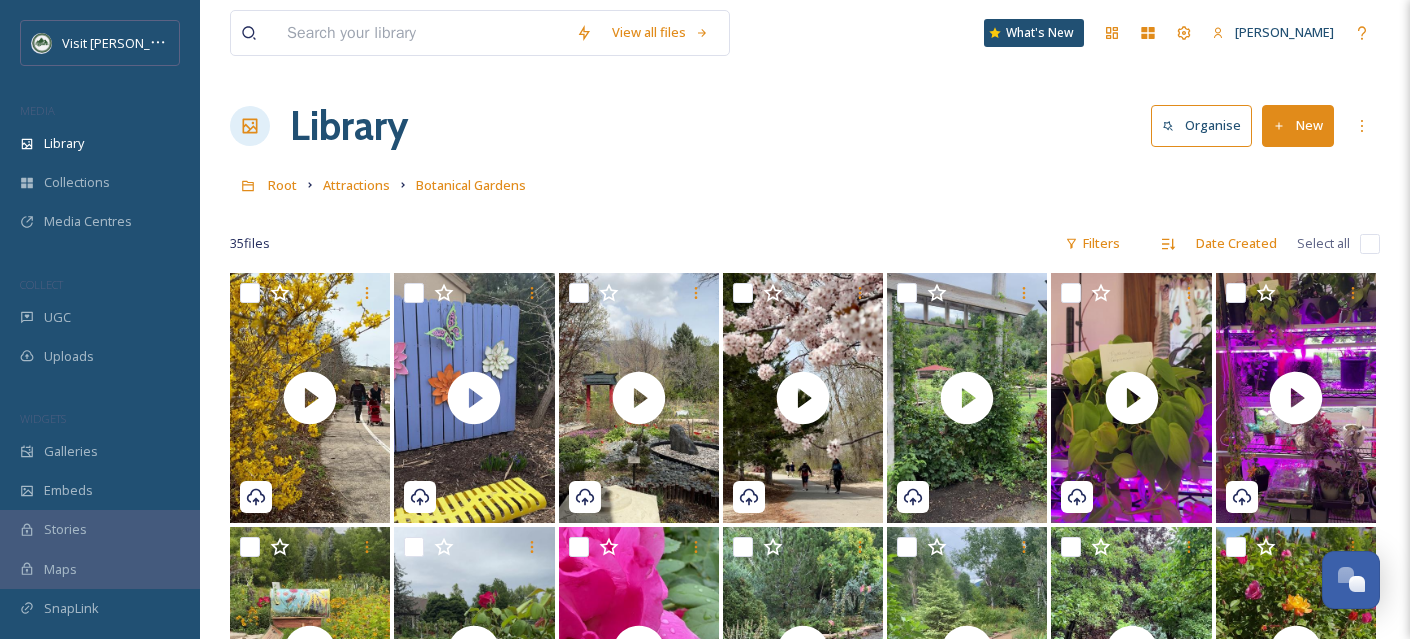 click on "New" at bounding box center [1298, 125] 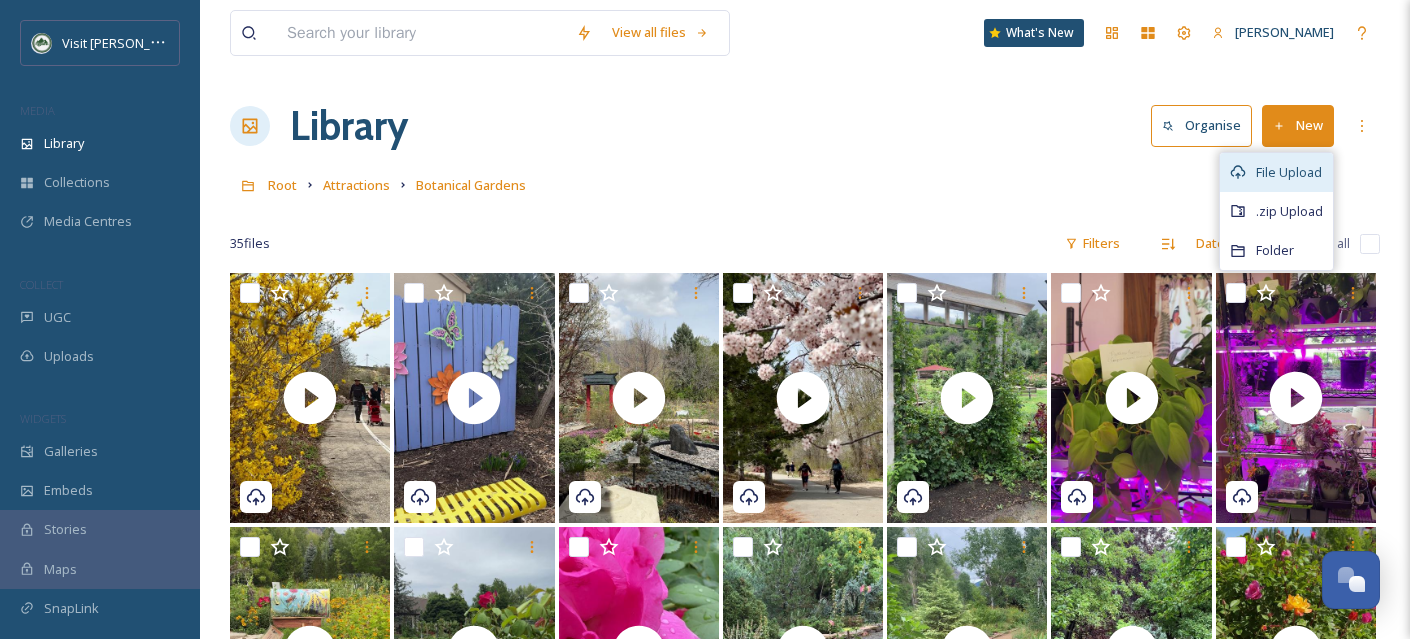 click on "File Upload" at bounding box center (1289, 172) 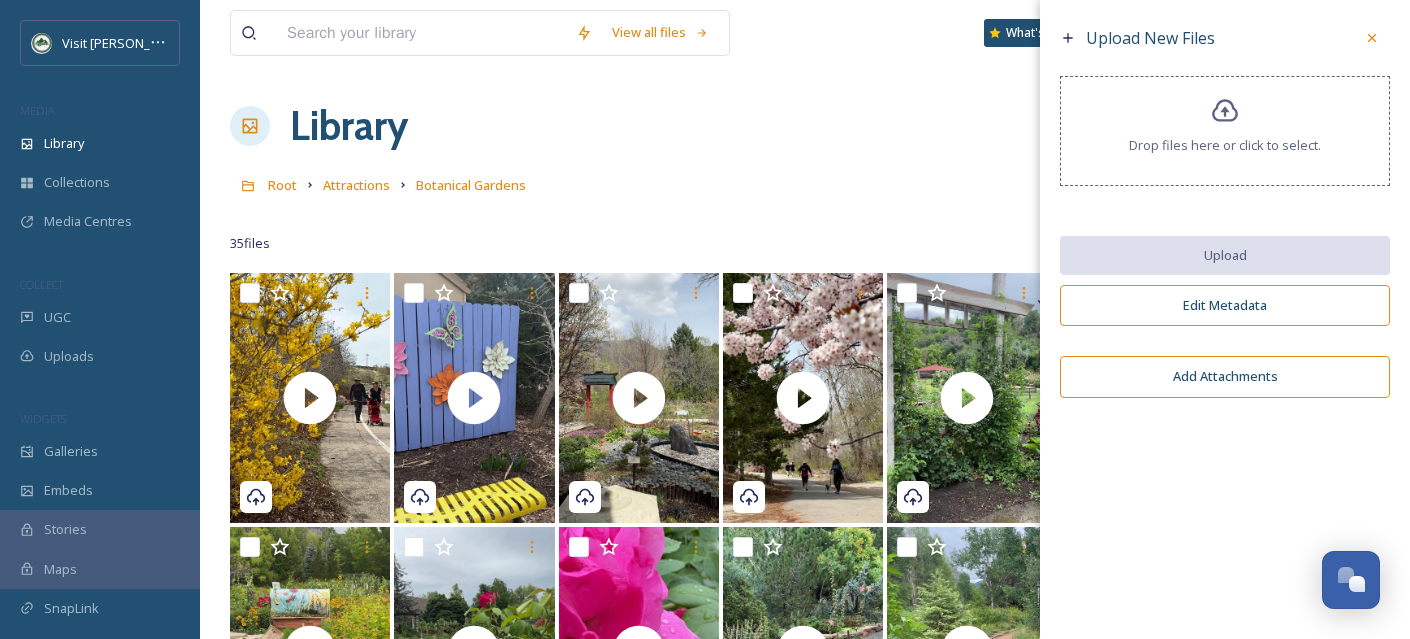 click on "Drop files here or click to select." at bounding box center [1225, 131] 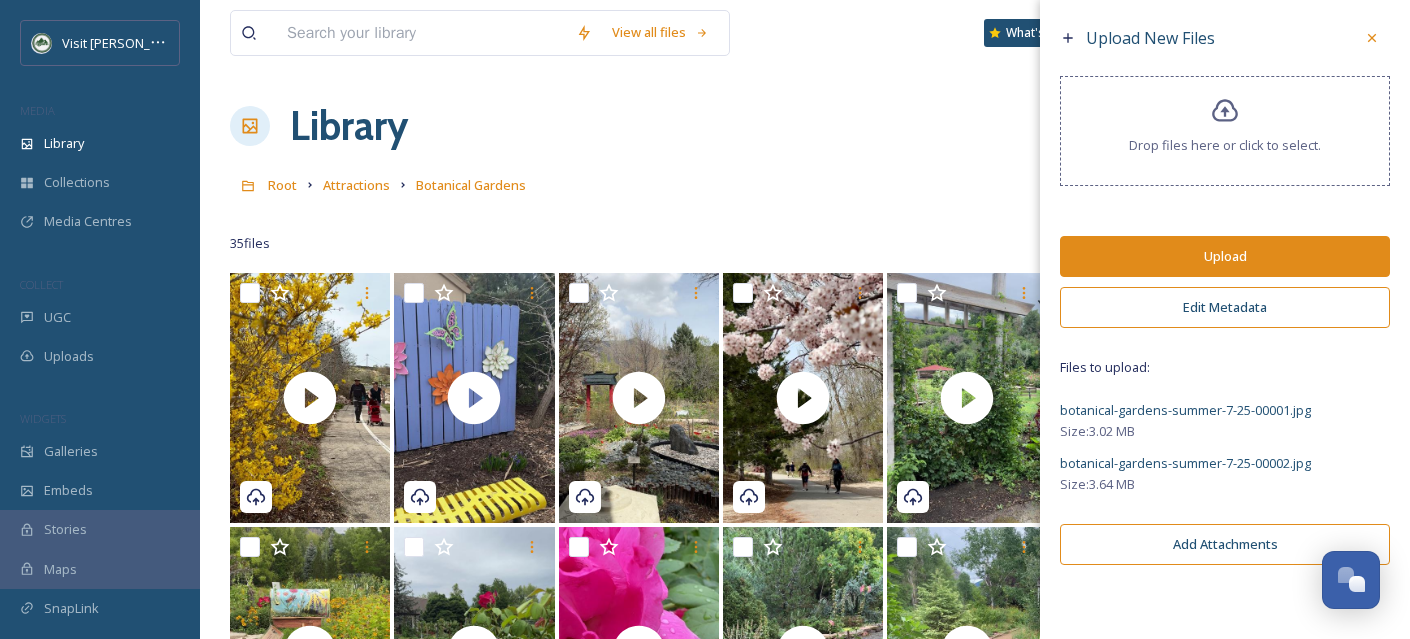click on "Edit Metadata" at bounding box center (1225, 307) 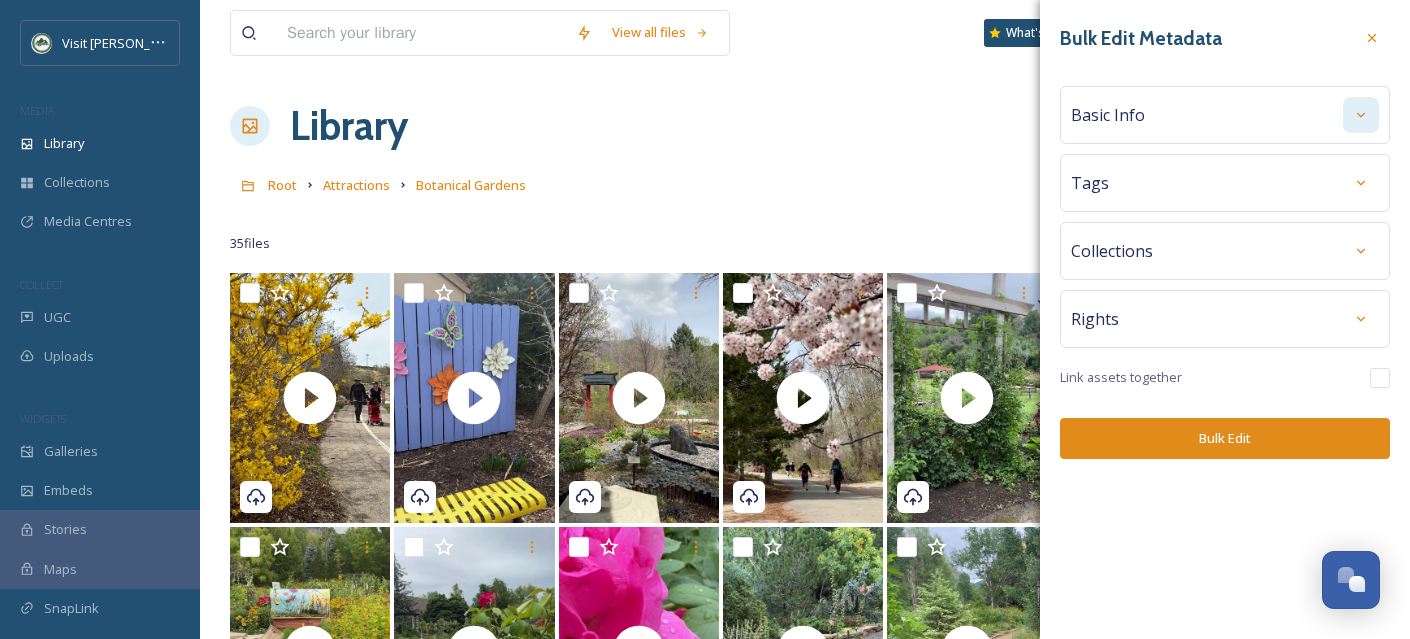 click at bounding box center (1361, 115) 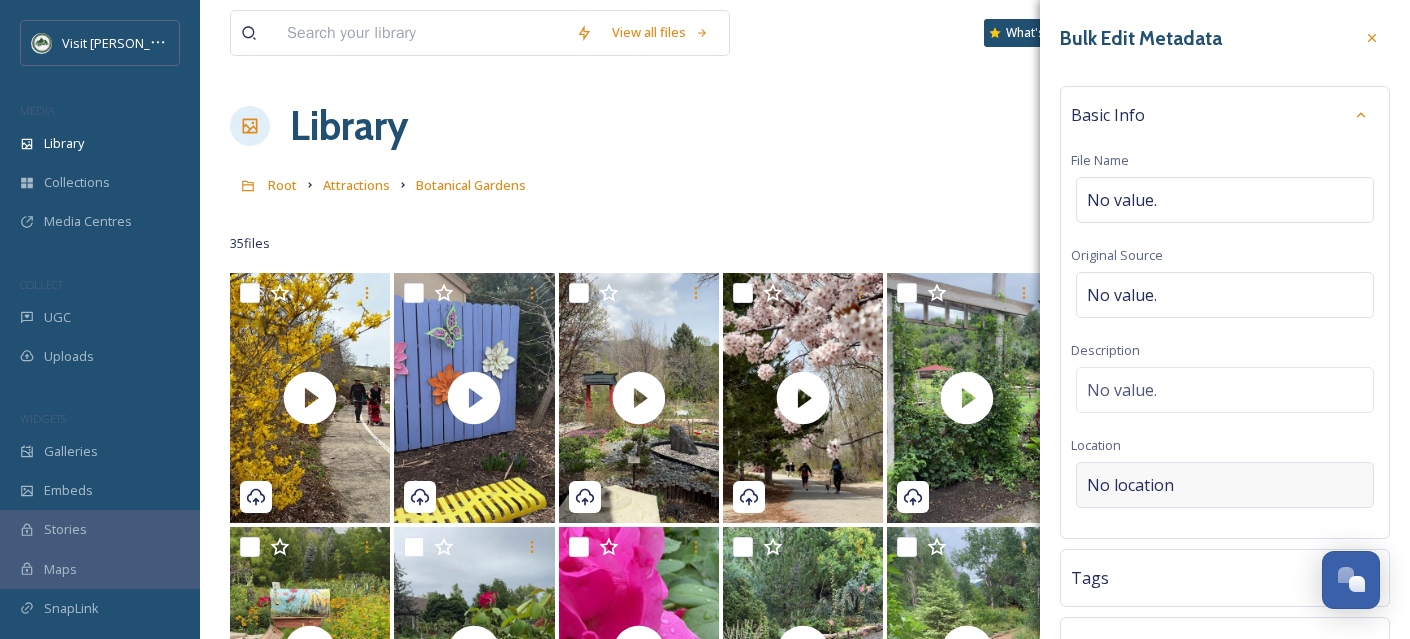 click on "No location" at bounding box center (1130, 485) 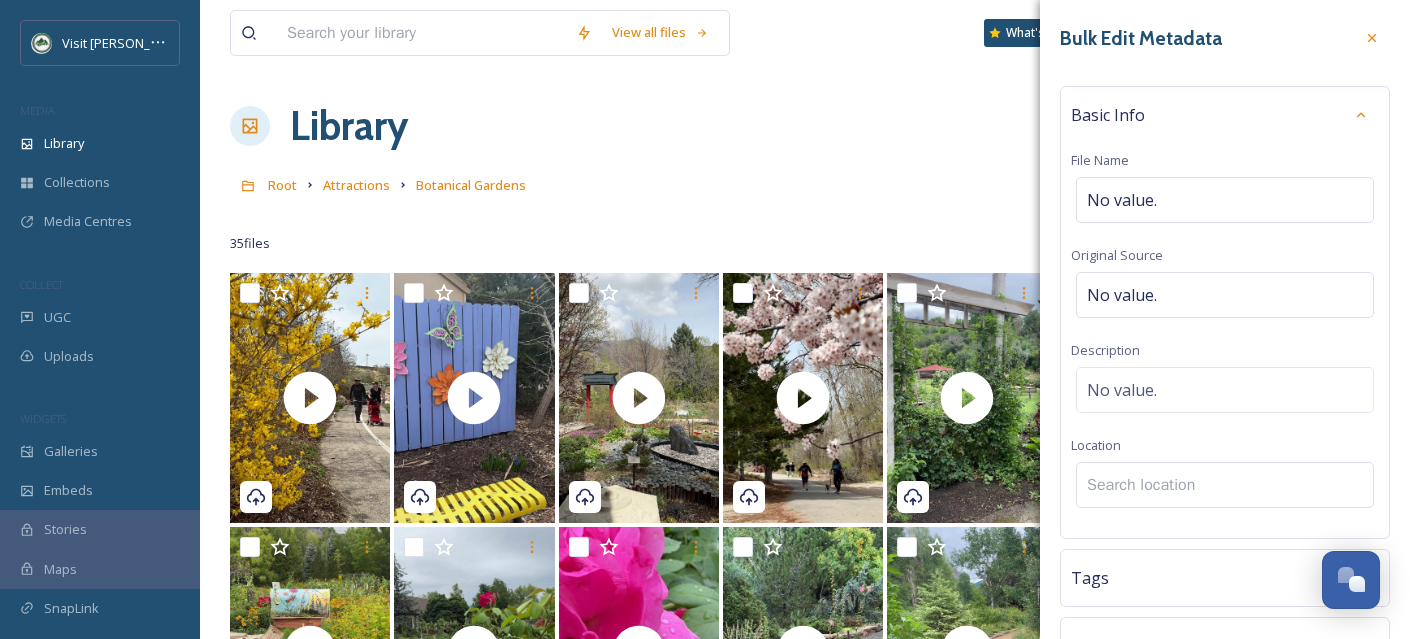 click at bounding box center [1225, 485] 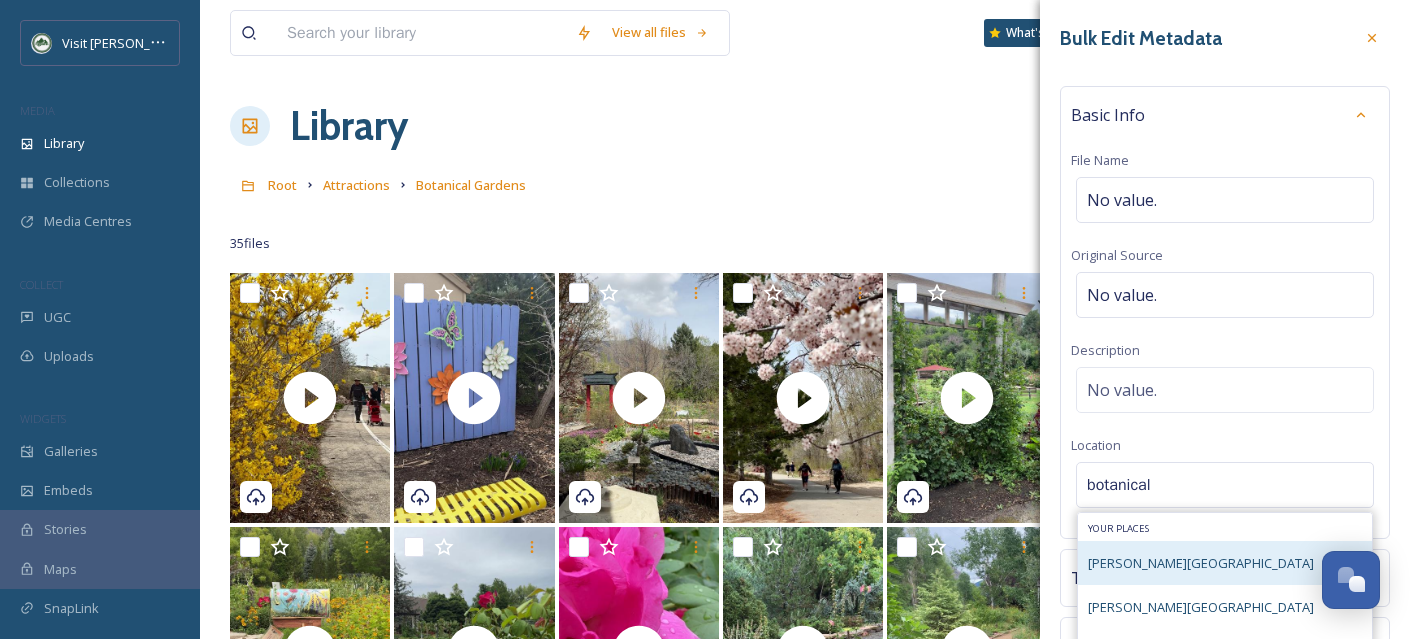 type on "botanical" 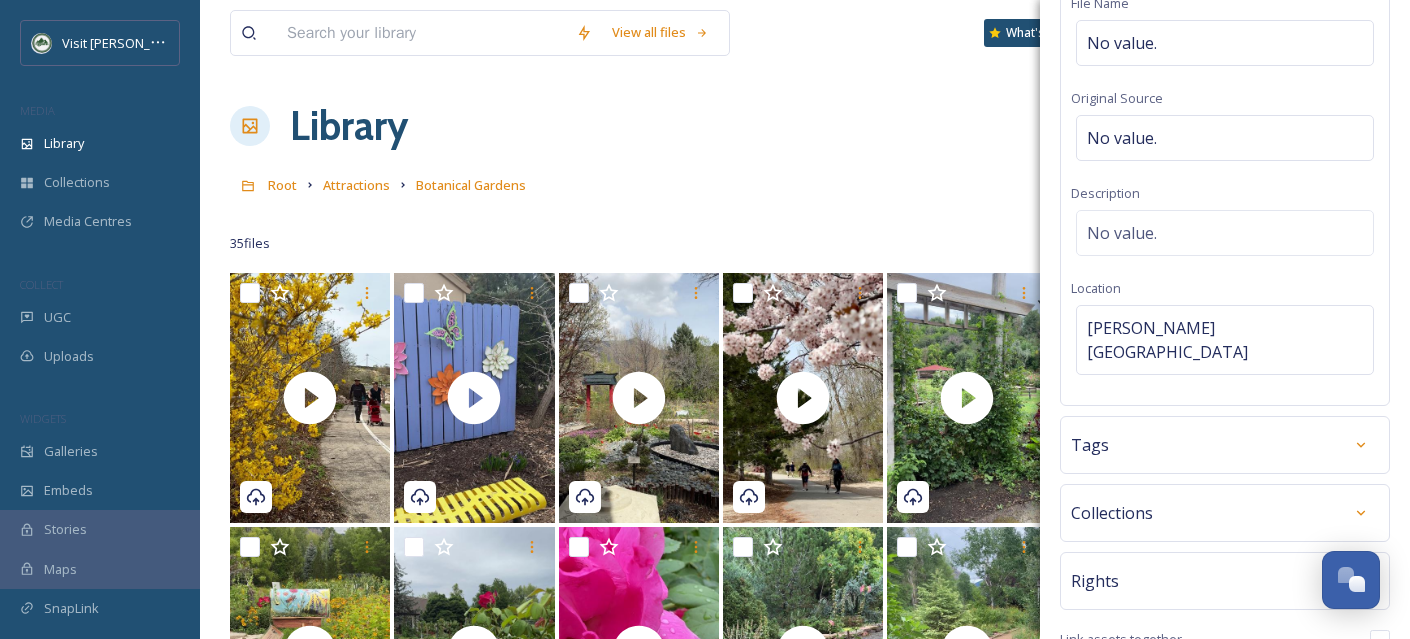 scroll, scrollTop: 214, scrollLeft: 0, axis: vertical 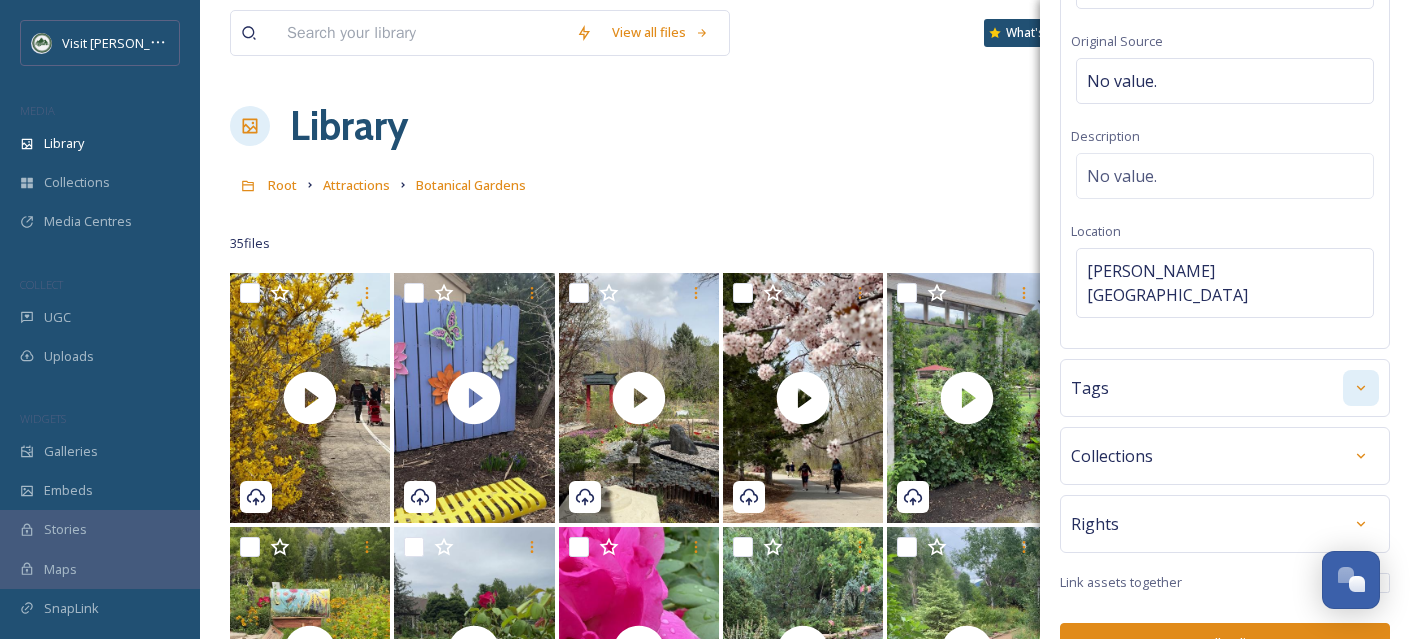 click 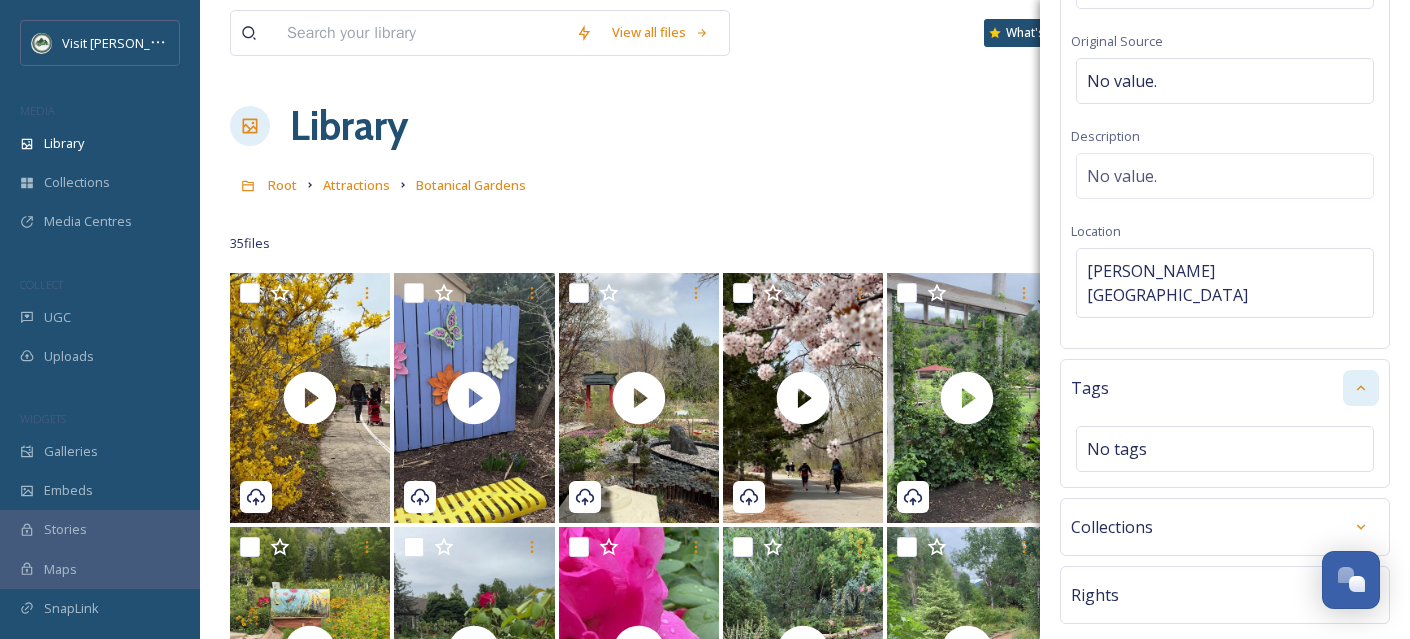 click 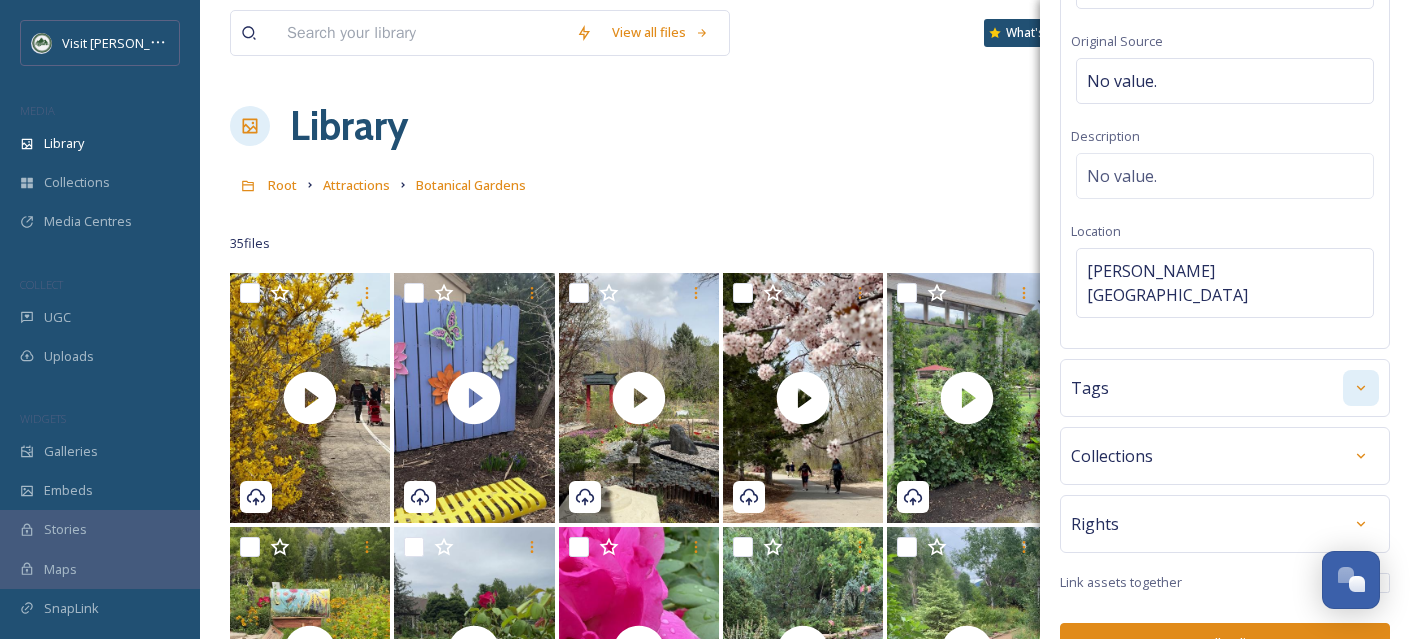 click at bounding box center [1361, 388] 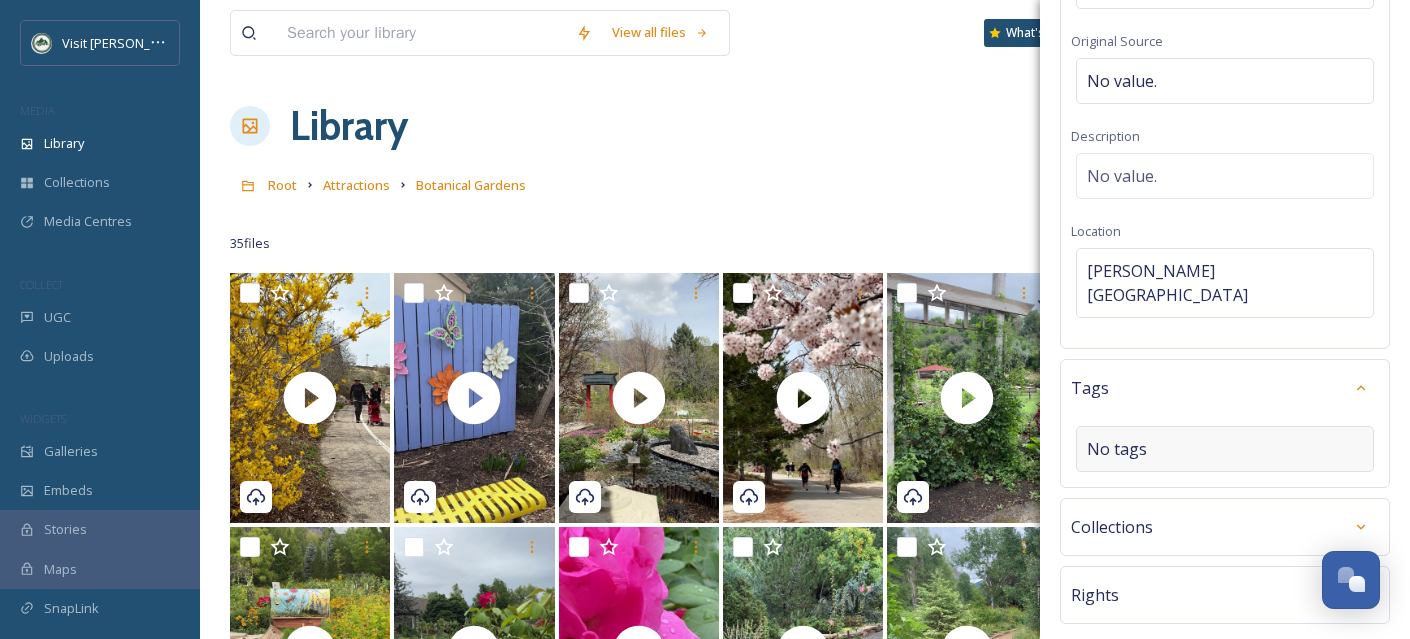 click on "No tags" at bounding box center [1225, 449] 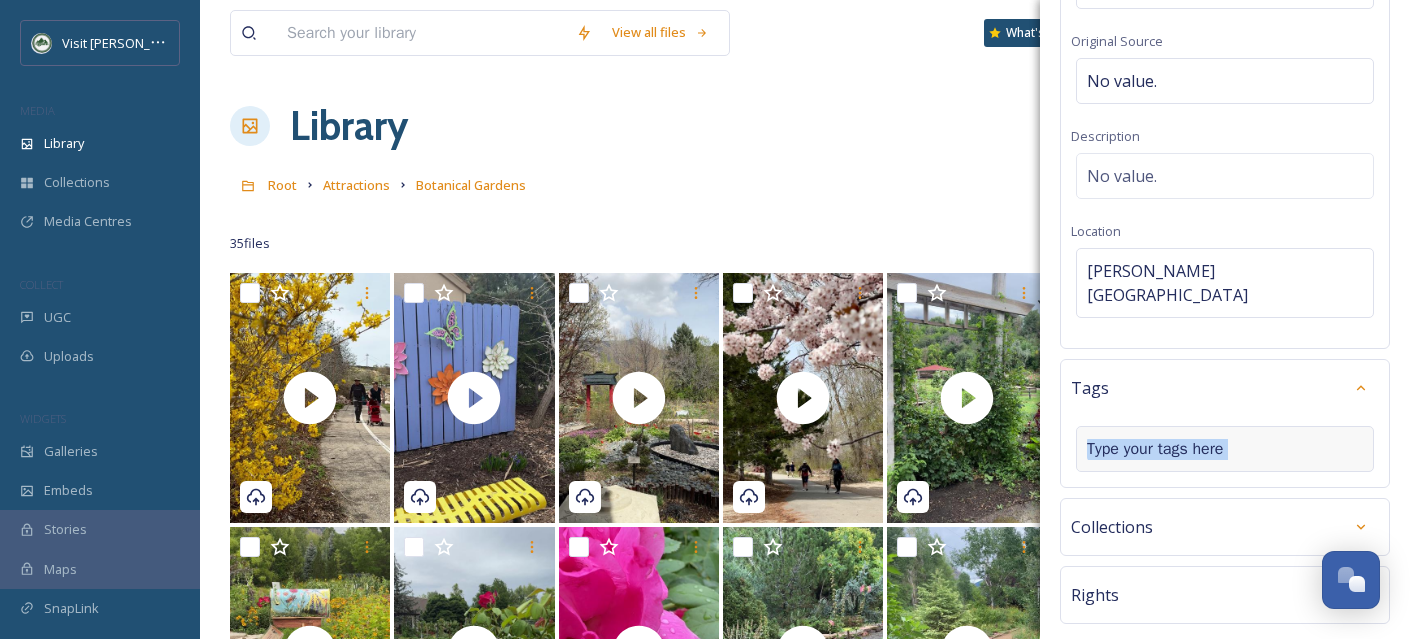 click at bounding box center [1225, 449] 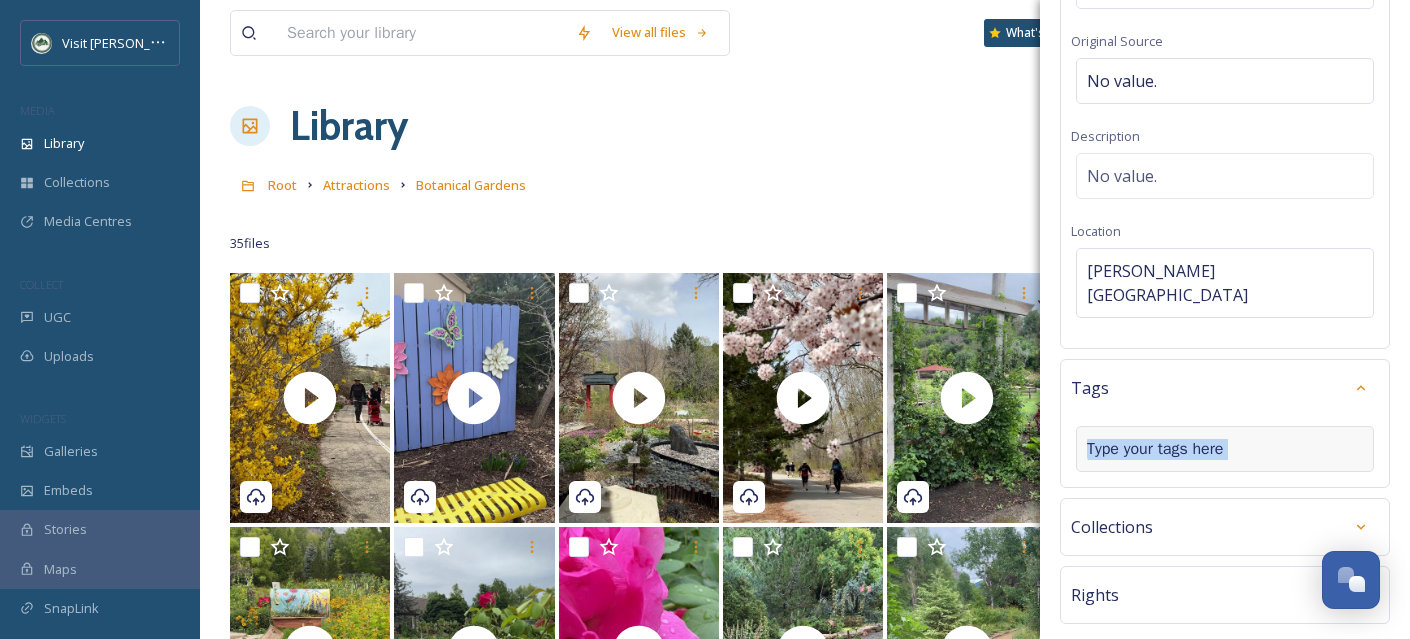 click at bounding box center [1163, 449] 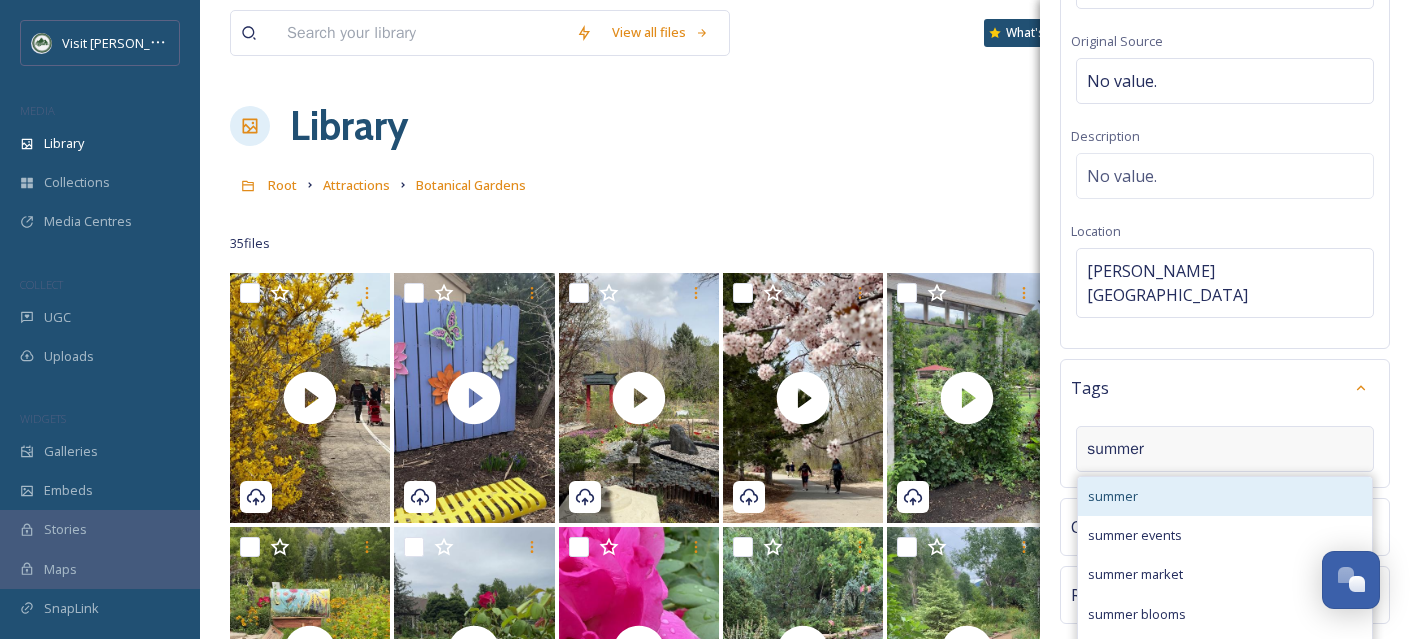 type on "summer" 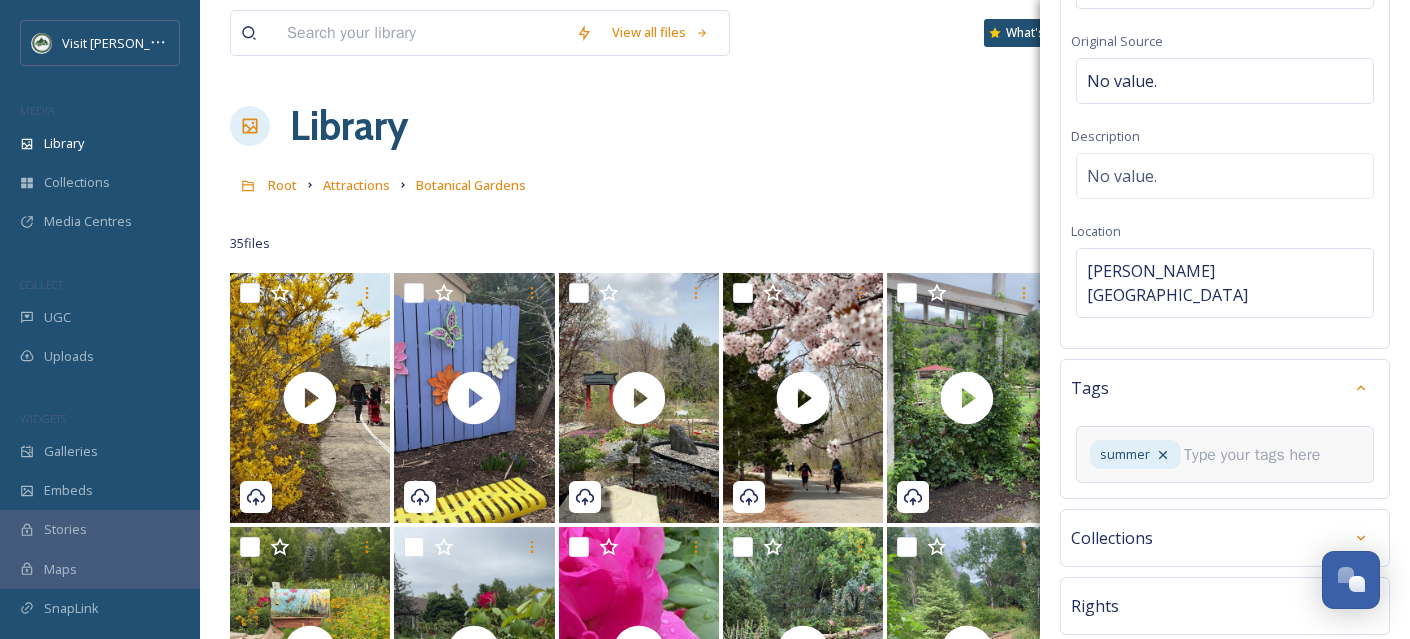 click at bounding box center (1260, 455) 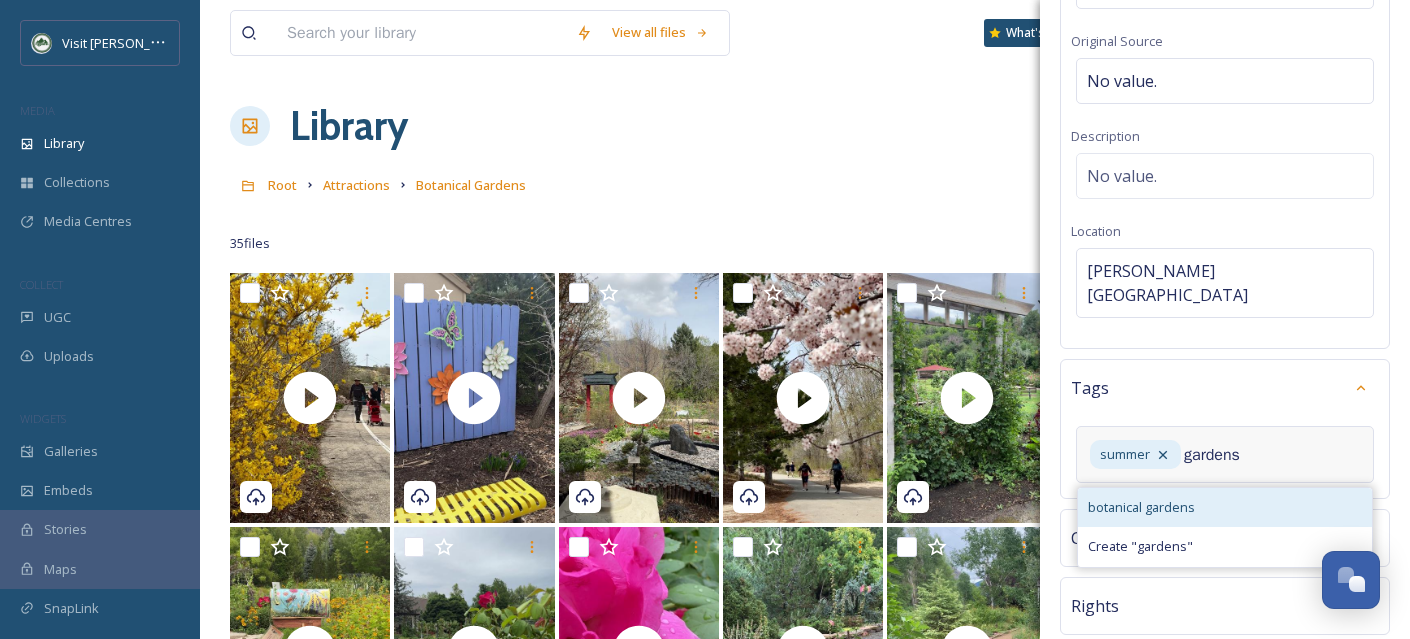 type on "gardens" 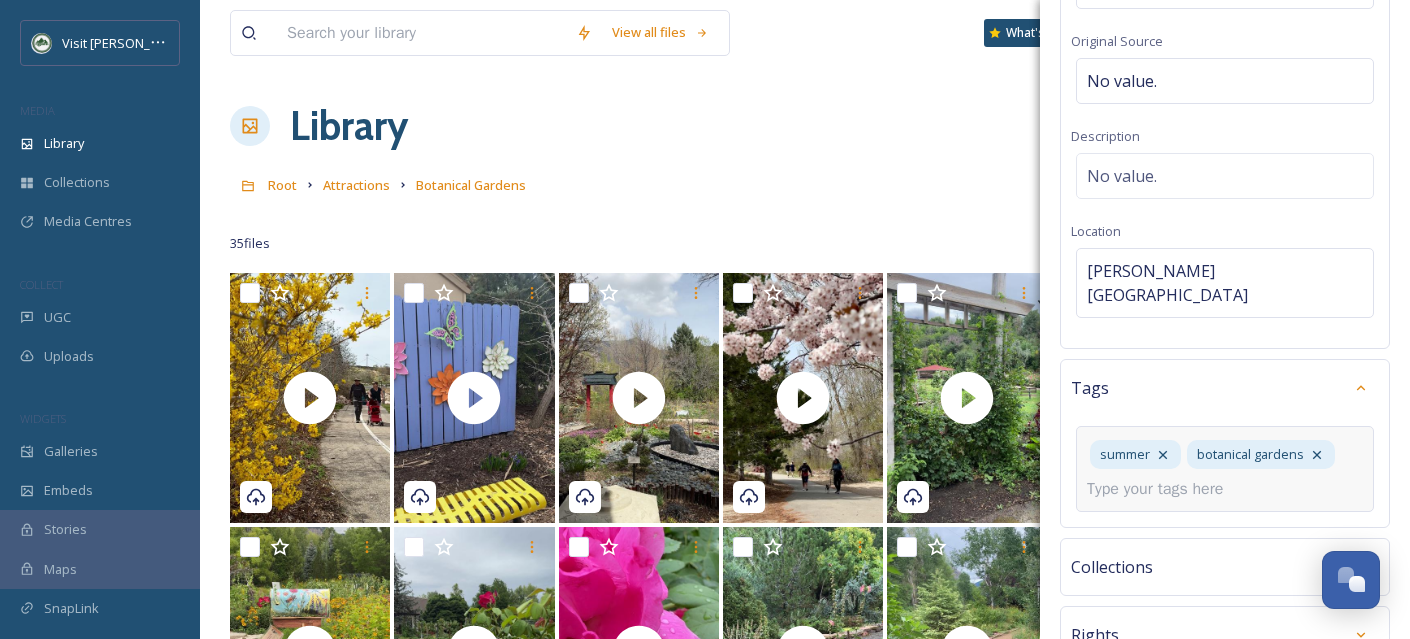 click at bounding box center (1163, 489) 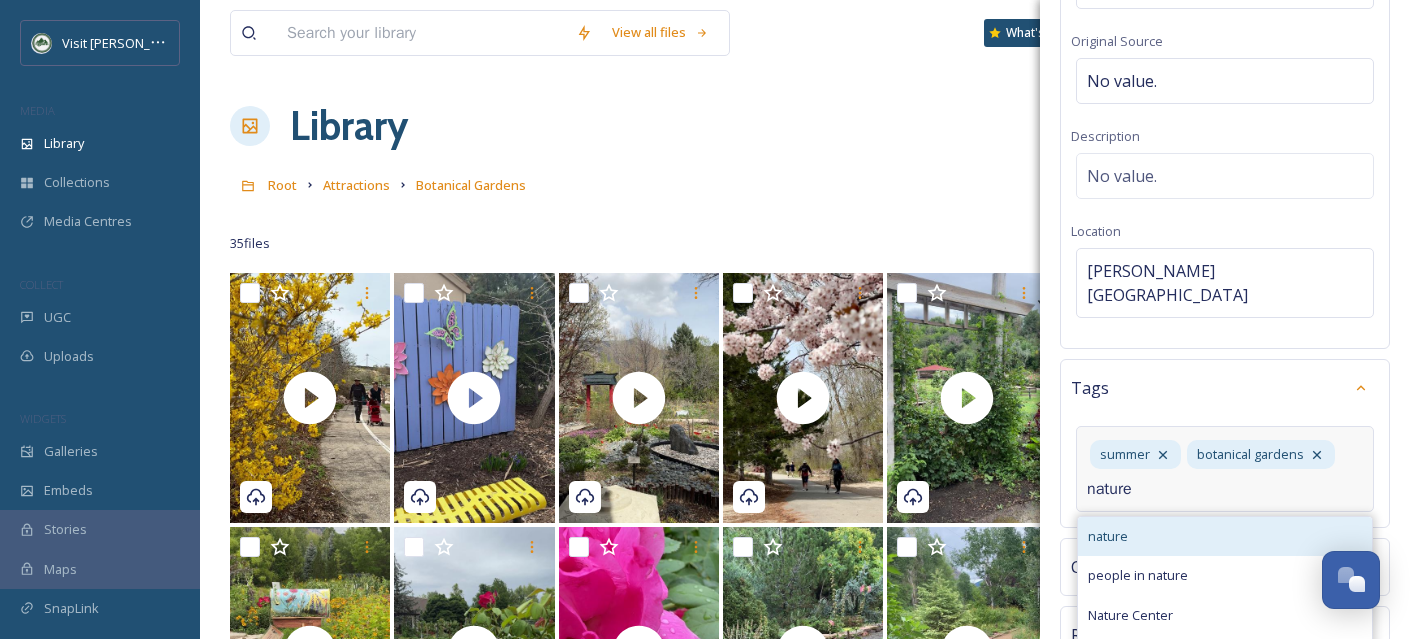 type on "nature" 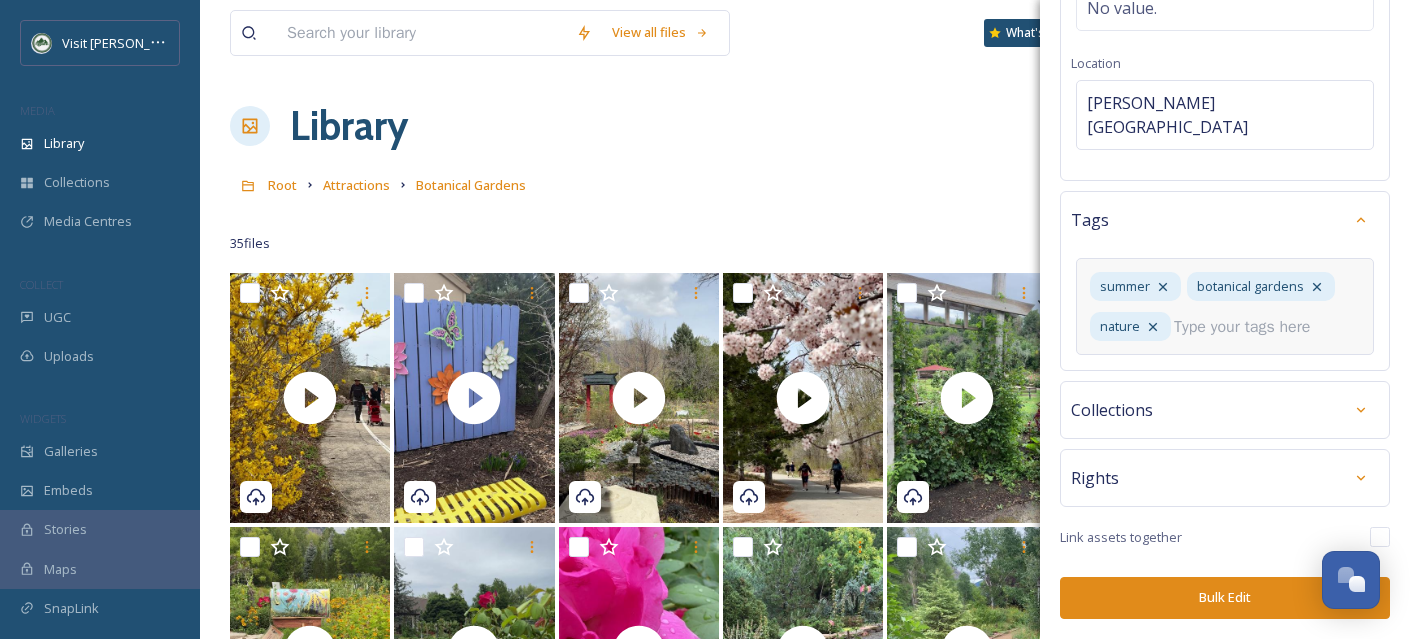 click on "Rights" at bounding box center (1225, 478) 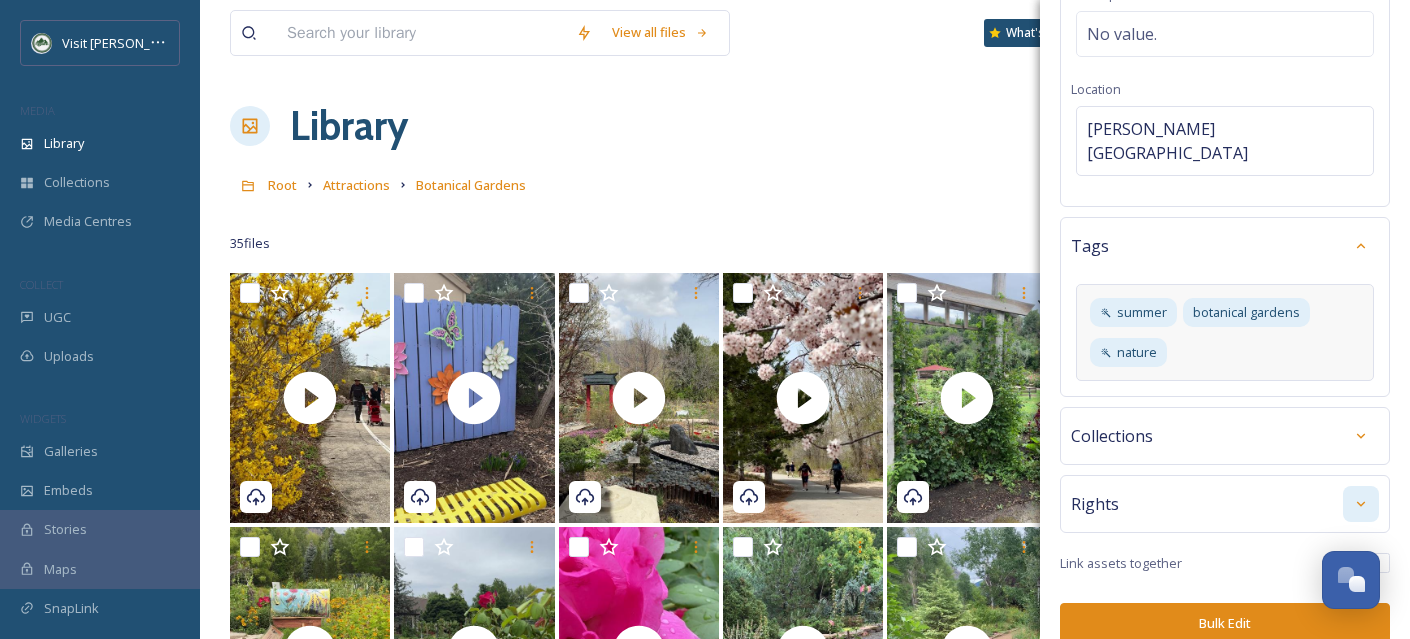 click 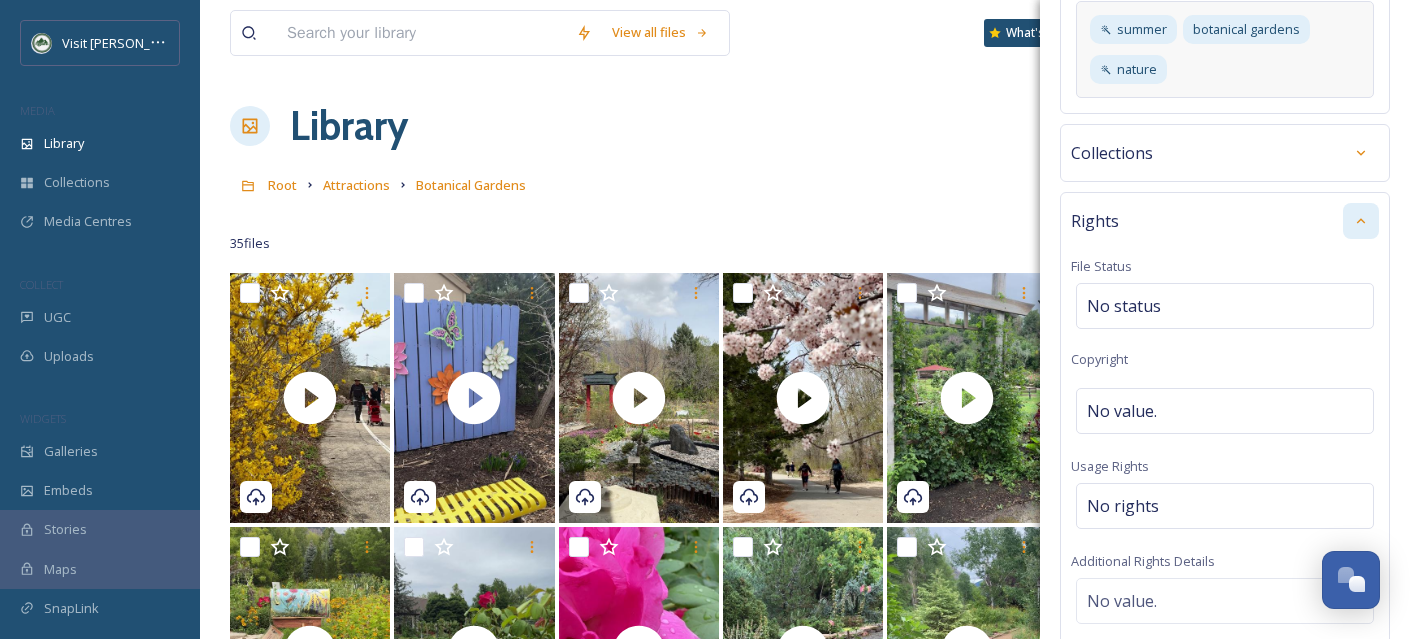 scroll, scrollTop: 647, scrollLeft: 0, axis: vertical 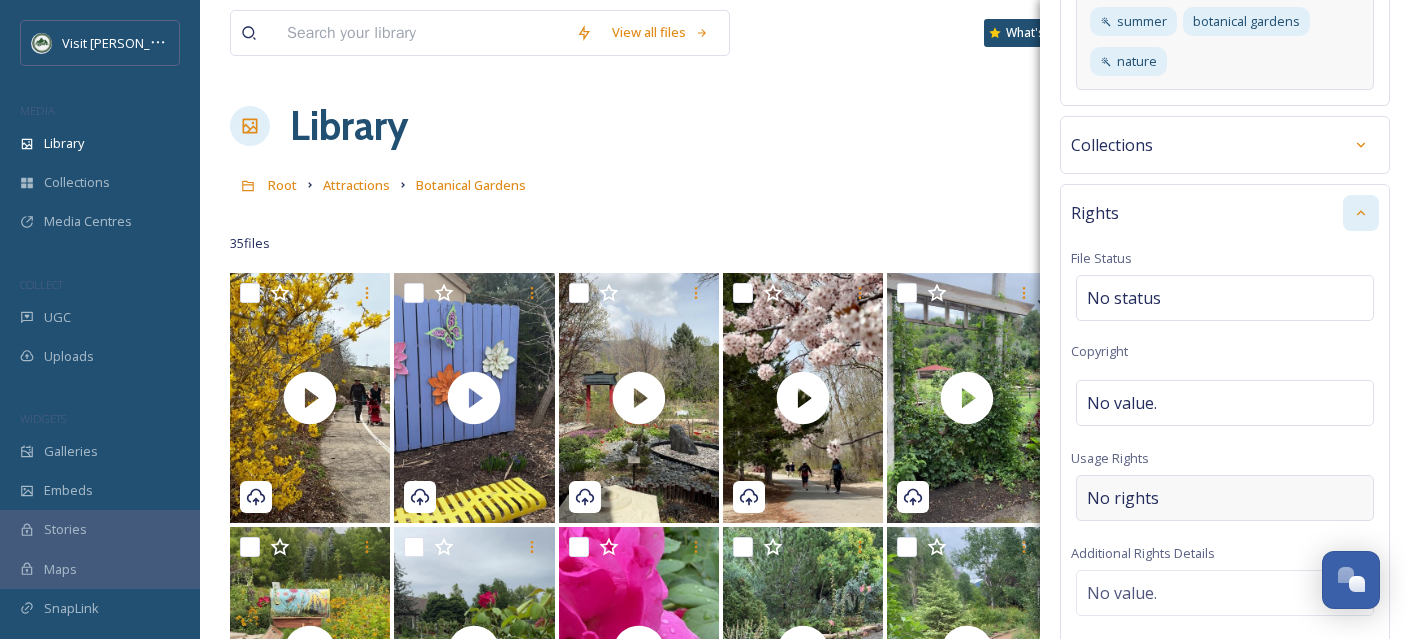 click on "No rights" at bounding box center [1225, 498] 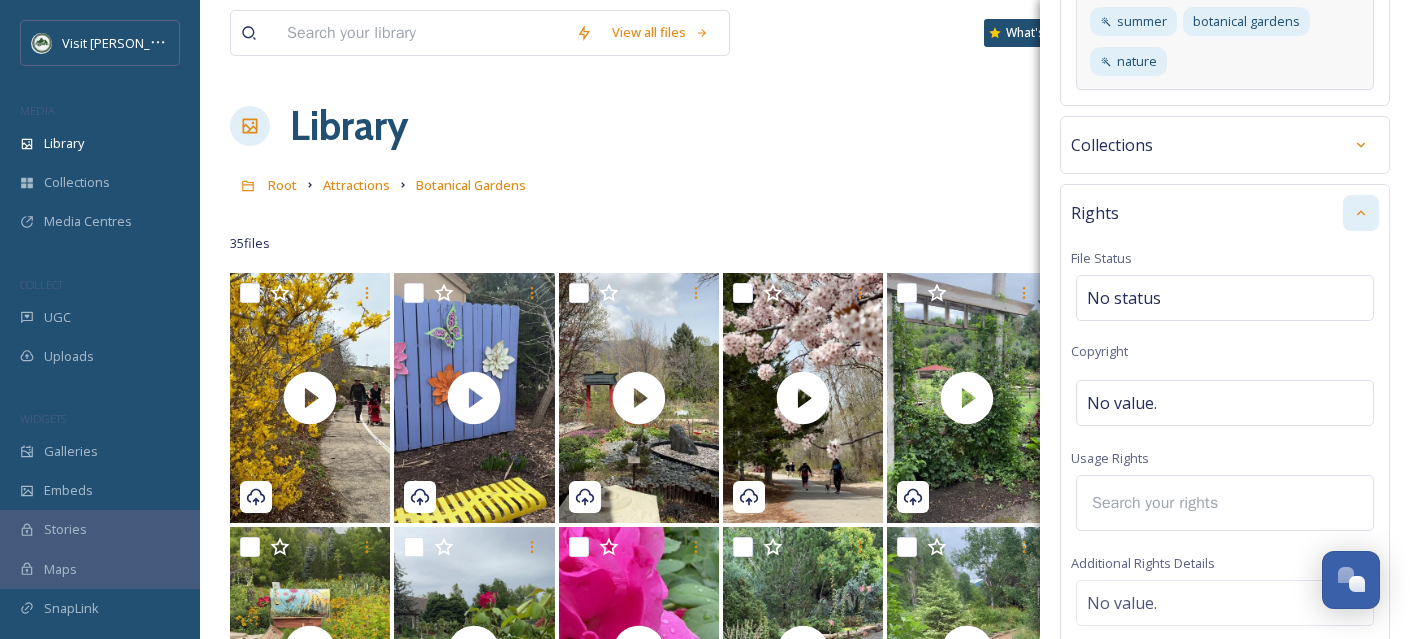 click at bounding box center [1168, 503] 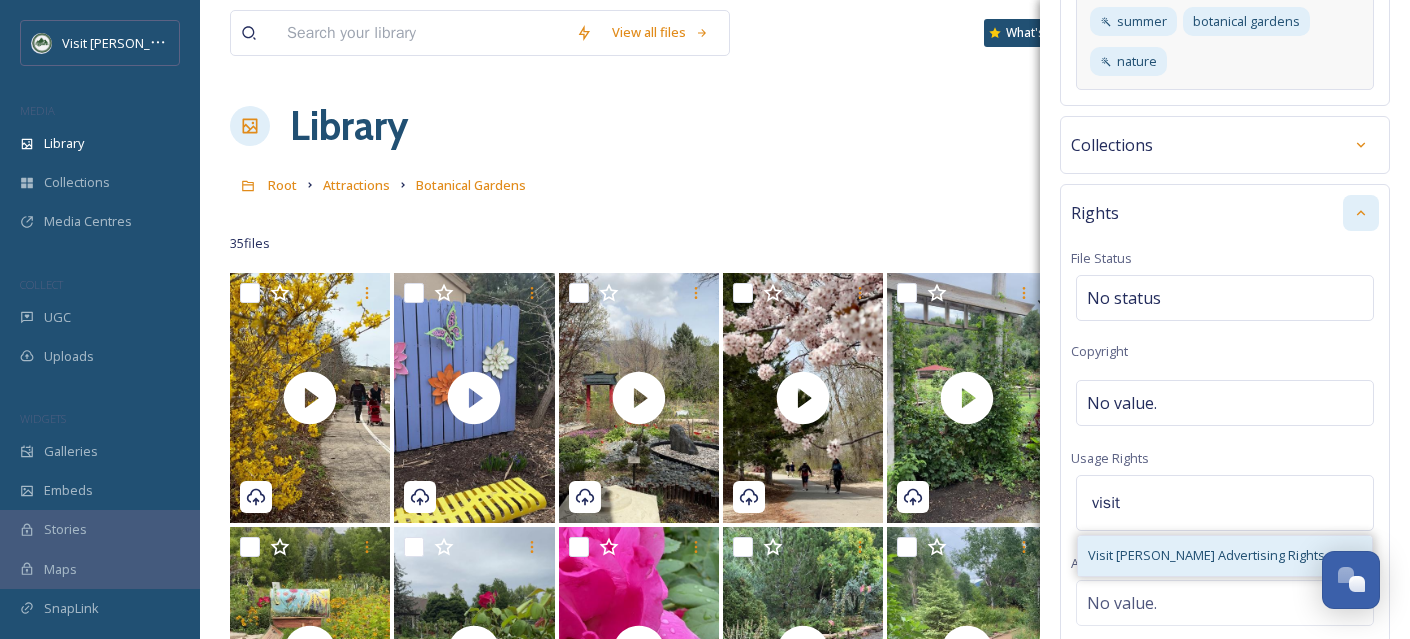 type on "visit" 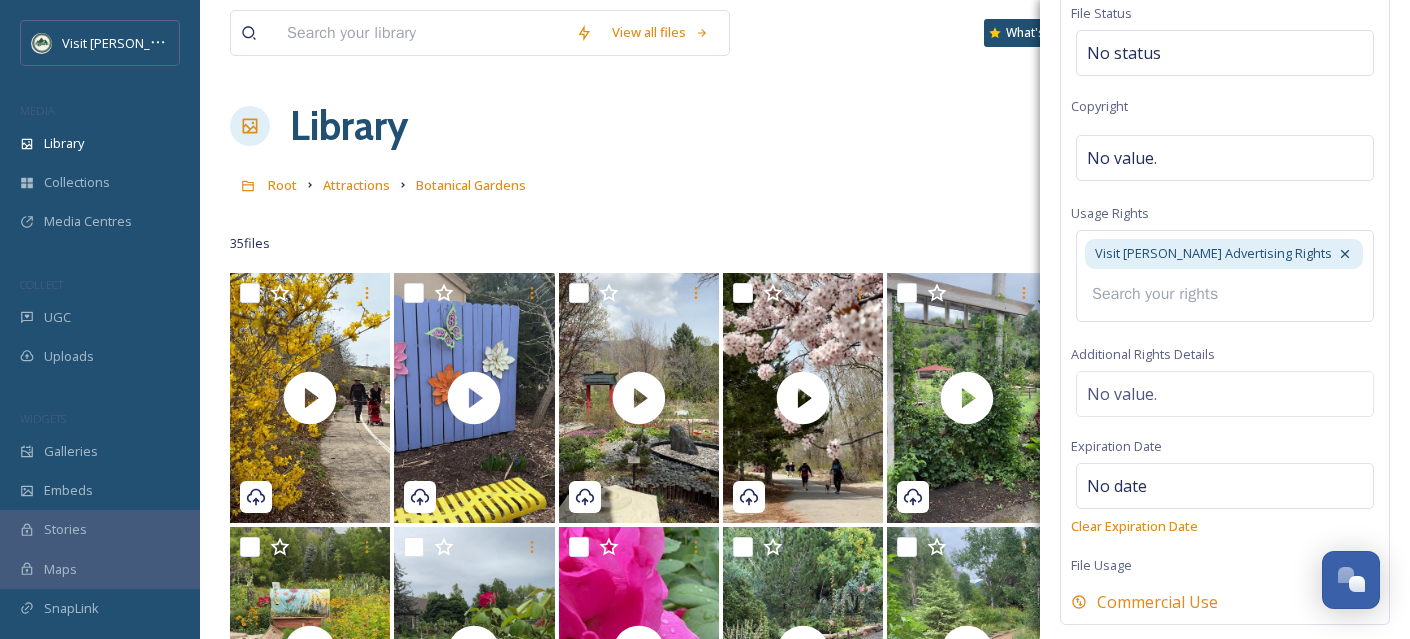 scroll, scrollTop: 984, scrollLeft: 0, axis: vertical 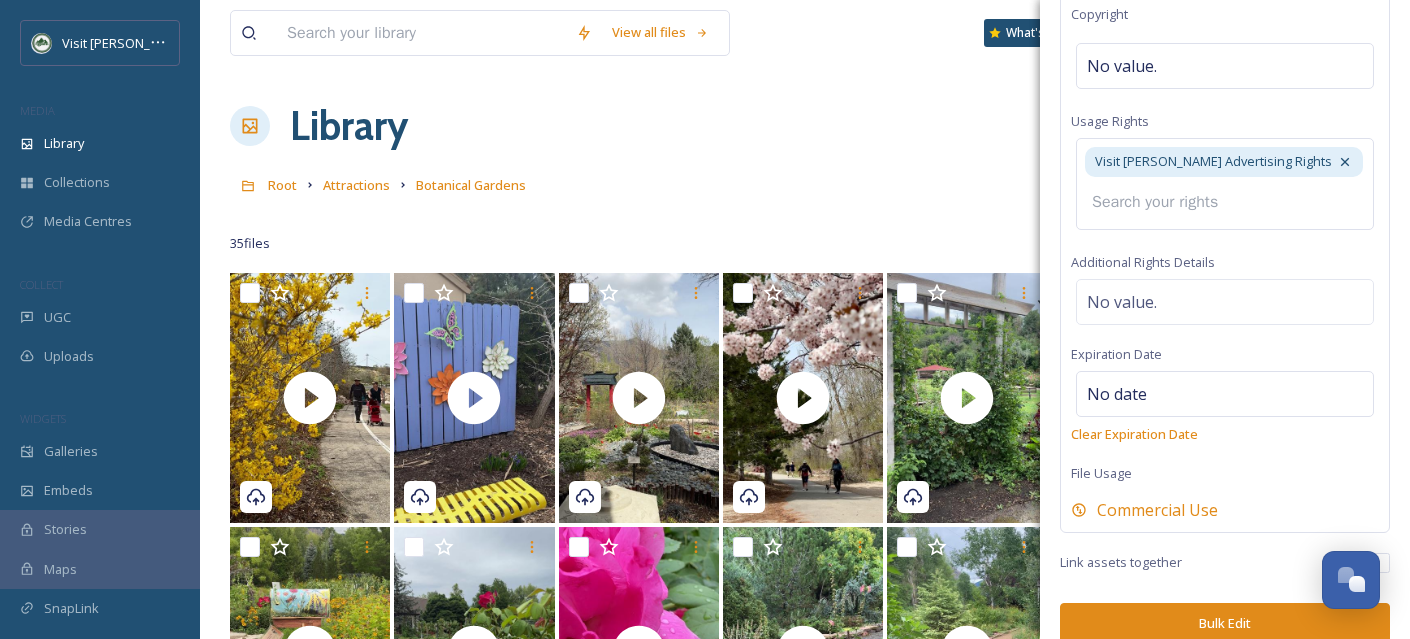 click on "Bulk Edit" at bounding box center [1225, 623] 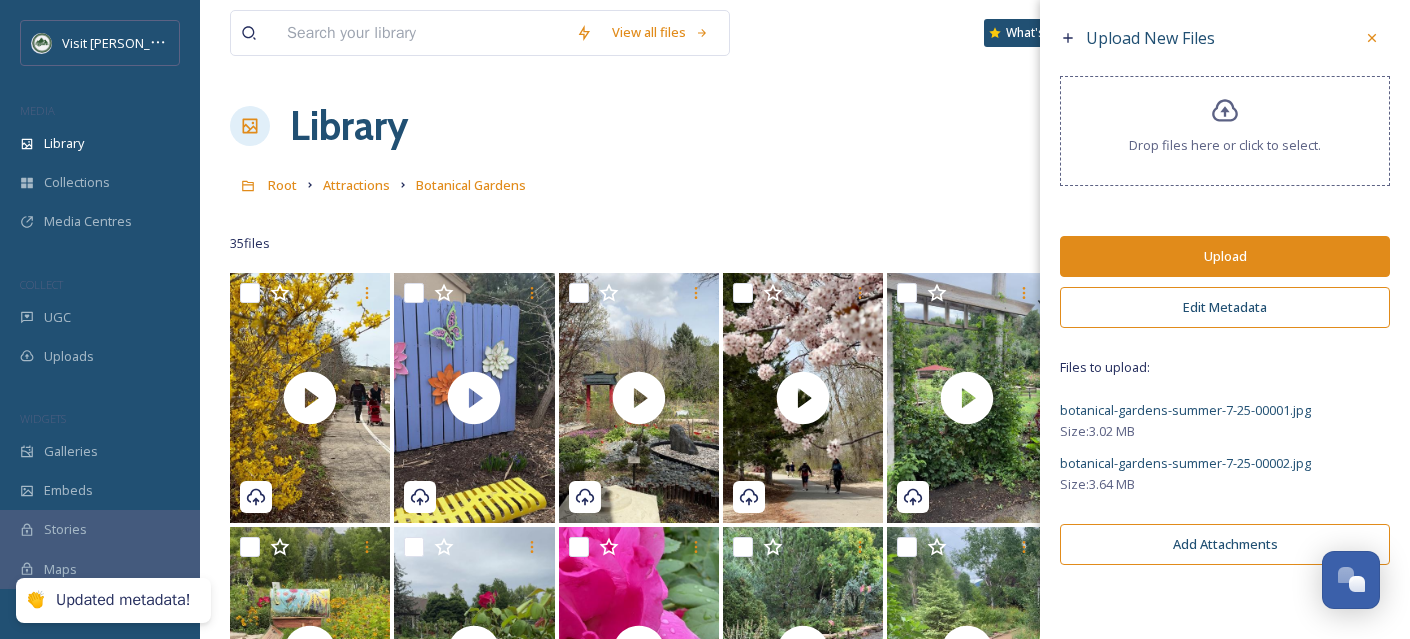 click on "Upload" at bounding box center [1225, 256] 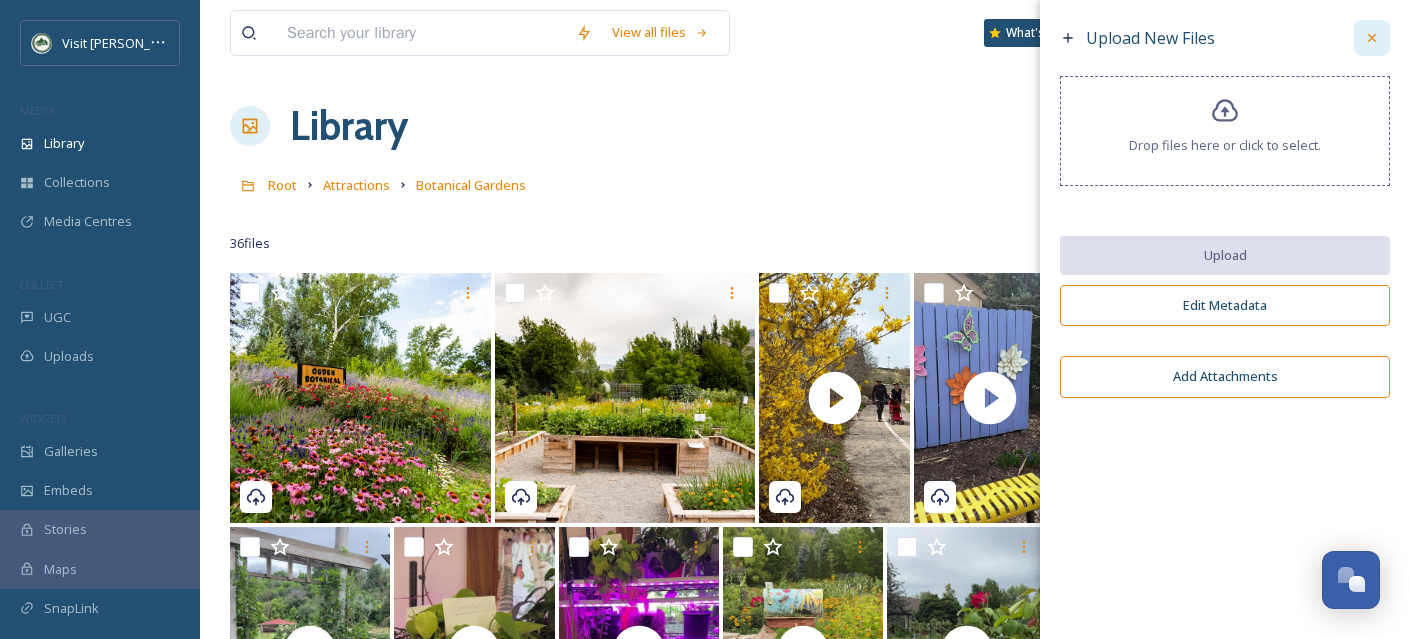 click at bounding box center (1372, 38) 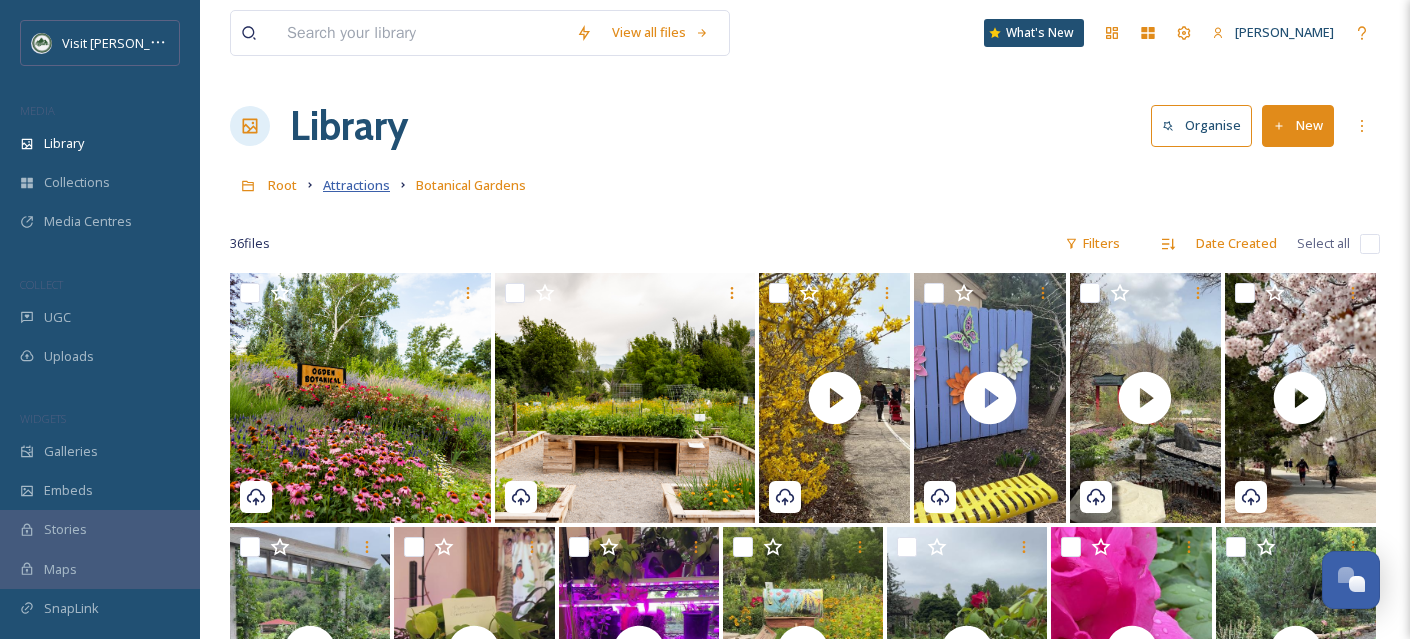 click on "Attractions" at bounding box center [356, 185] 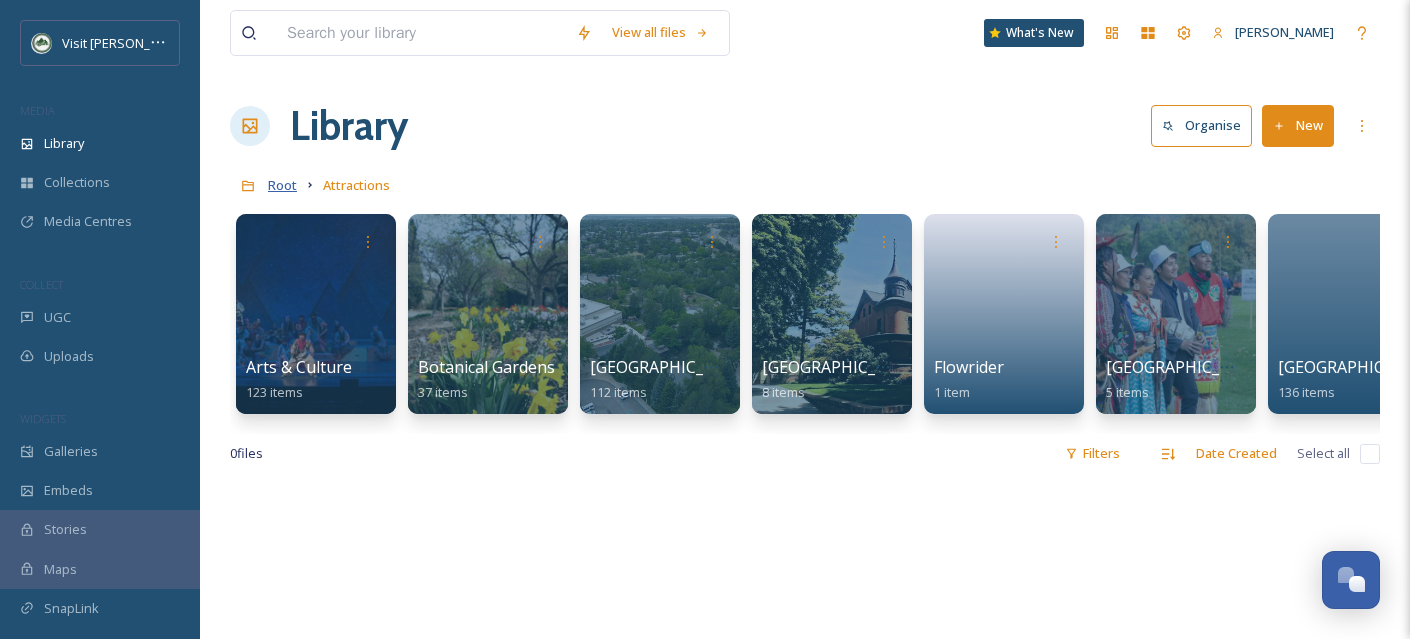 click on "Root" at bounding box center [282, 185] 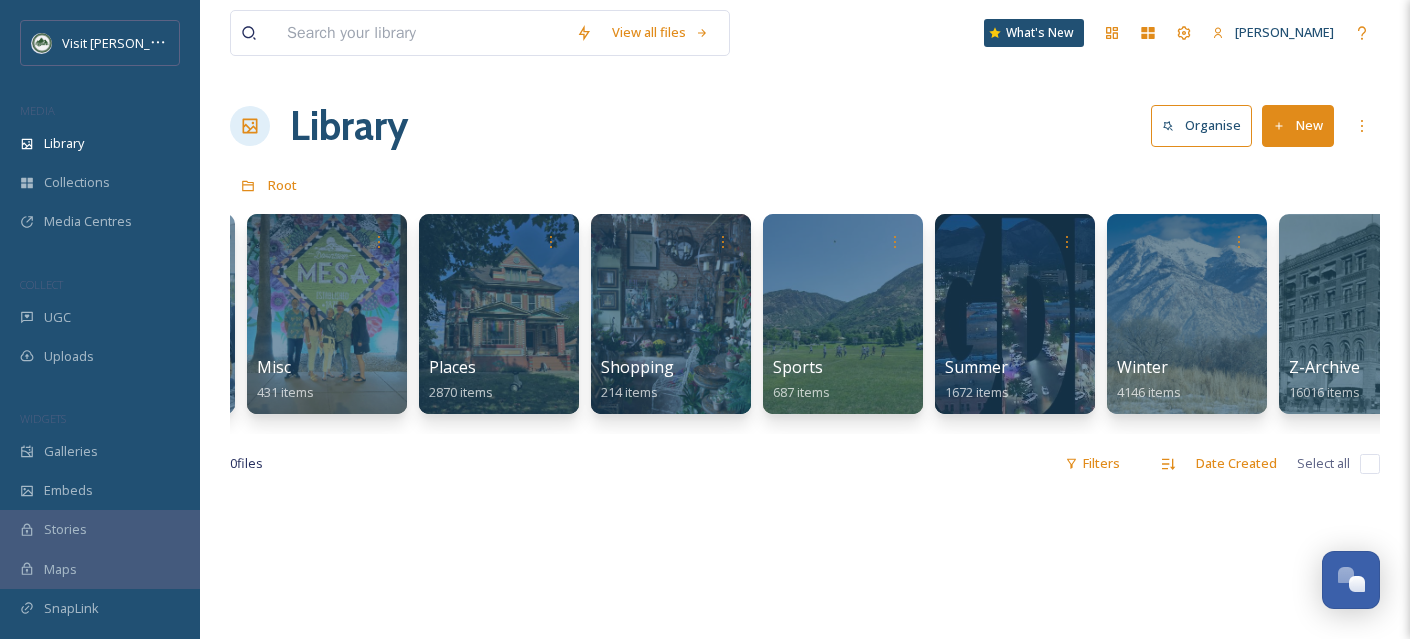 scroll, scrollTop: 0, scrollLeft: 1244, axis: horizontal 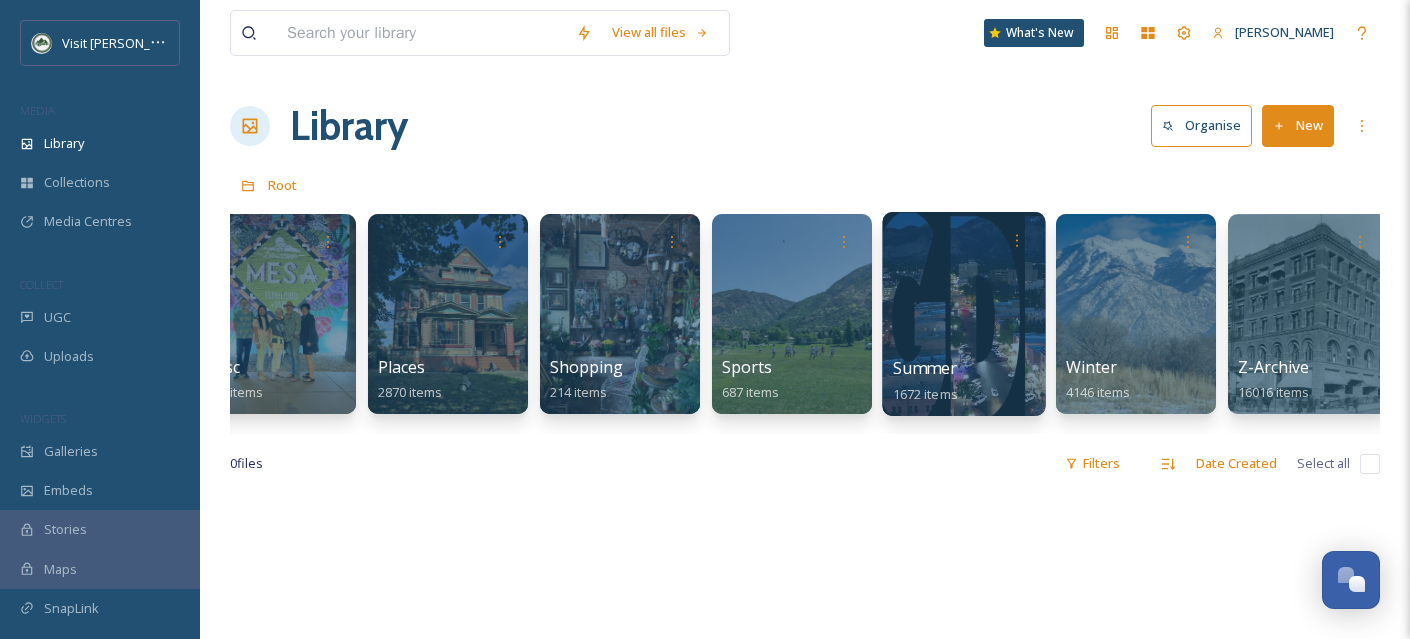 click at bounding box center [963, 314] 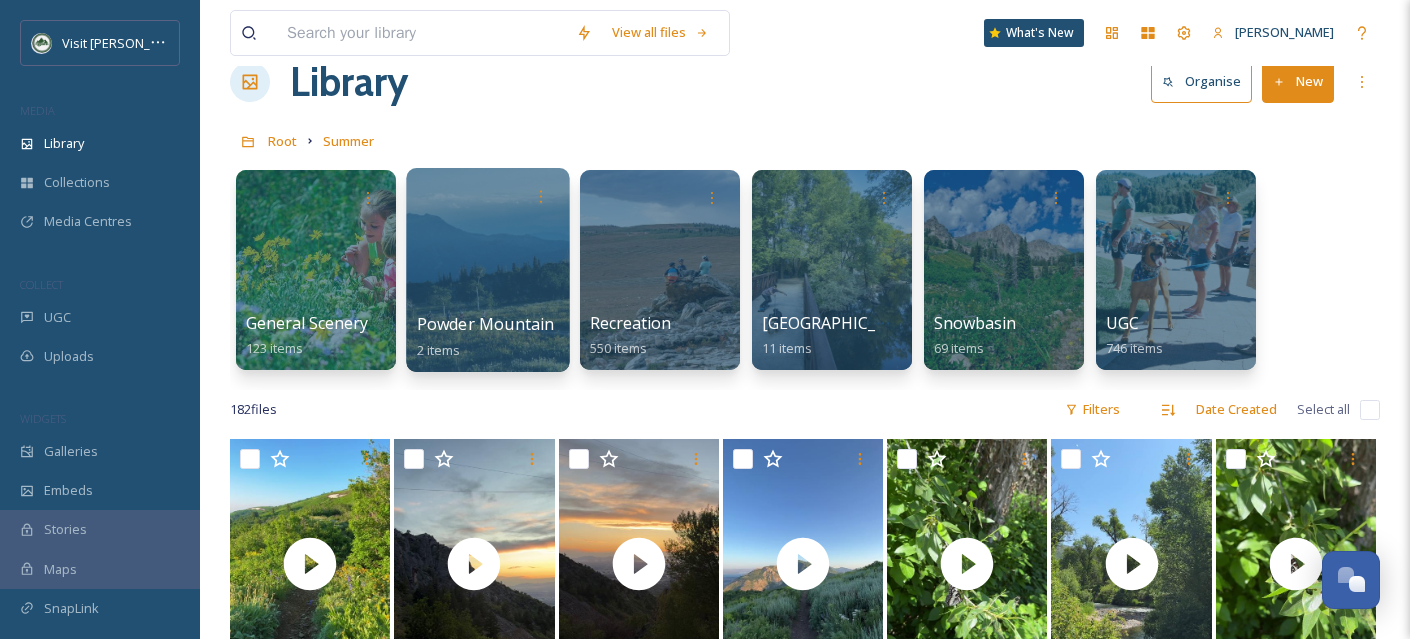scroll, scrollTop: 0, scrollLeft: 0, axis: both 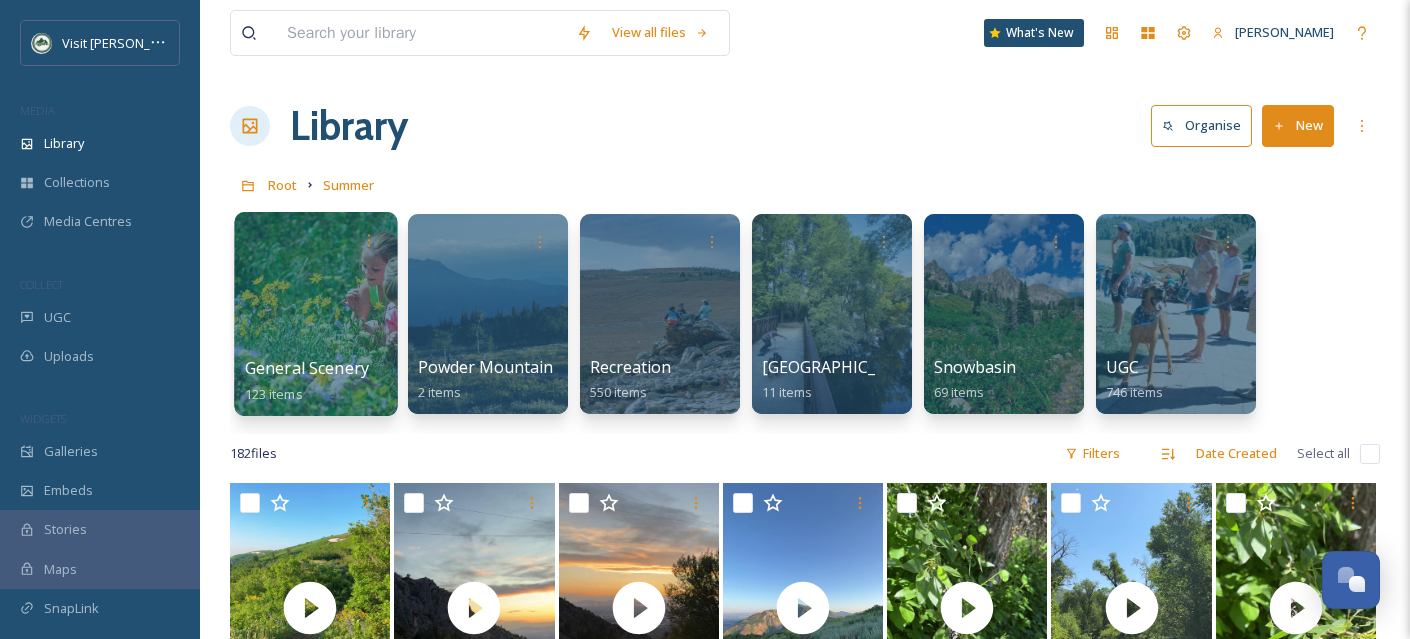 click at bounding box center [315, 314] 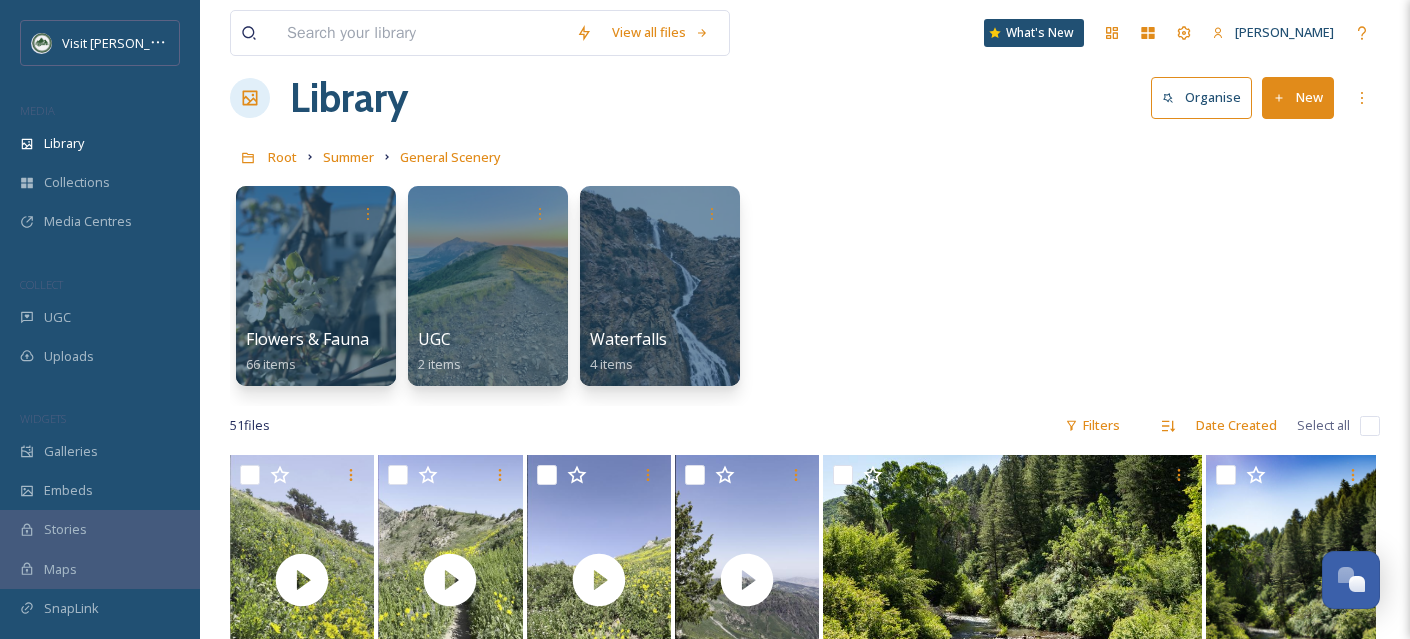 scroll, scrollTop: 0, scrollLeft: 0, axis: both 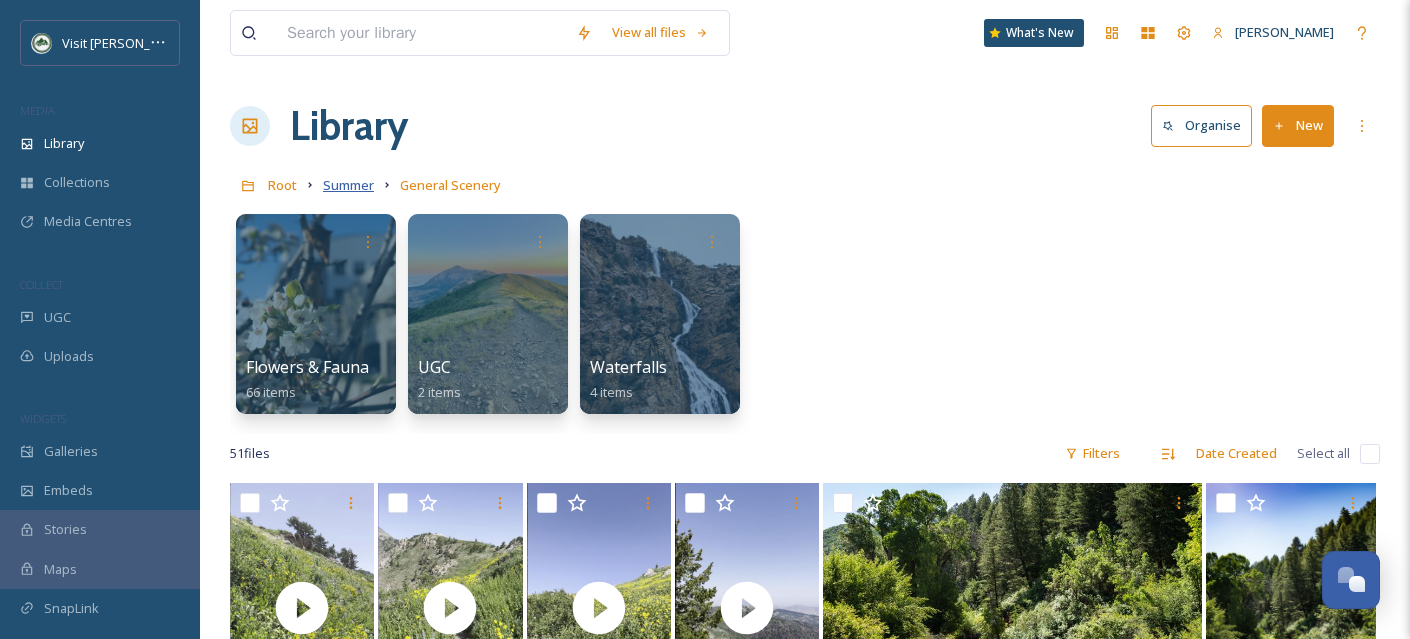 click on "Summer" at bounding box center (348, 185) 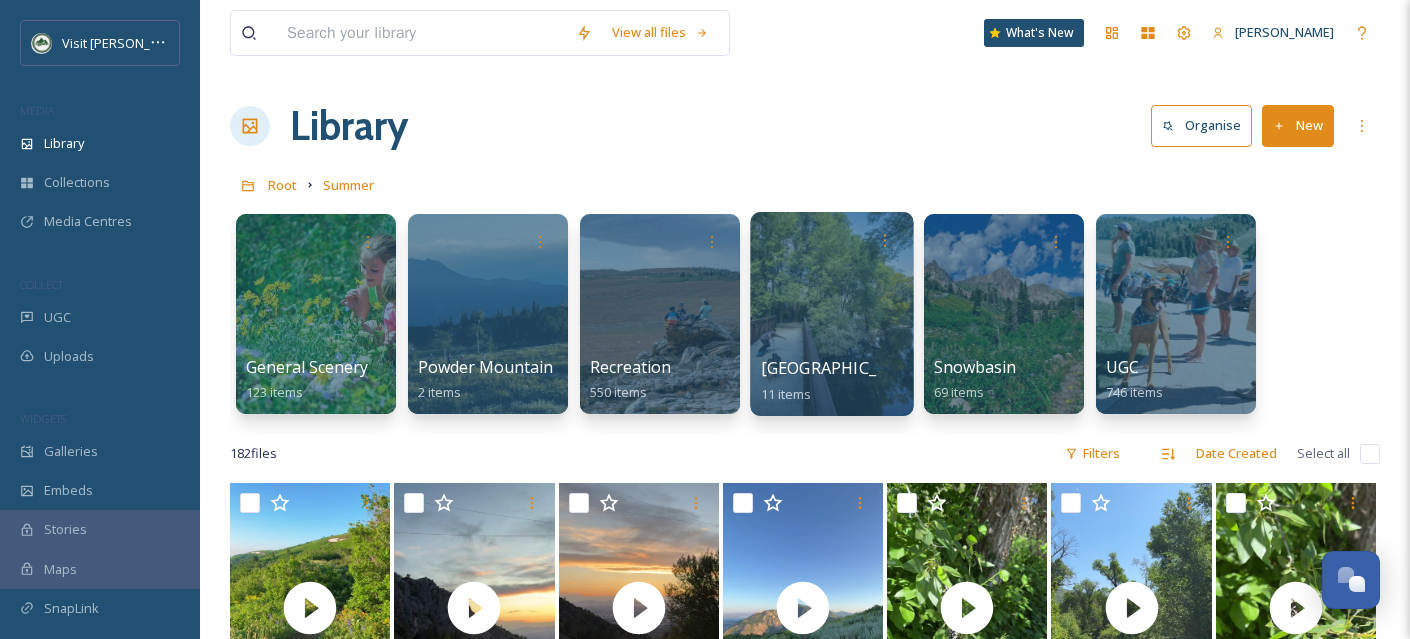 click at bounding box center [831, 314] 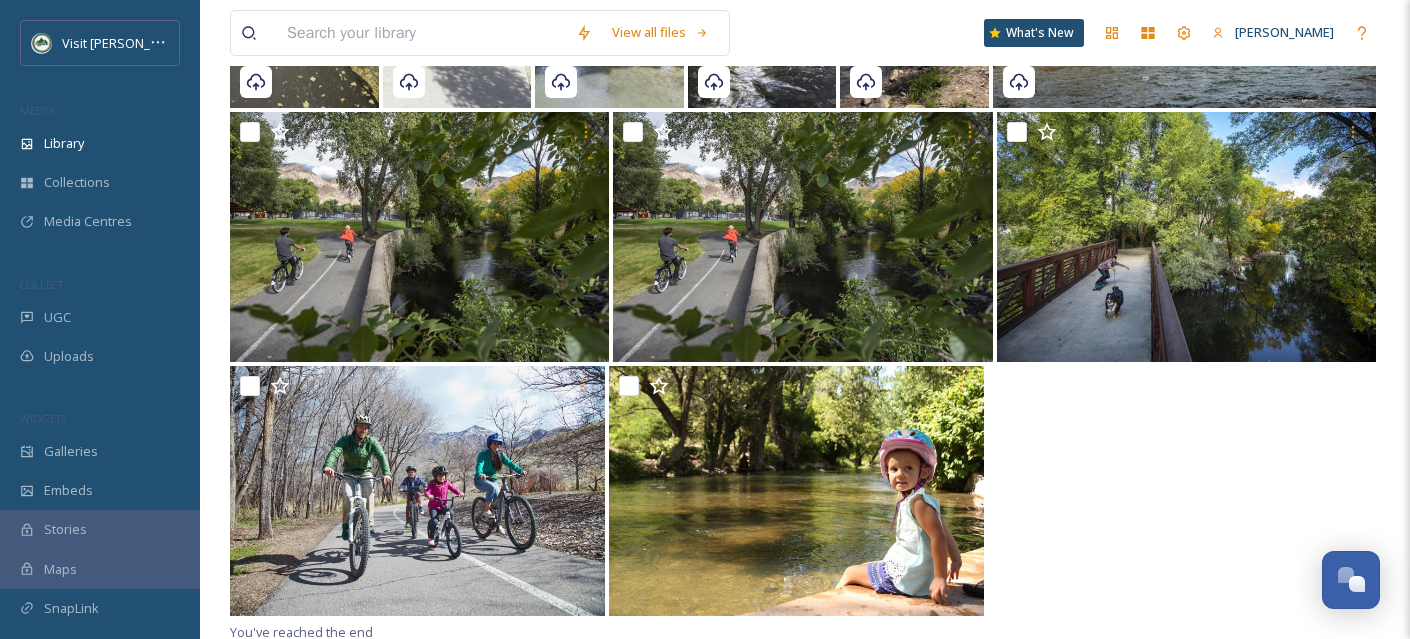 scroll, scrollTop: 420, scrollLeft: 0, axis: vertical 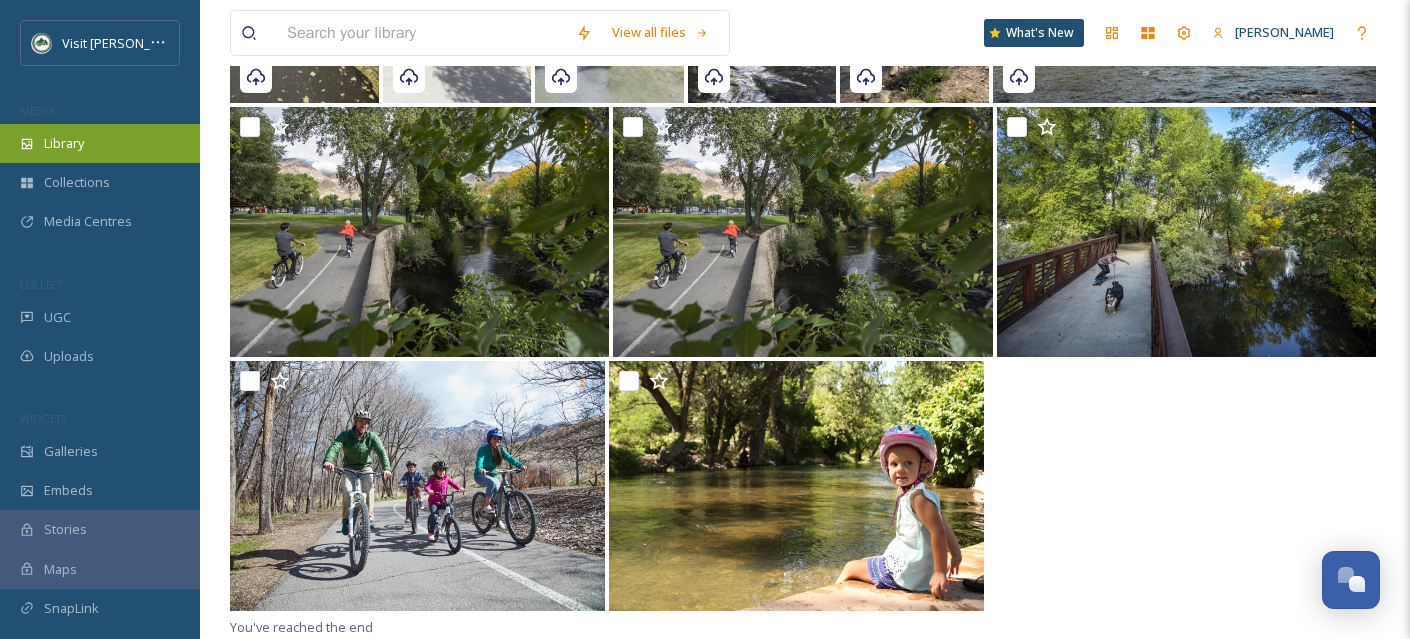 click on "Library" at bounding box center (100, 143) 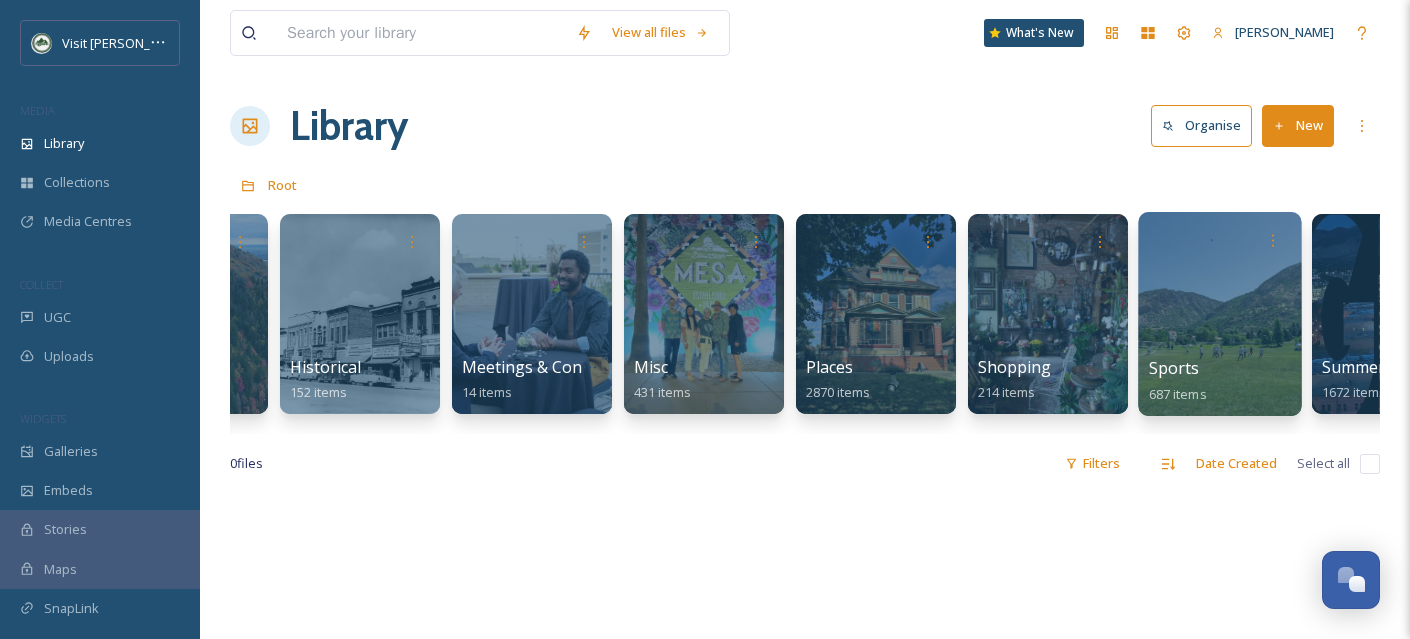 scroll, scrollTop: 0, scrollLeft: 768, axis: horizontal 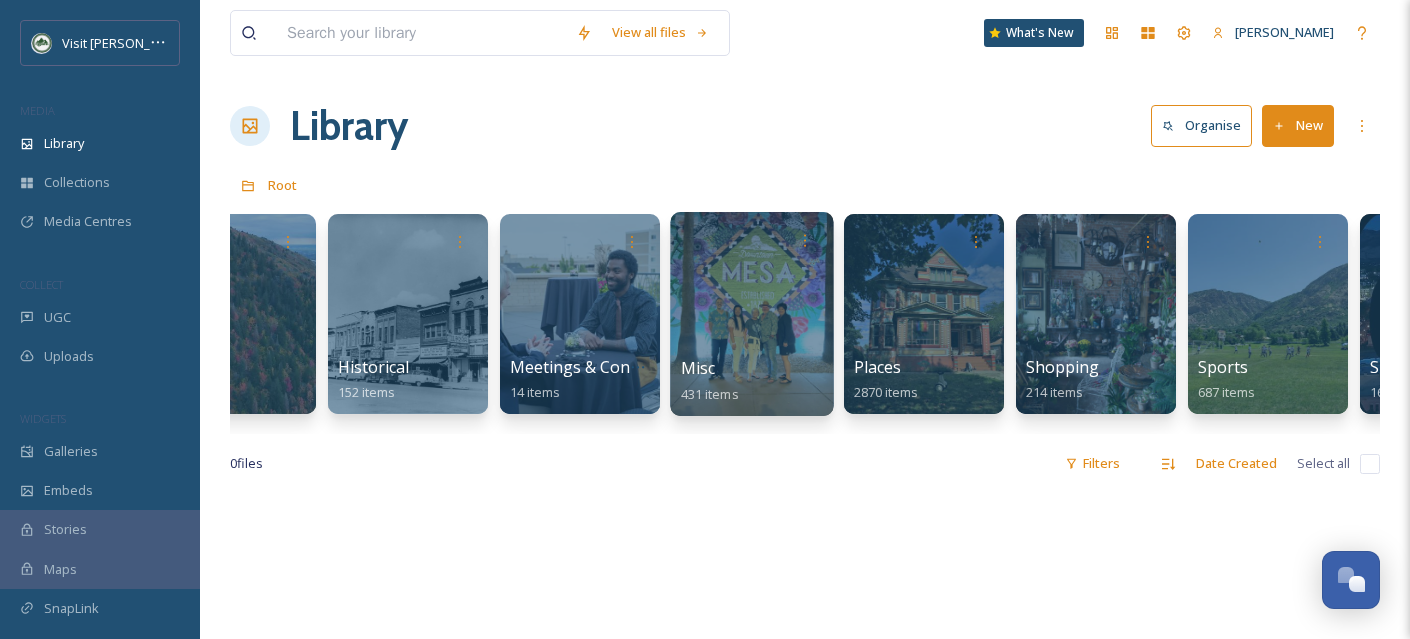 click at bounding box center [751, 314] 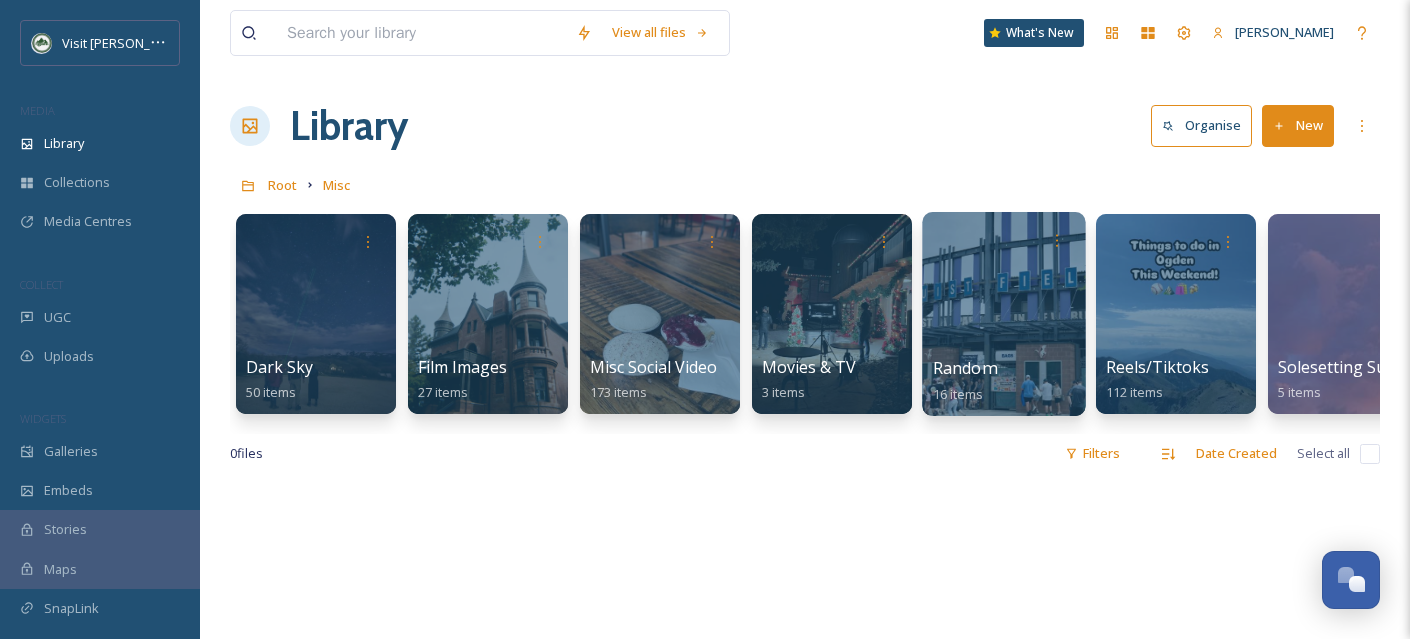 click at bounding box center (1003, 314) 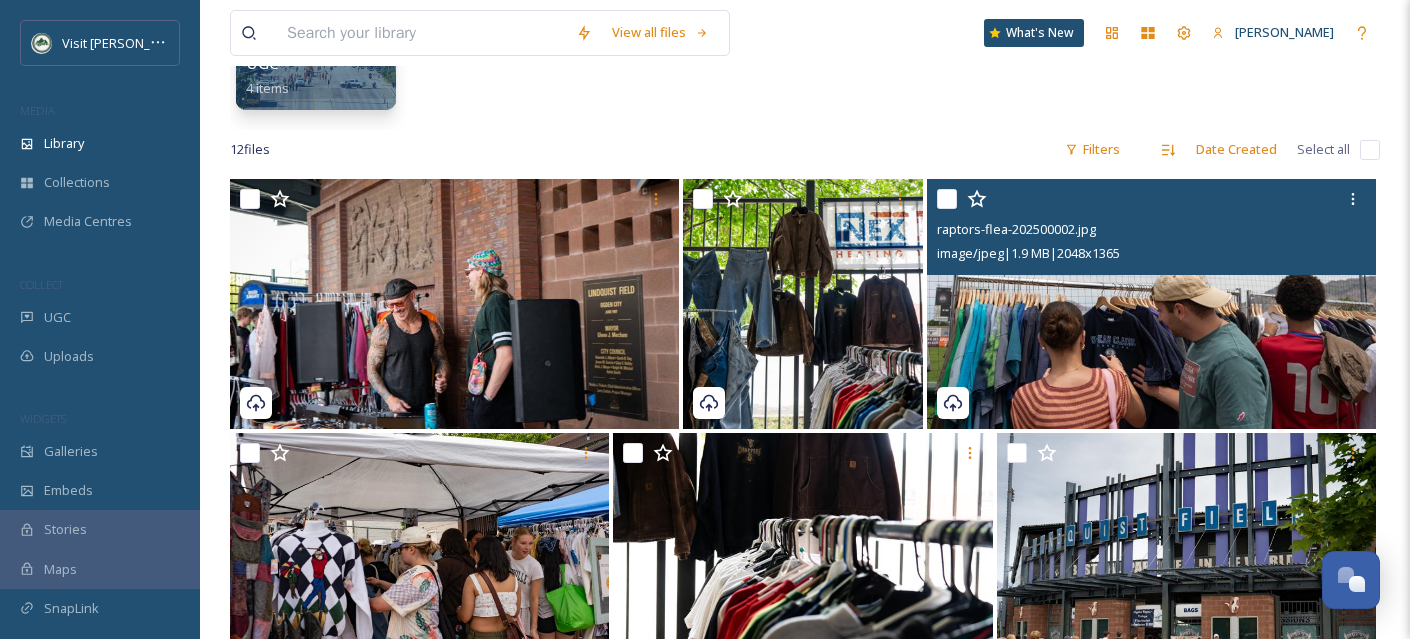 scroll, scrollTop: 0, scrollLeft: 0, axis: both 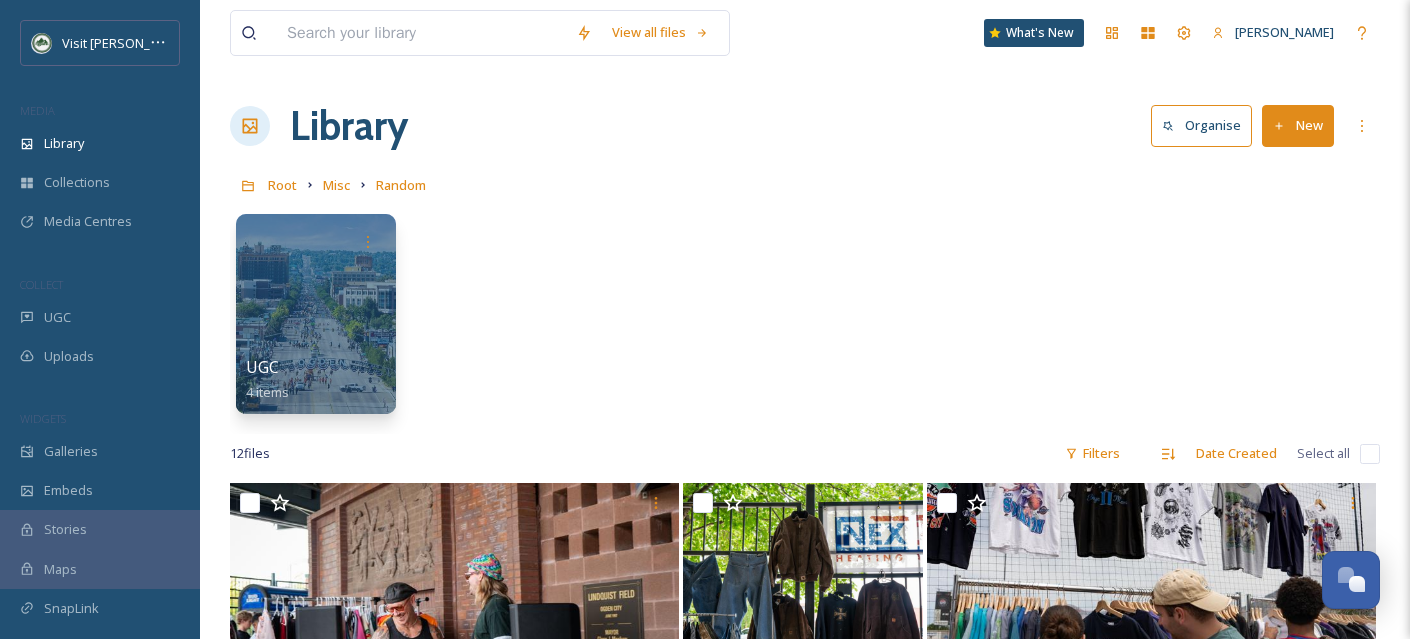 click on "New" at bounding box center (1298, 125) 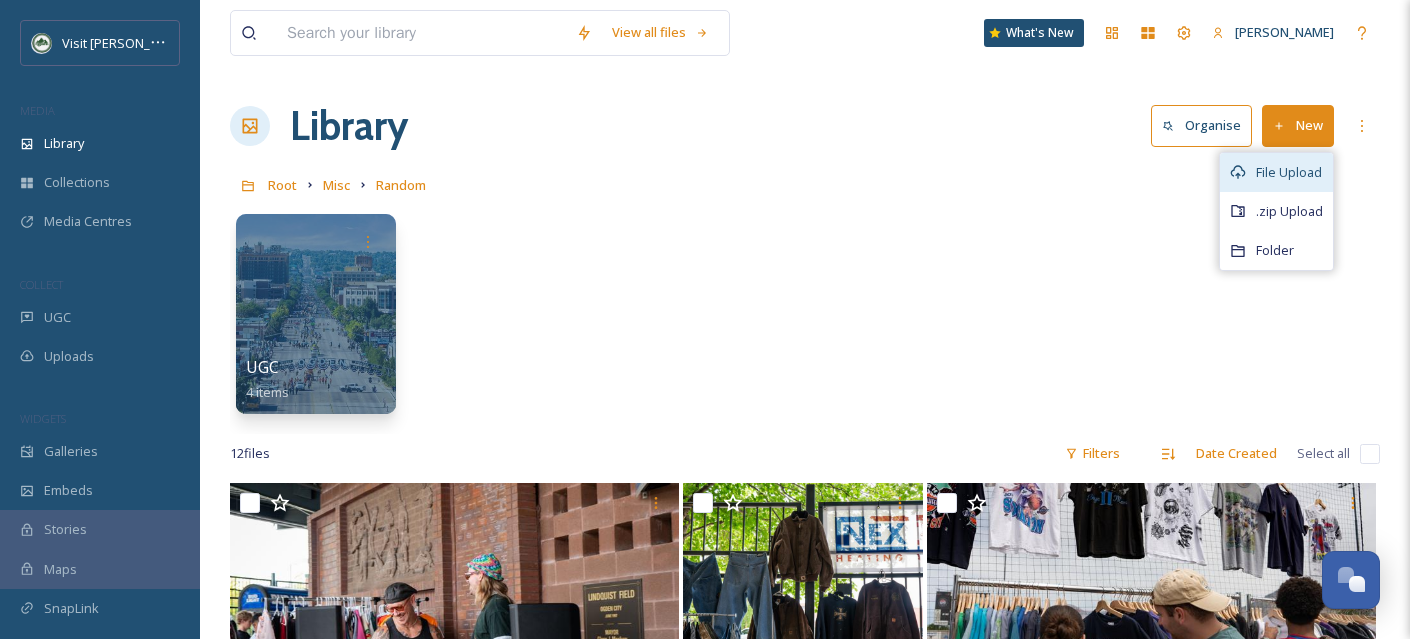 click on "File Upload" at bounding box center (1289, 172) 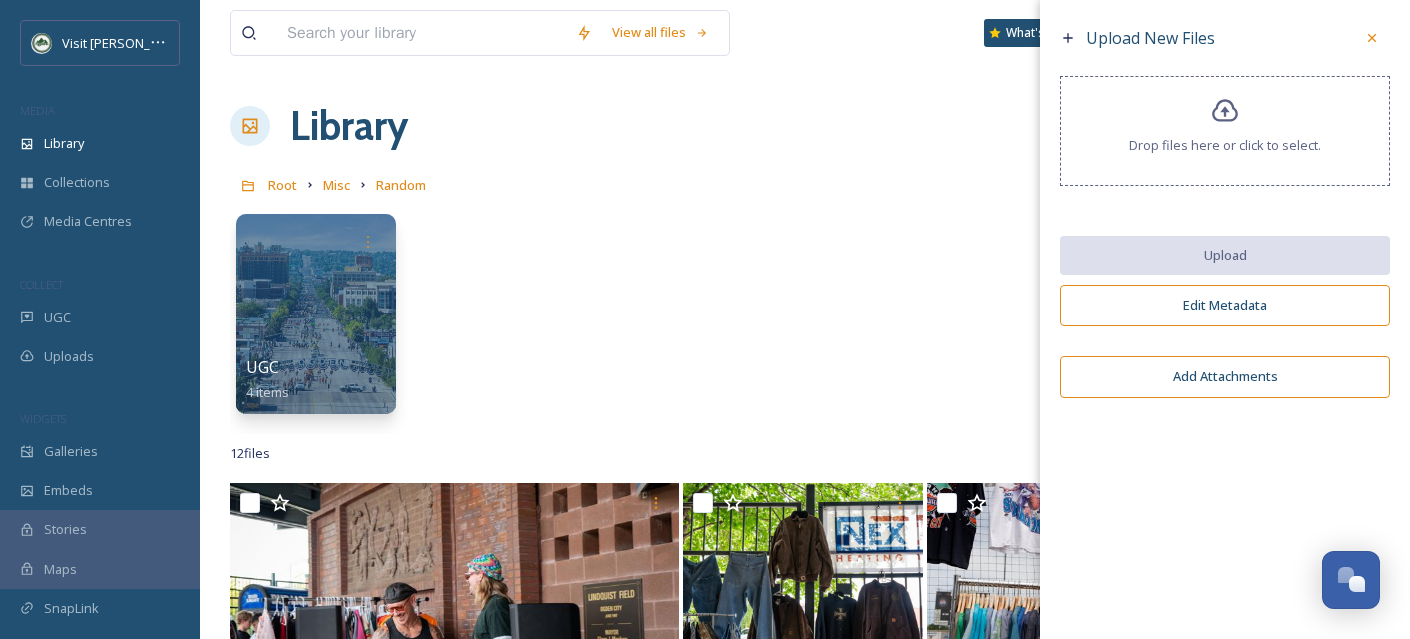 click on "Drop files here or click to select." at bounding box center (1225, 145) 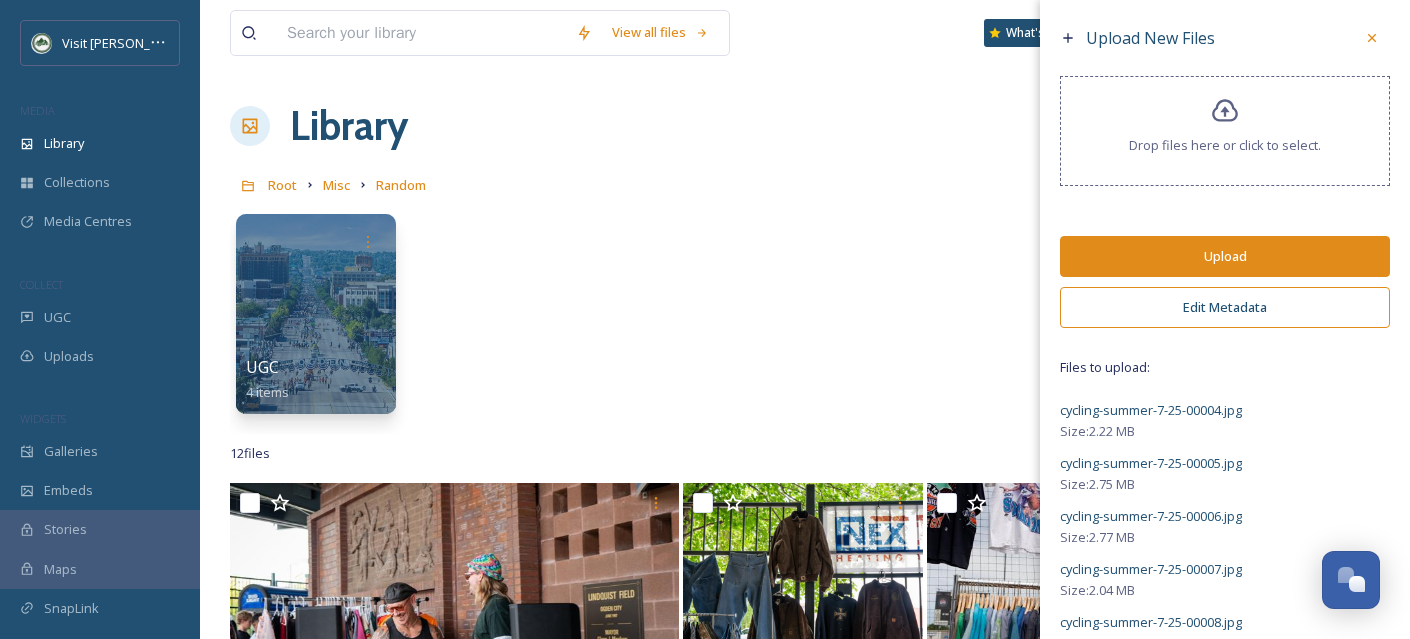 click on "Edit Metadata" at bounding box center [1225, 307] 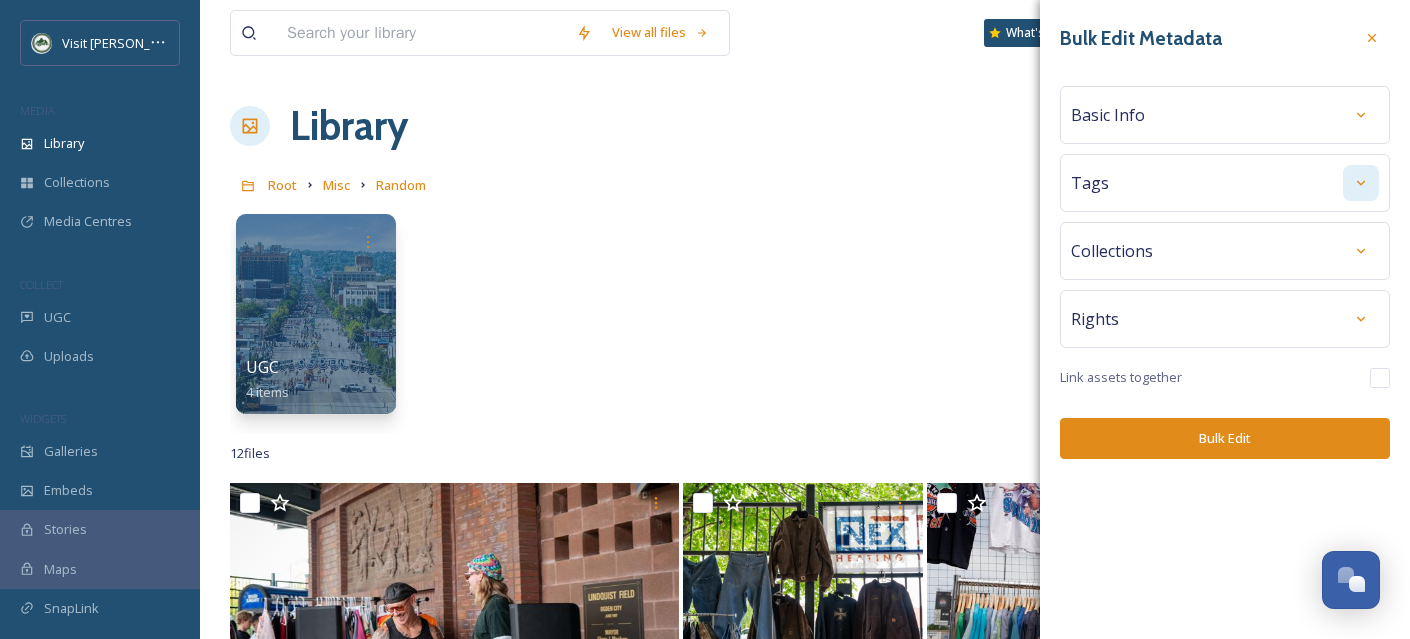 click at bounding box center (1361, 183) 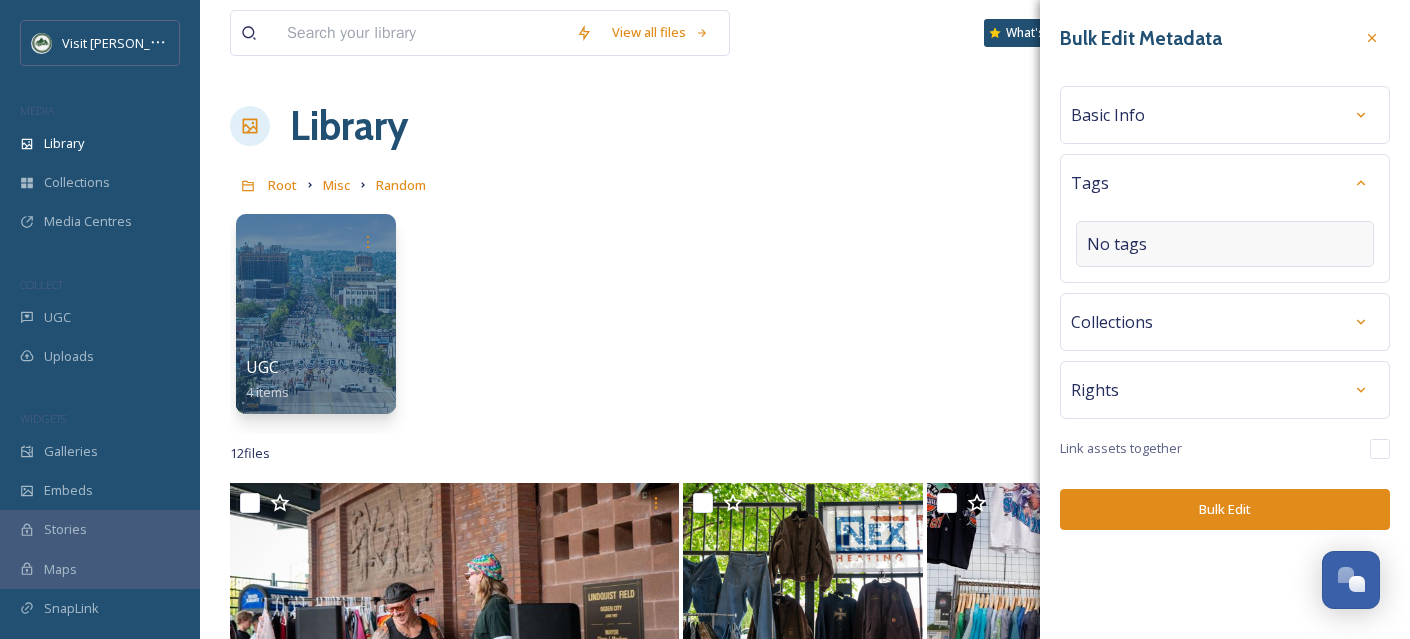 click on "No tags" at bounding box center [1225, 244] 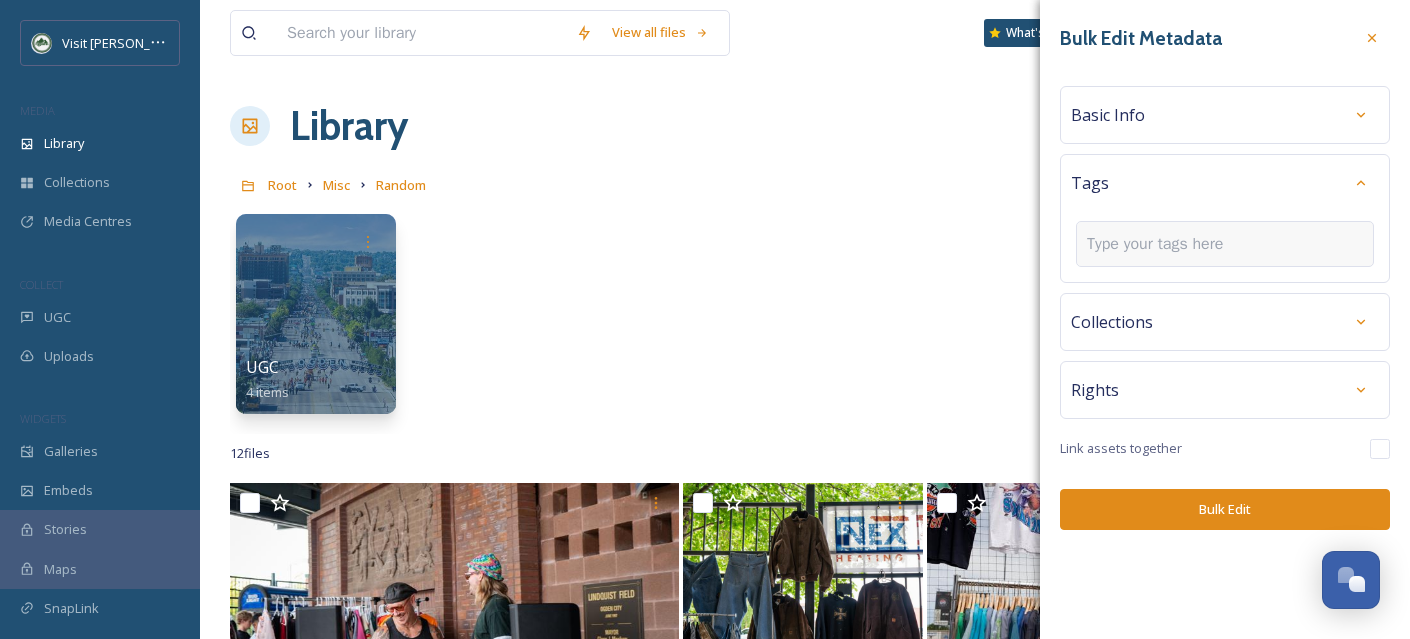 click at bounding box center [1163, 244] 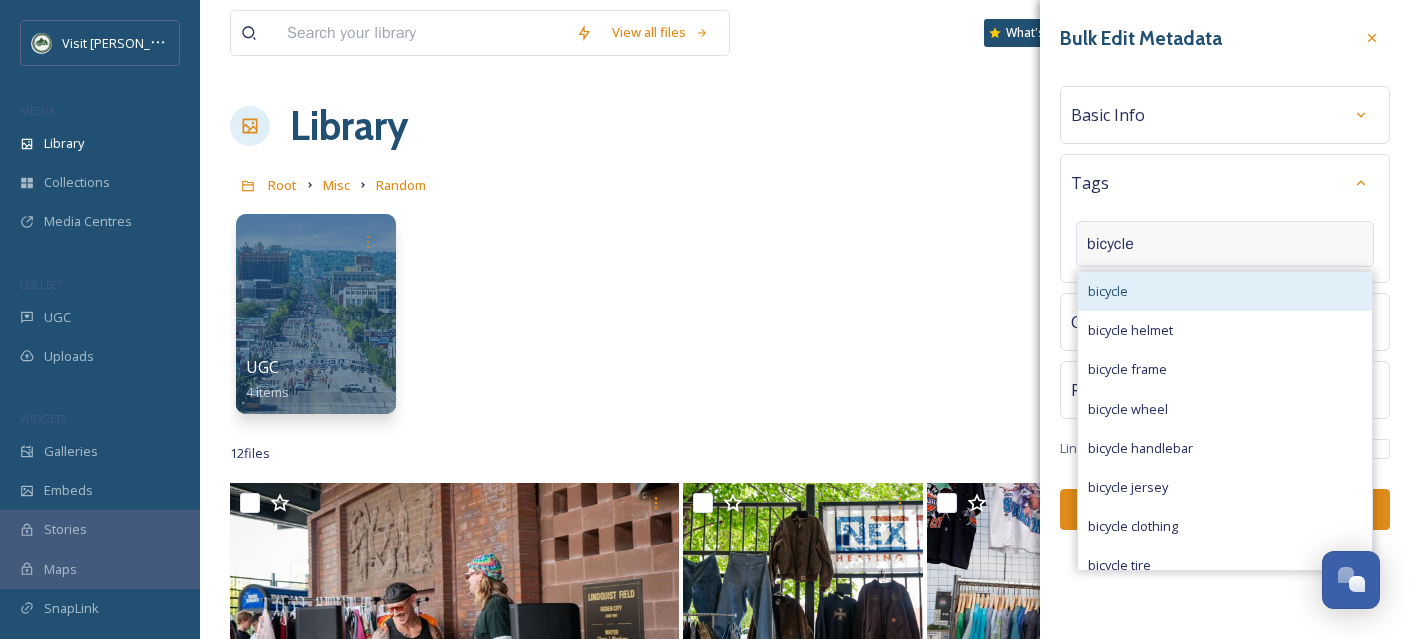 type on "bicycle" 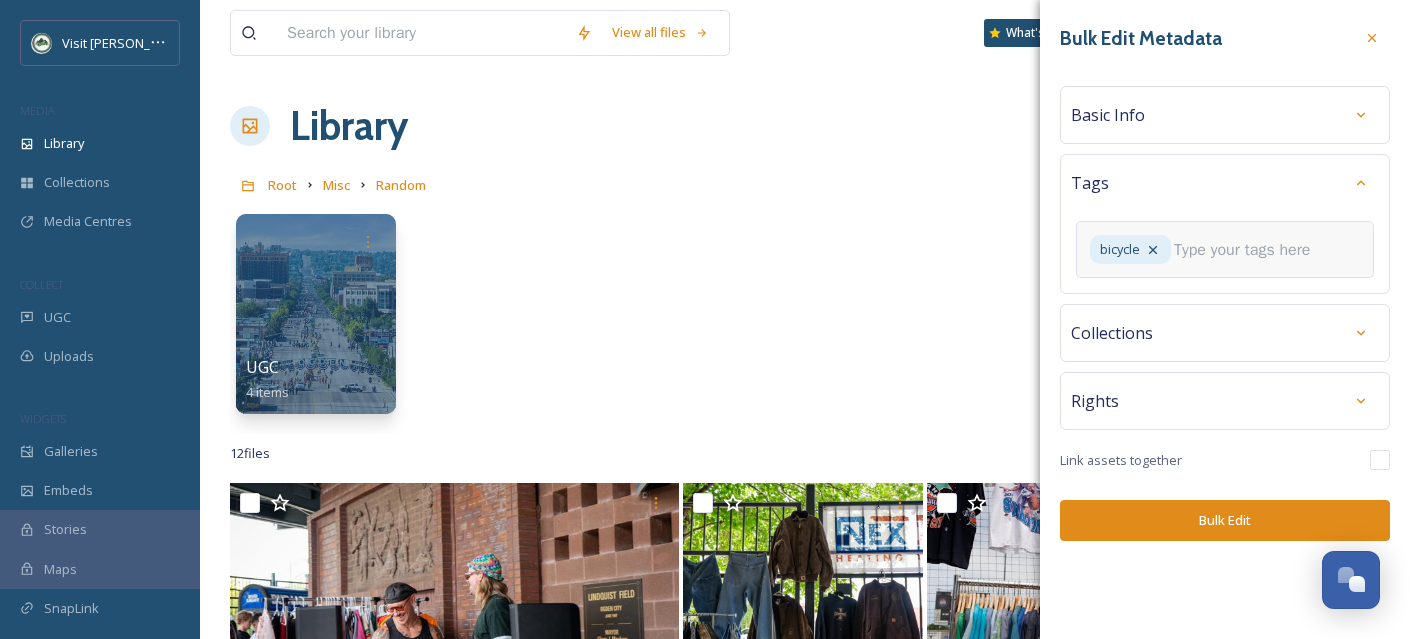 click at bounding box center [1250, 250] 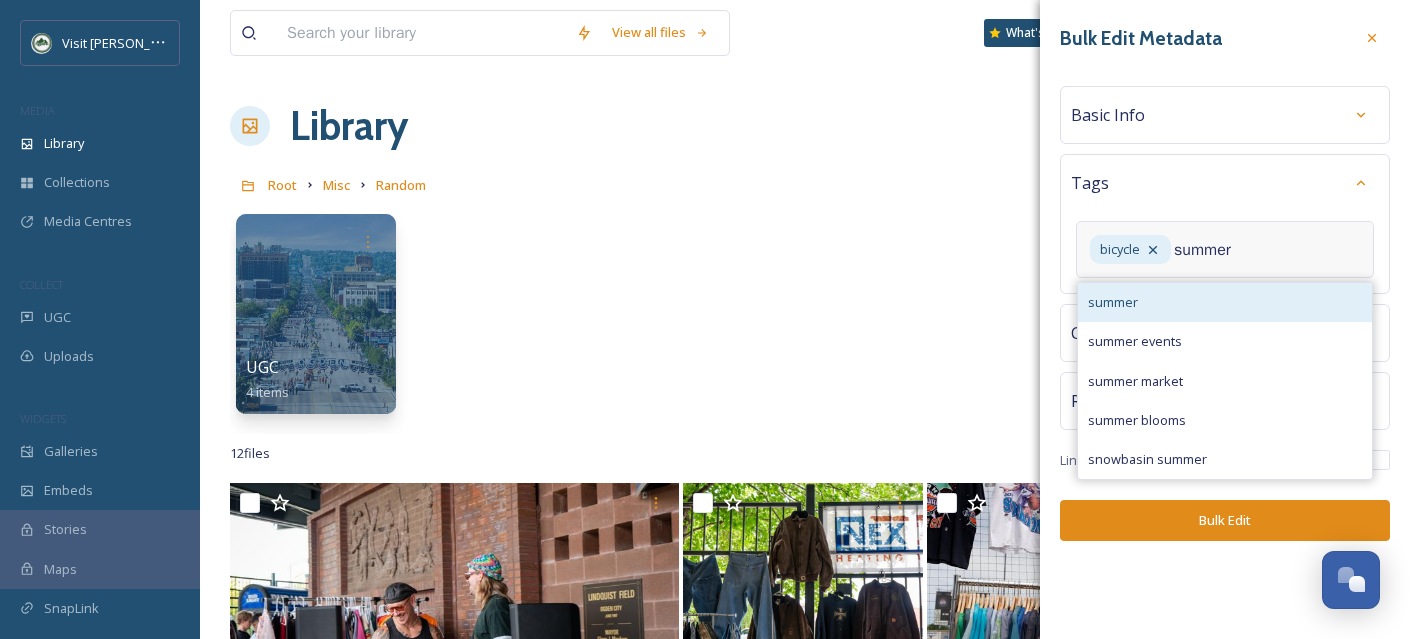 type on "summer" 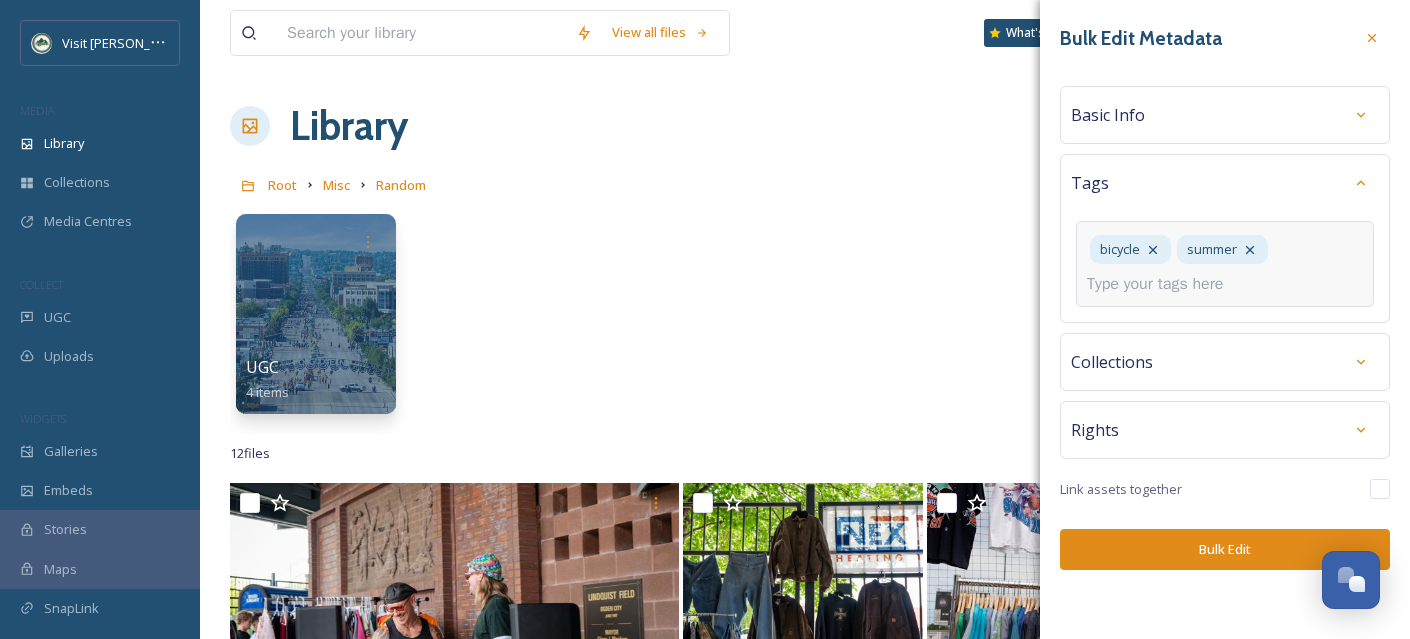 click at bounding box center [1163, 284] 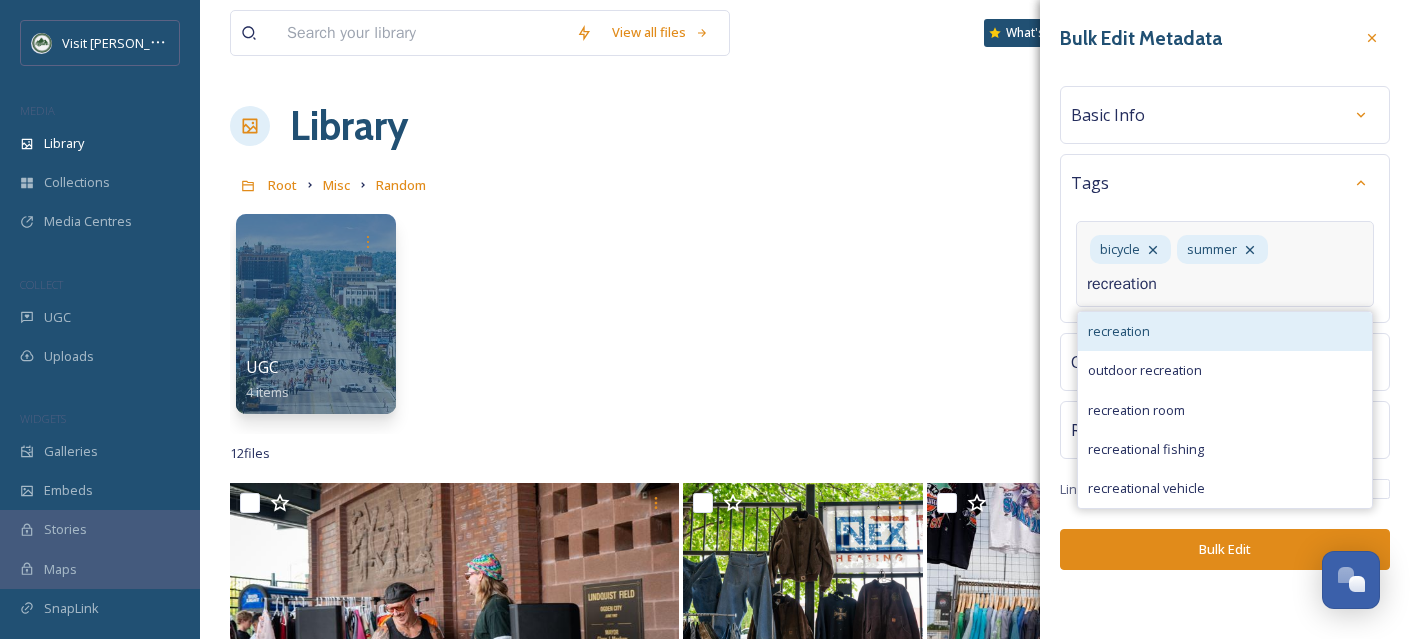 type on "recreation" 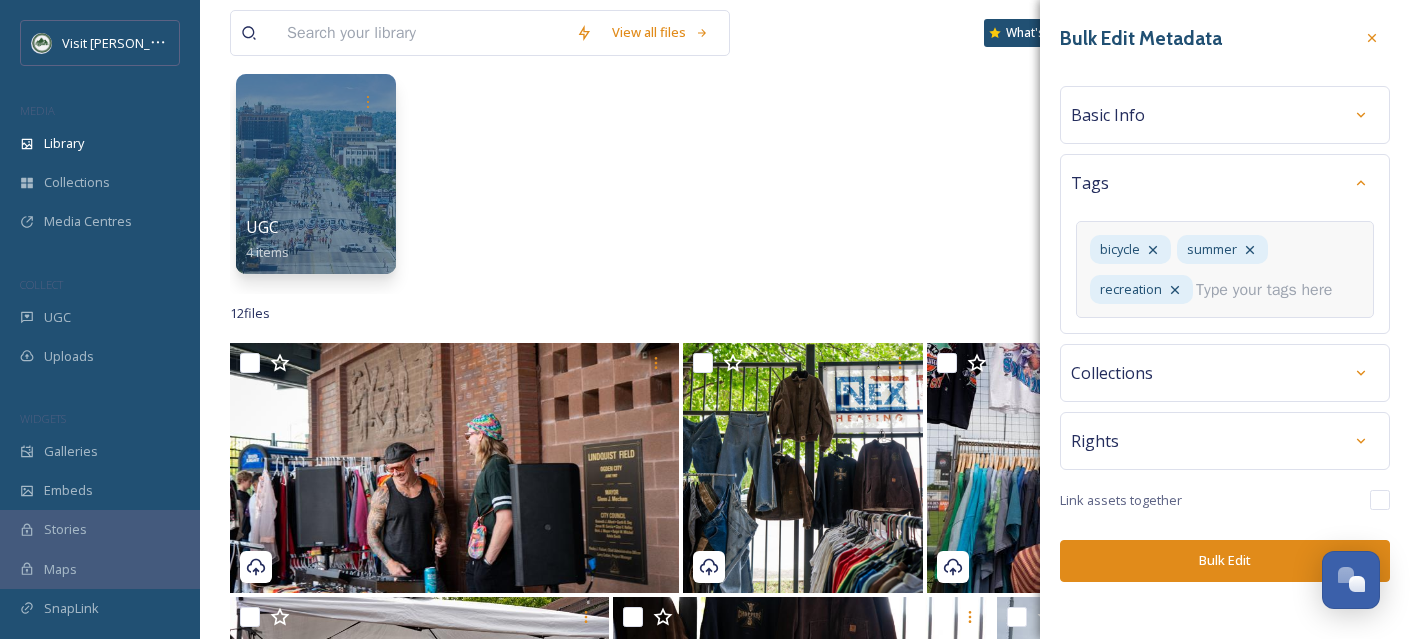 scroll, scrollTop: 162, scrollLeft: 0, axis: vertical 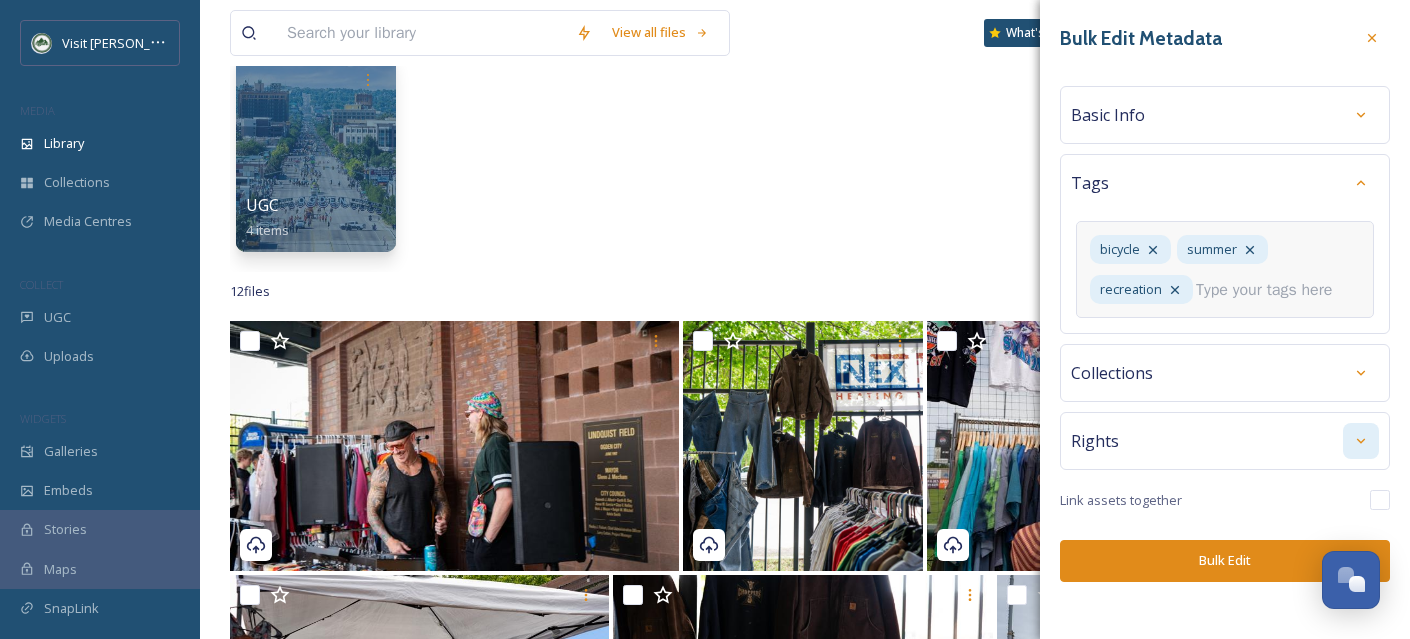 click on "Bulk Edit Metadata Basic Info Tags bicycle summer recreation Collections Rights Link assets together Bulk Edit" at bounding box center (1225, 301) 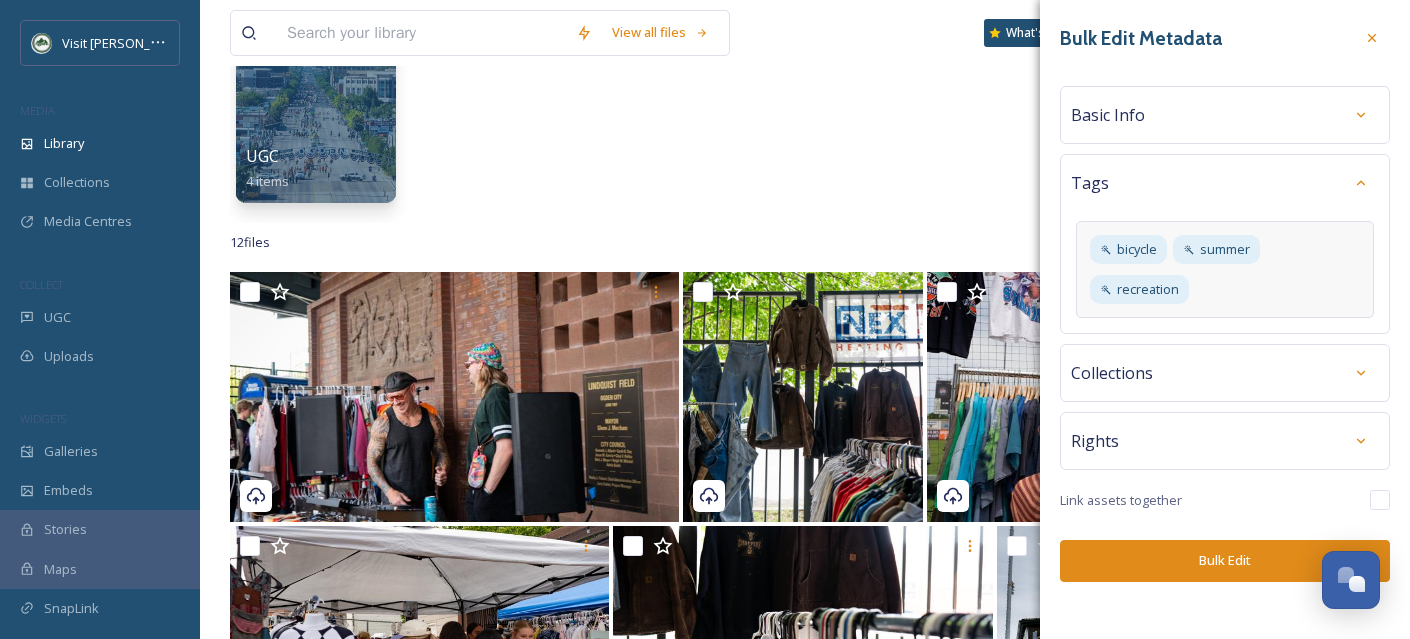 scroll, scrollTop: 215, scrollLeft: 0, axis: vertical 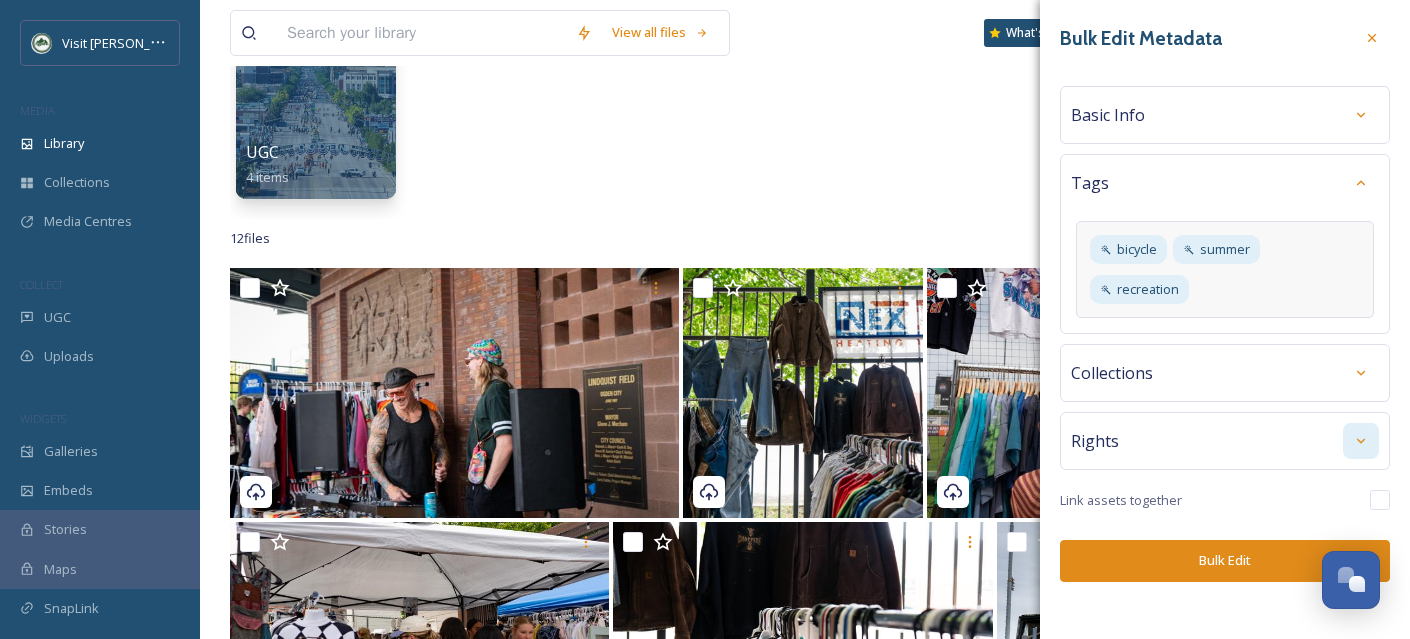 click at bounding box center [1361, 441] 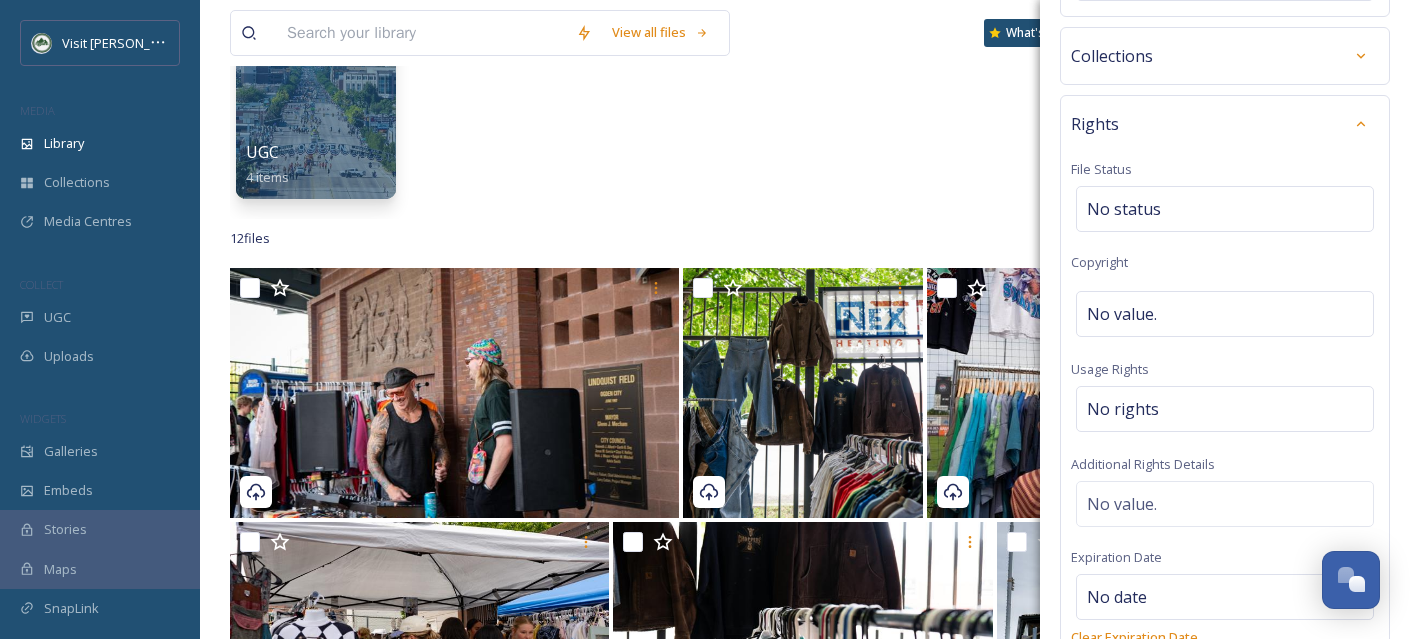 scroll, scrollTop: 351, scrollLeft: 0, axis: vertical 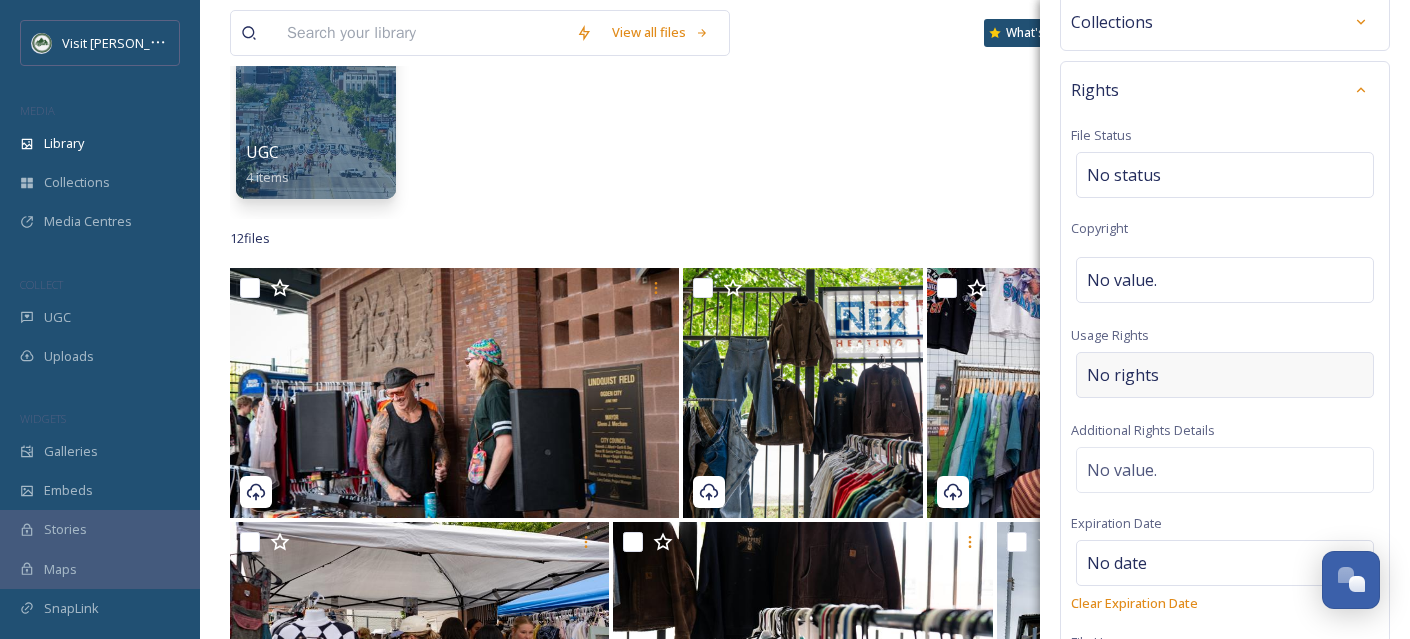 click on "No rights" at bounding box center (1123, 375) 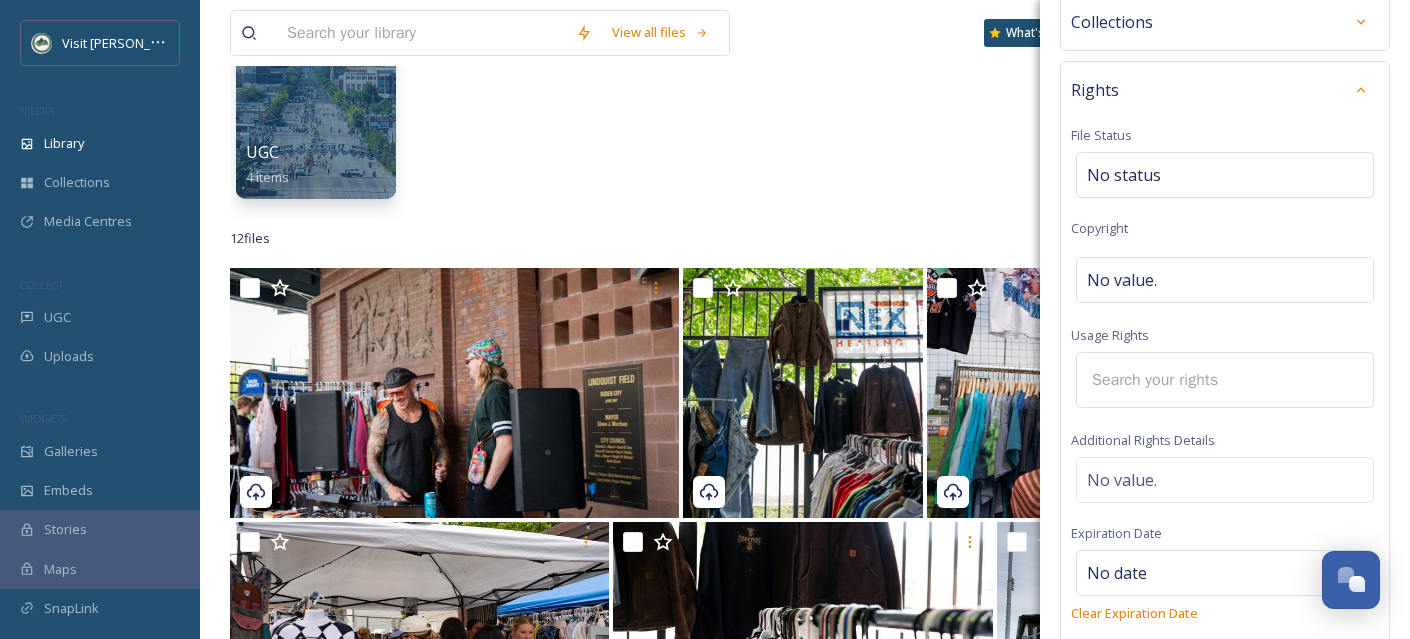 click at bounding box center (1168, 380) 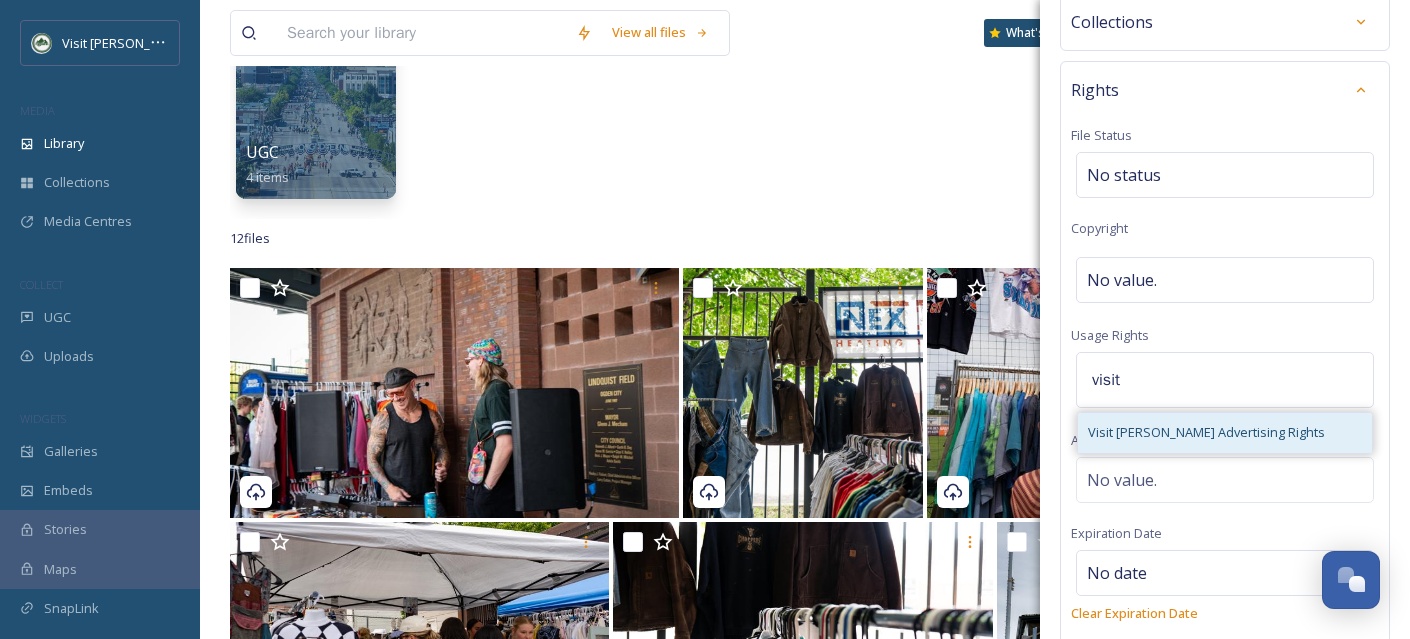 type on "visit" 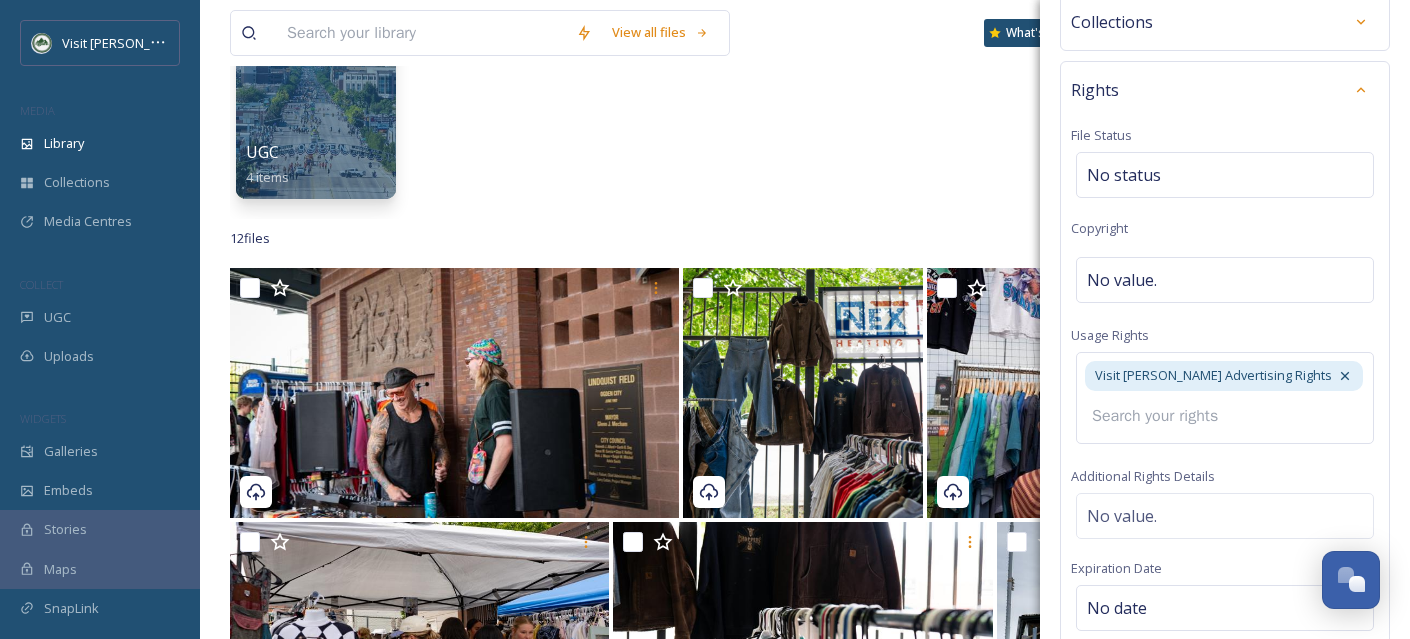 scroll, scrollTop: 589, scrollLeft: 0, axis: vertical 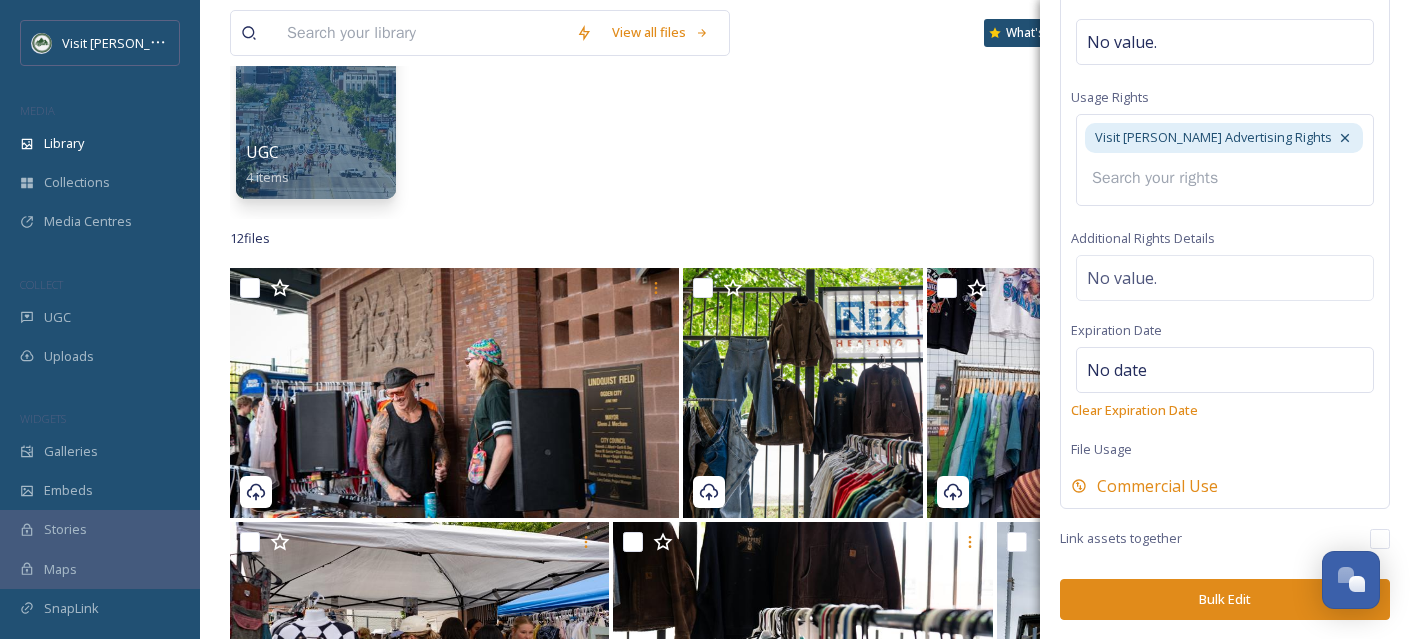 click on "Bulk Edit" at bounding box center [1225, 599] 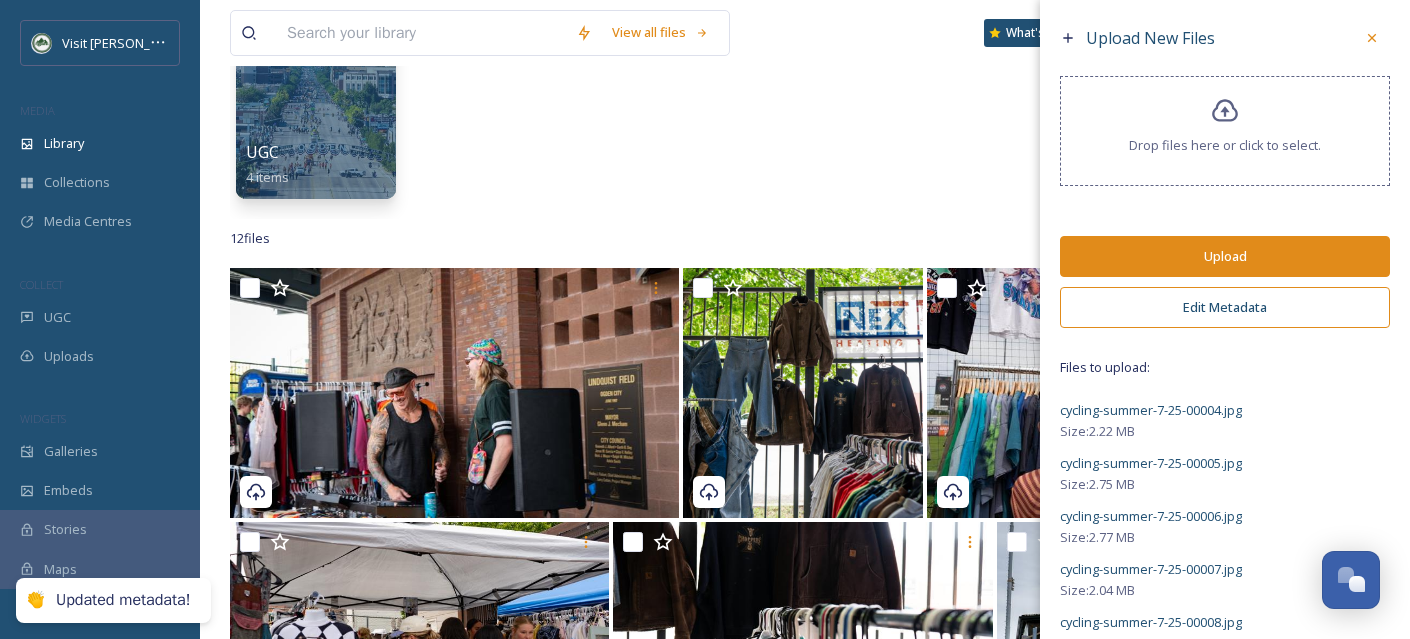 click on "Upload" at bounding box center [1225, 256] 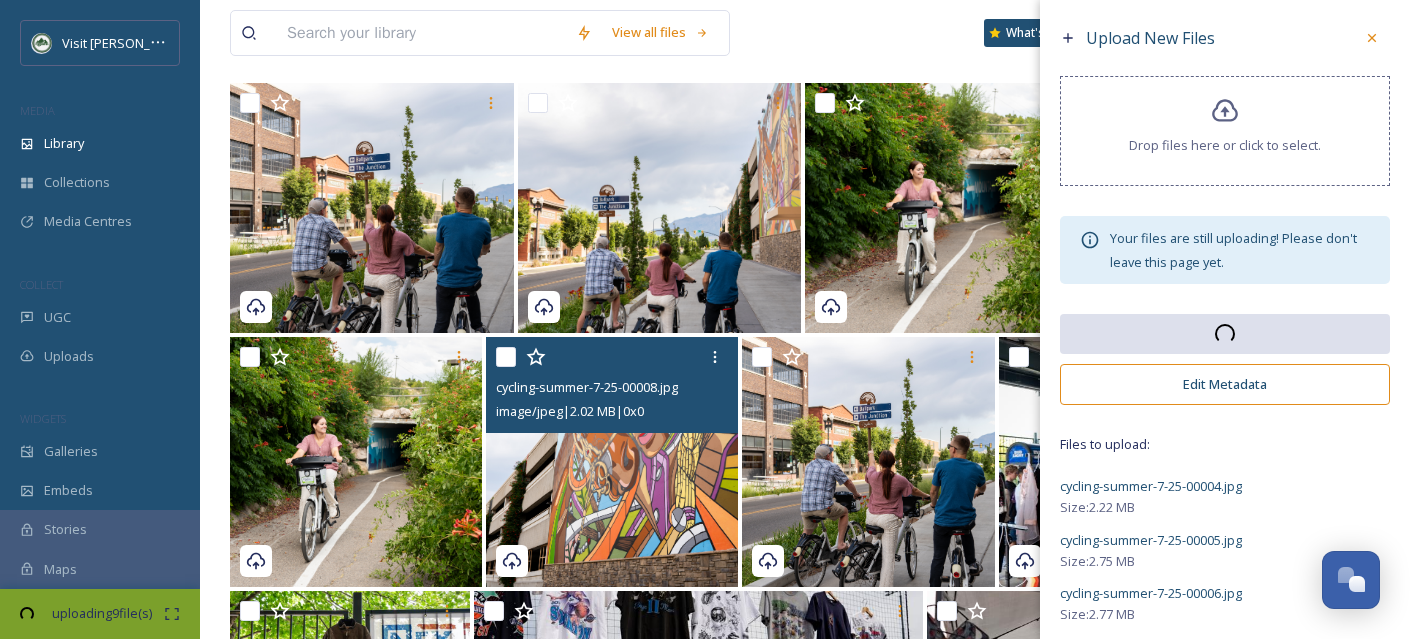 scroll, scrollTop: 399, scrollLeft: 0, axis: vertical 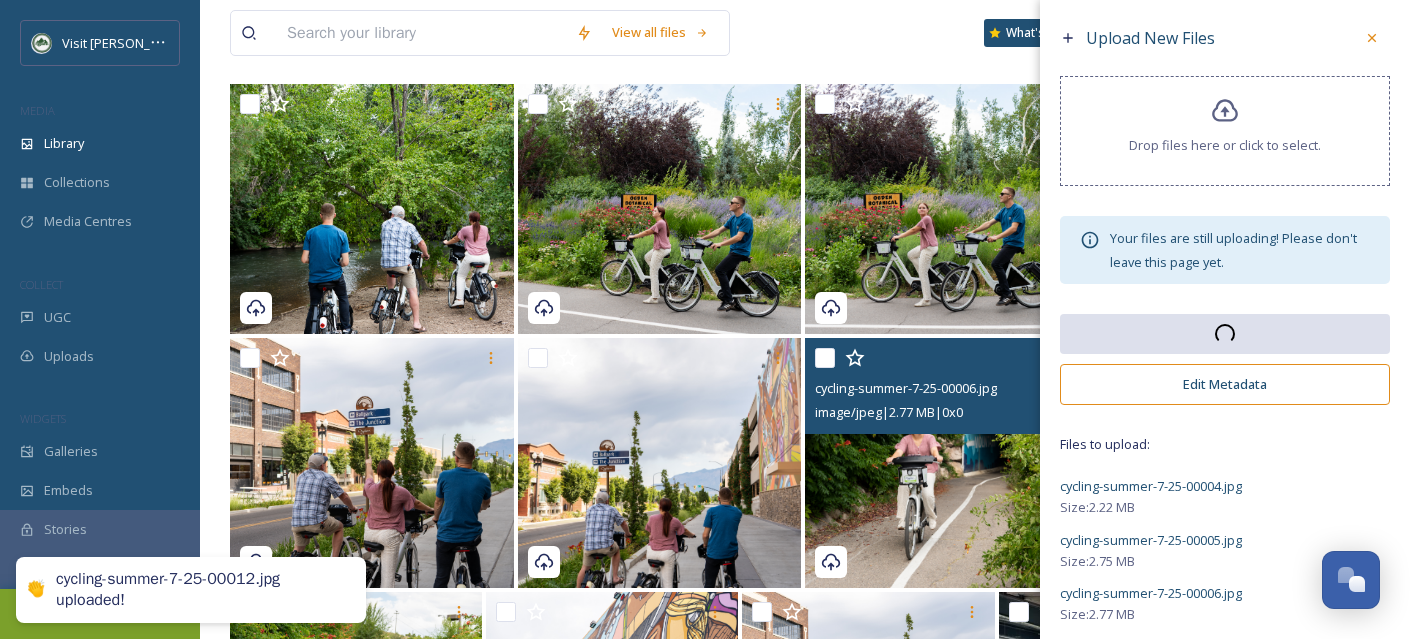 click at bounding box center (947, 463) 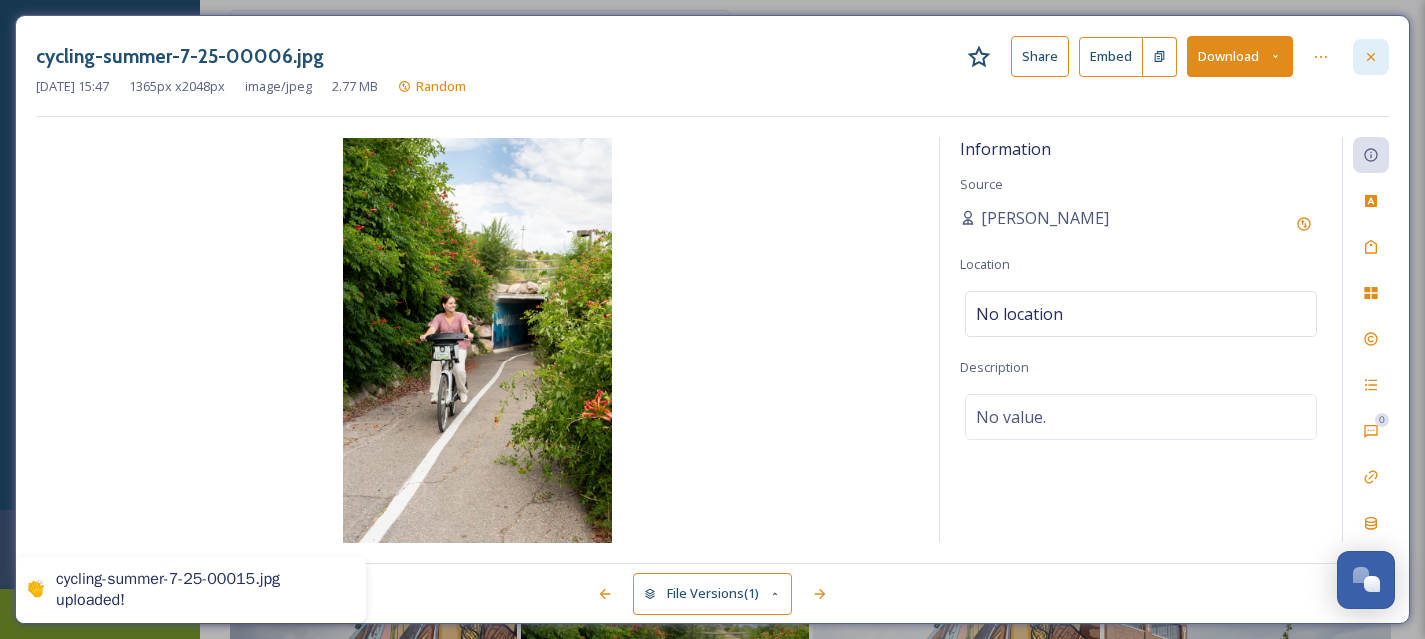 click at bounding box center [1371, 57] 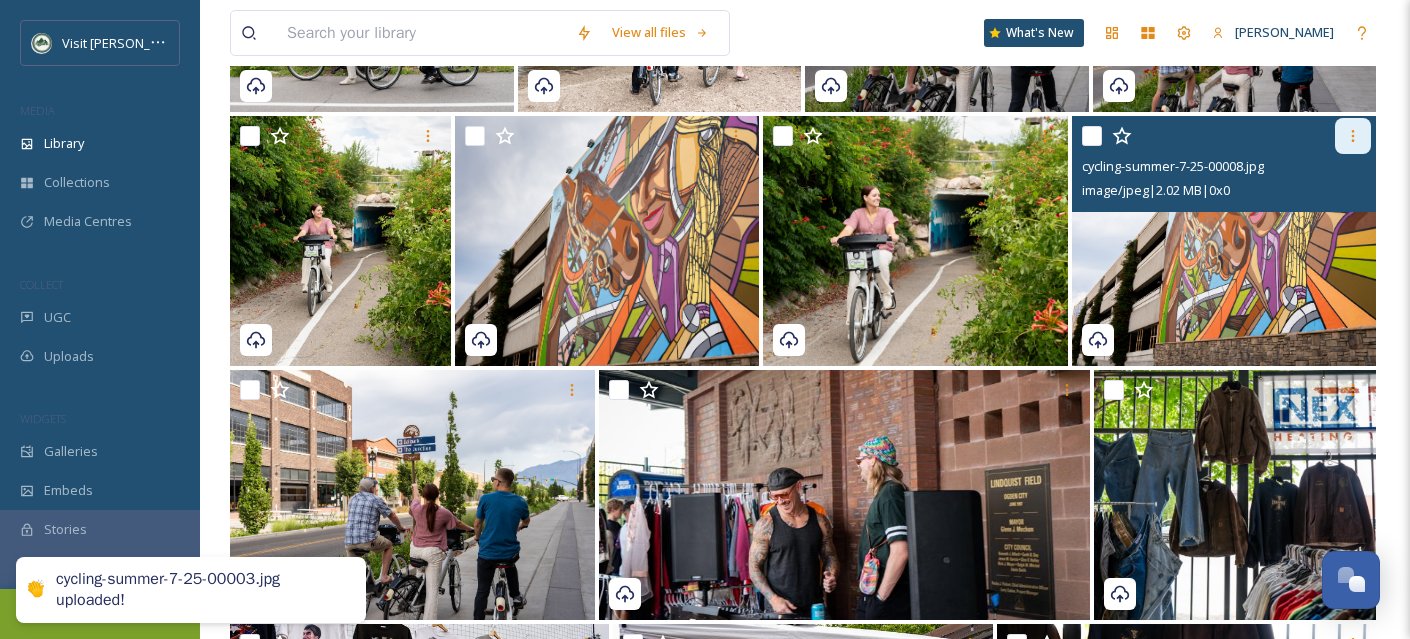 scroll, scrollTop: 879, scrollLeft: 0, axis: vertical 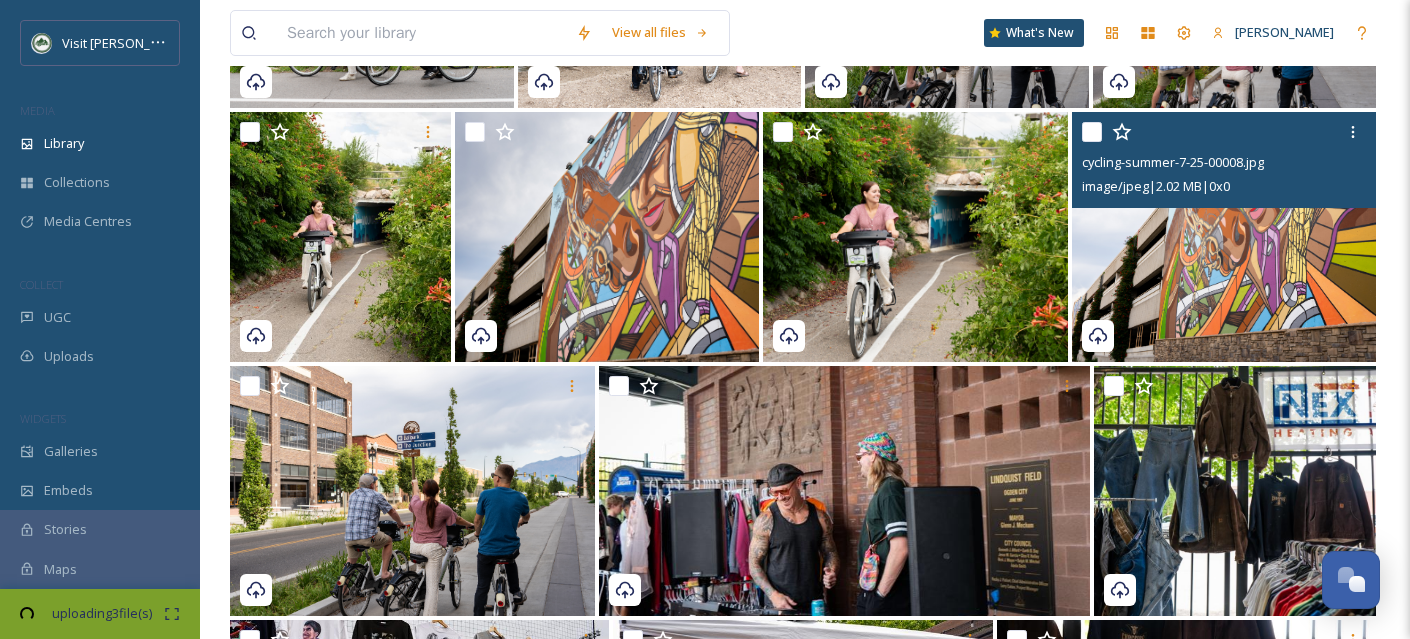 click at bounding box center (1092, 132) 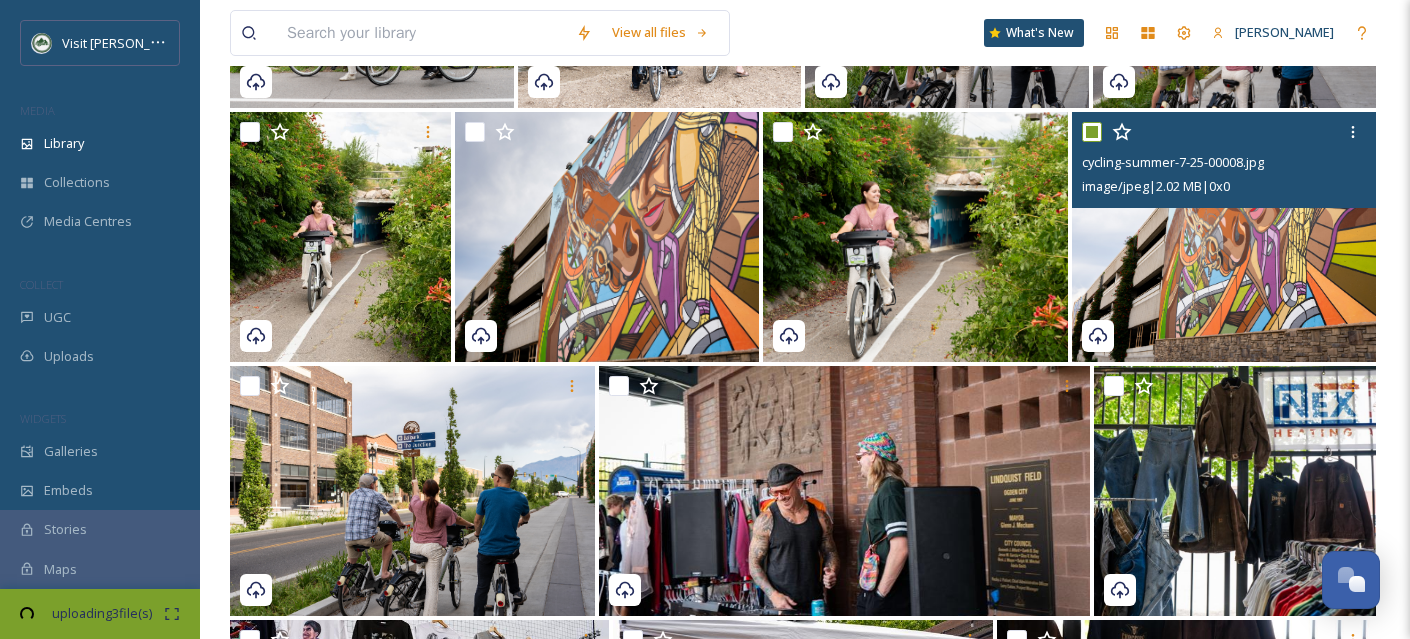 checkbox on "true" 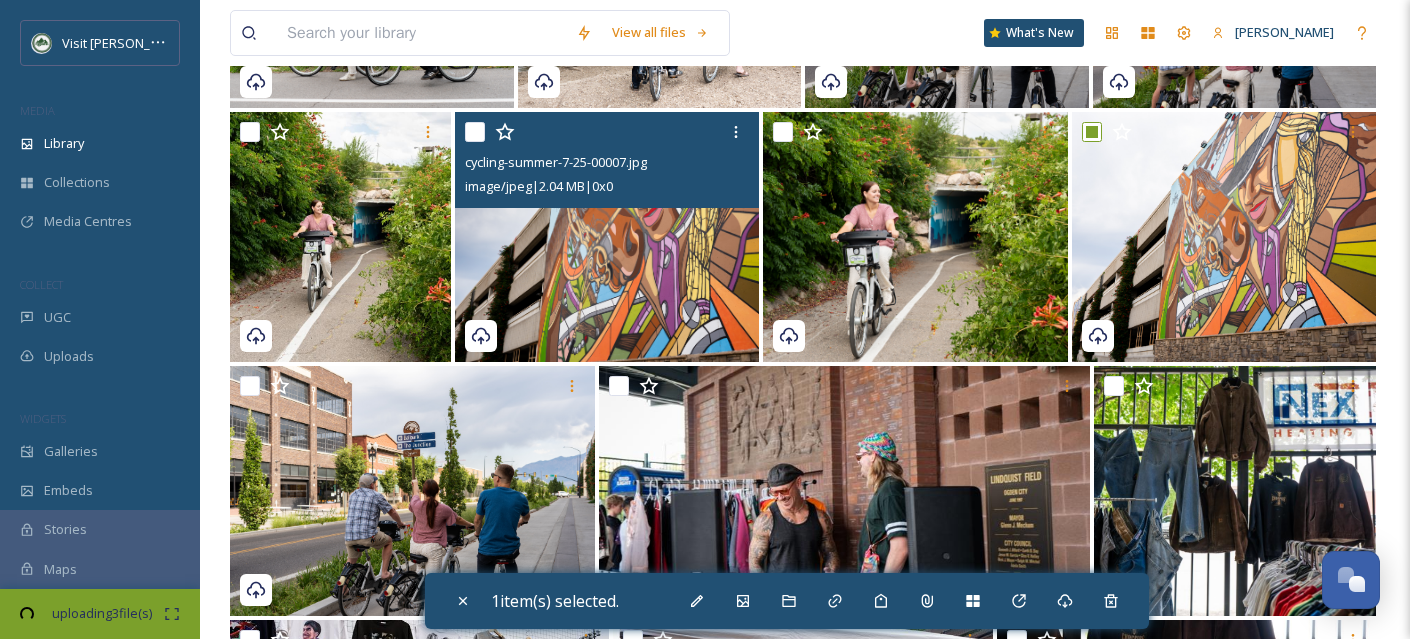 click at bounding box center (475, 132) 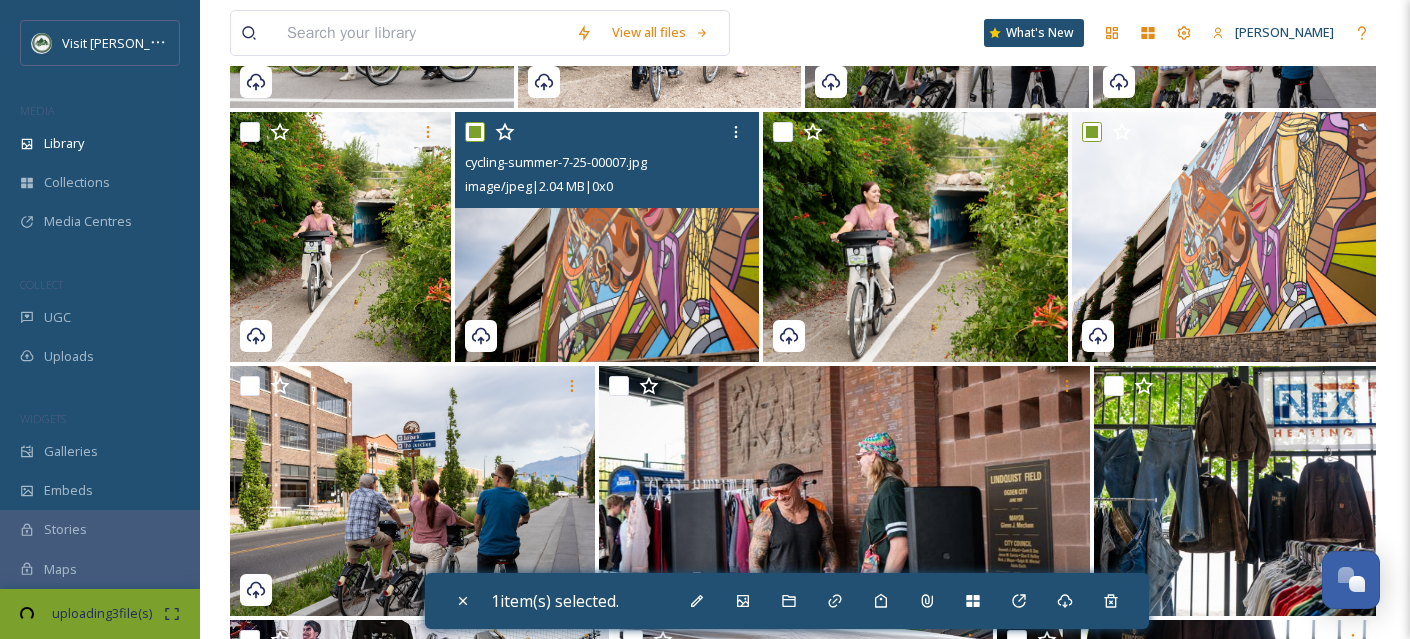 checkbox on "true" 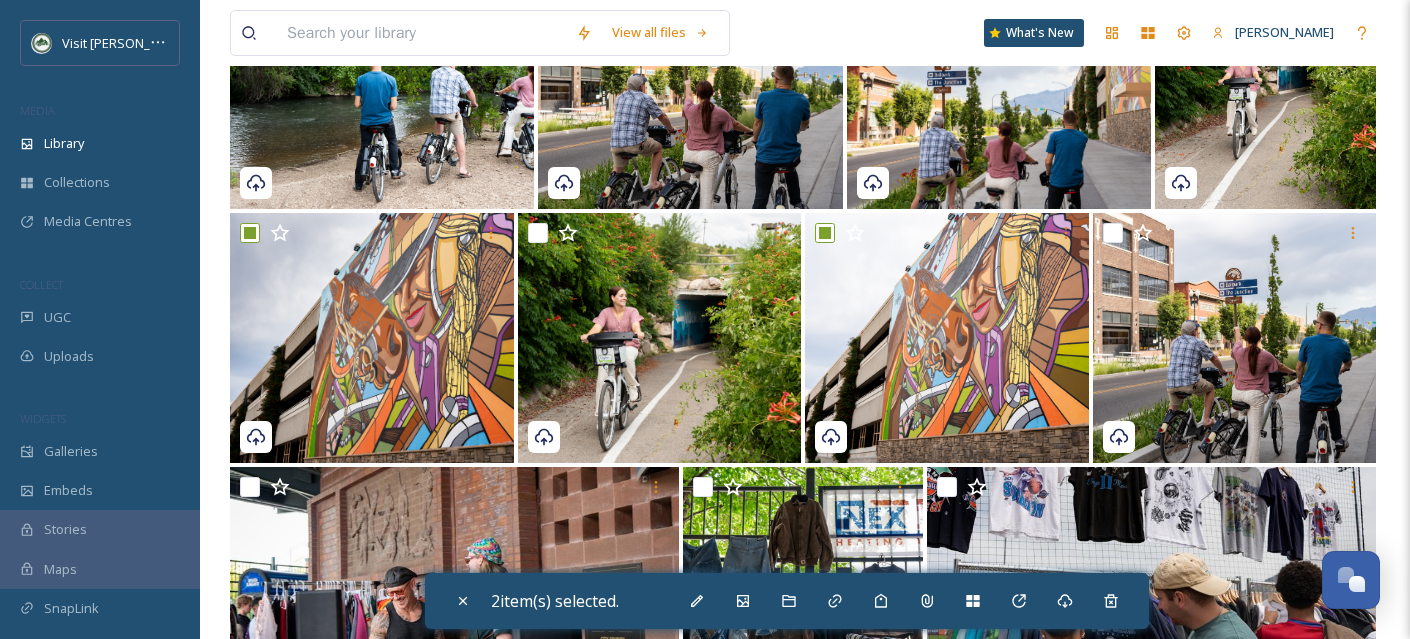 scroll, scrollTop: 1046, scrollLeft: 0, axis: vertical 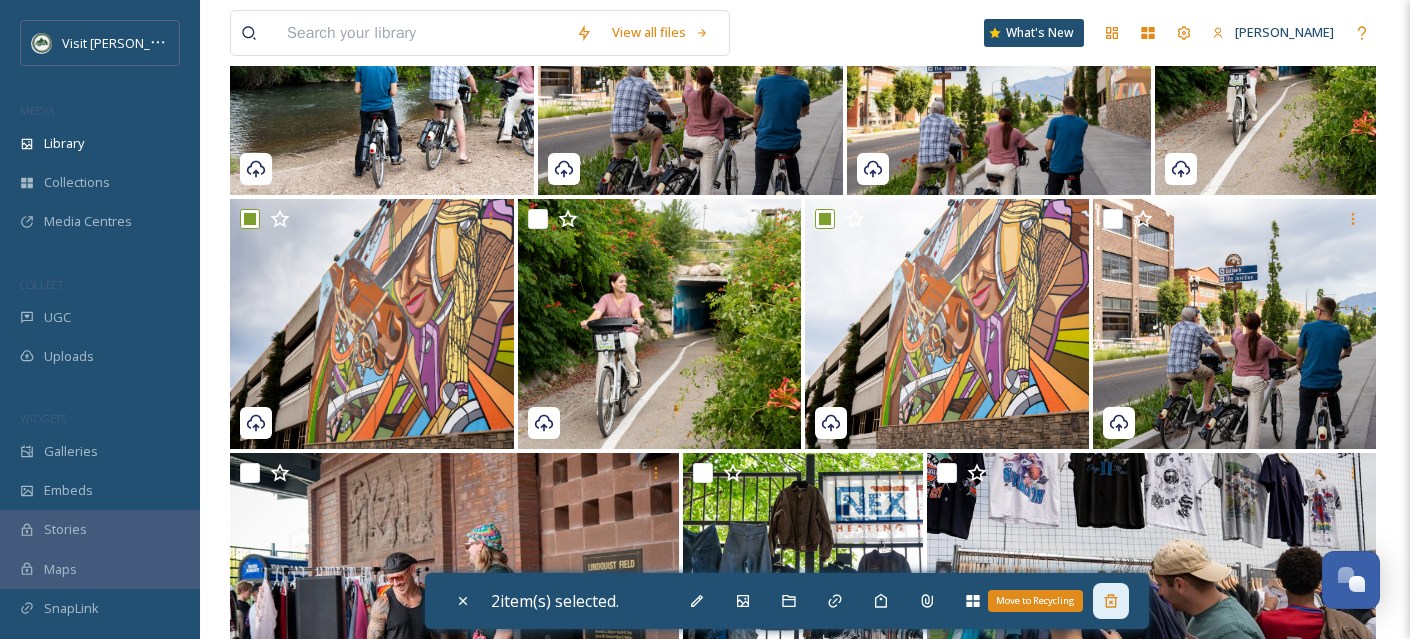 click 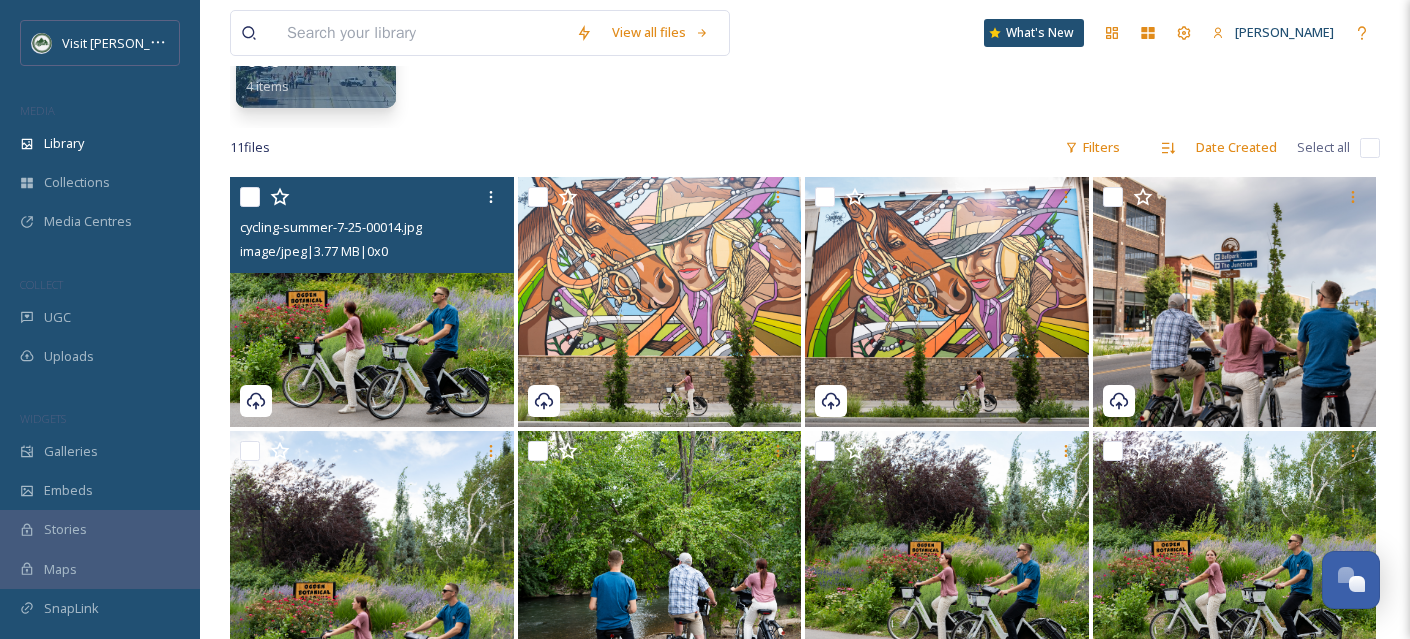 scroll, scrollTop: 0, scrollLeft: 0, axis: both 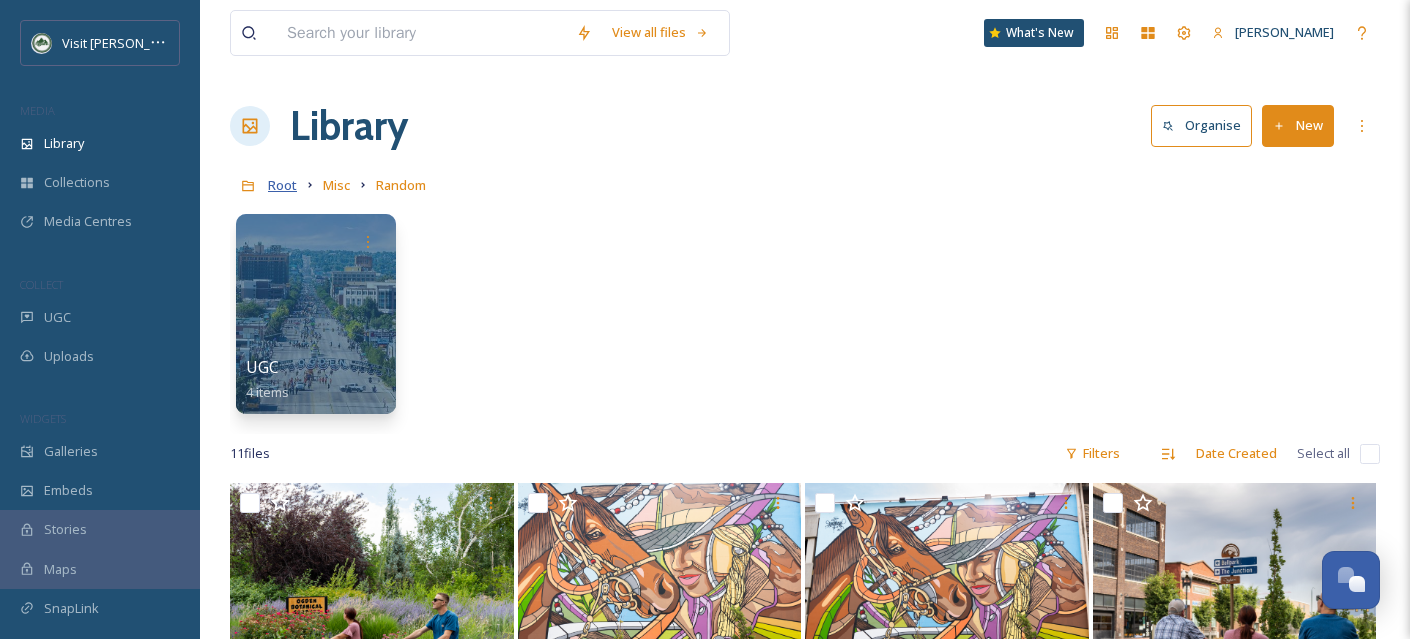 click on "Root" at bounding box center (282, 185) 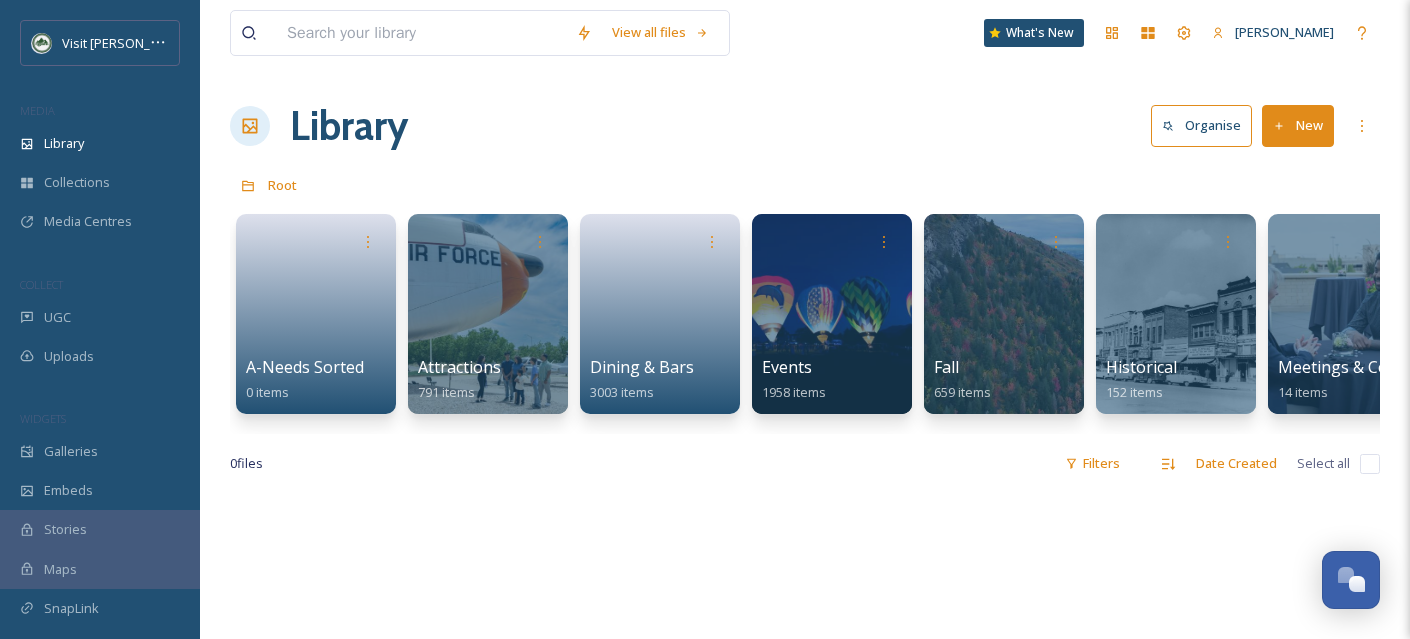 click at bounding box center (488, 314) 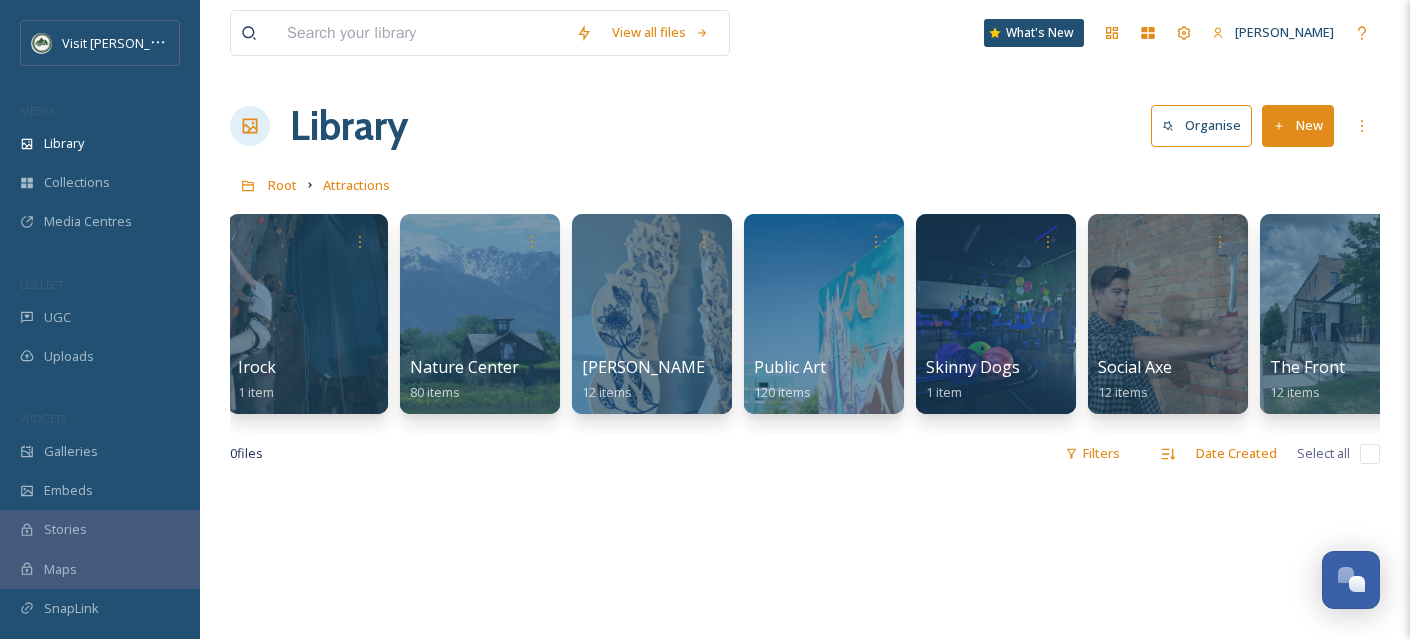 scroll, scrollTop: 0, scrollLeft: 1384, axis: horizontal 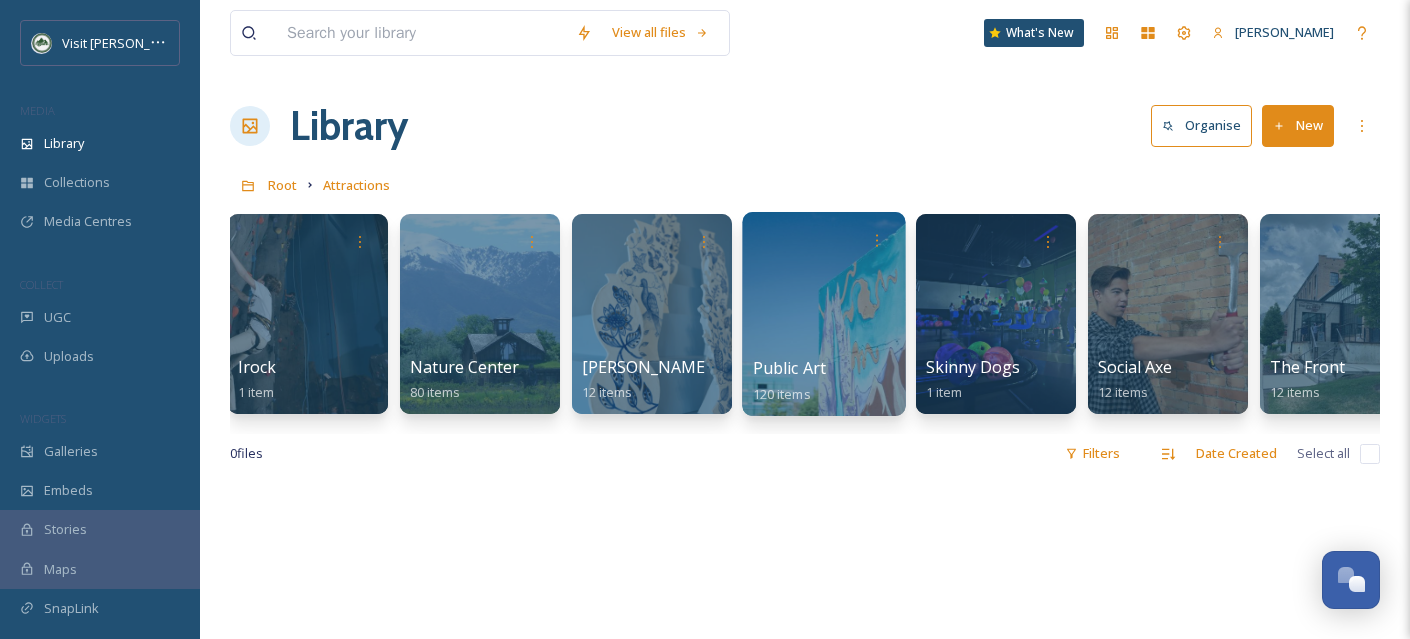 click at bounding box center (823, 314) 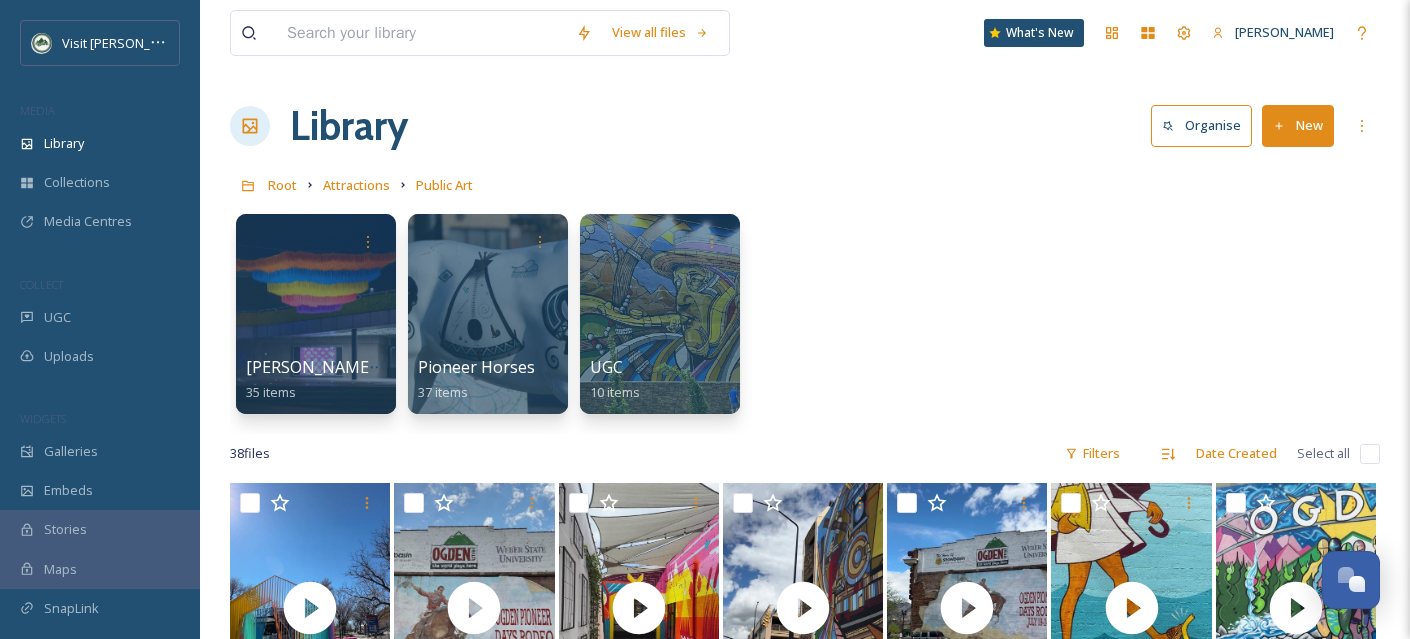 click on "New" at bounding box center [1298, 125] 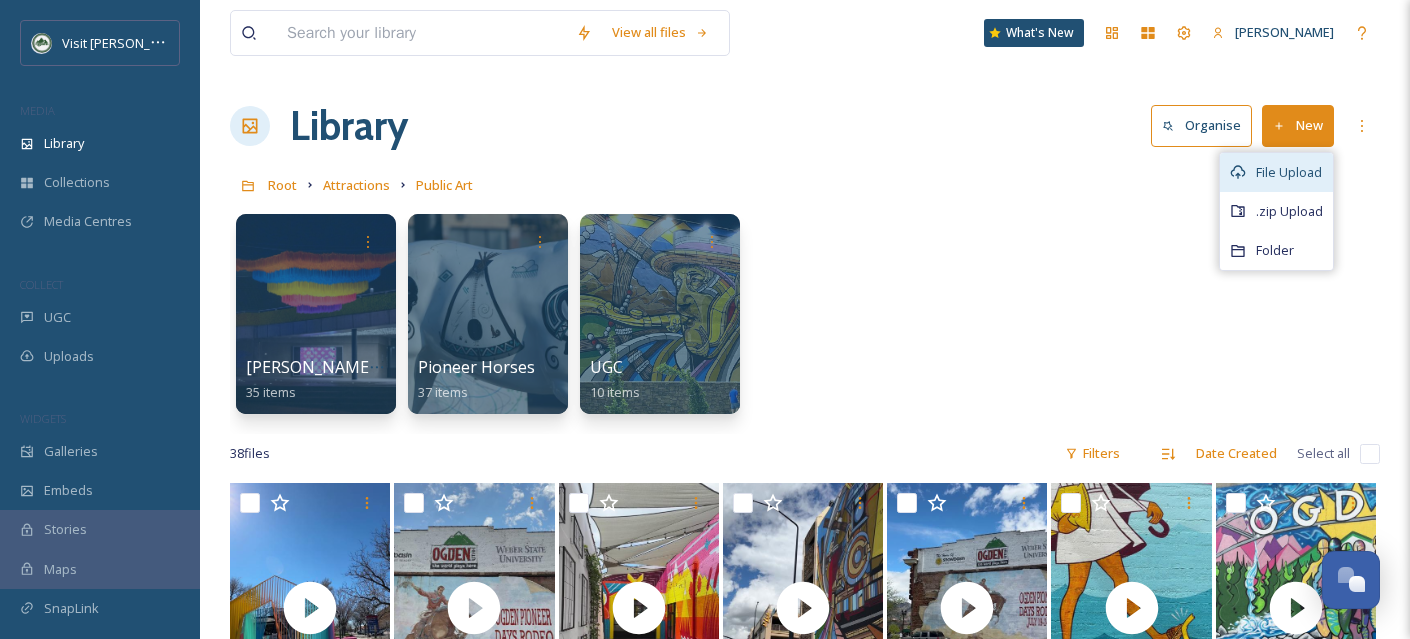 click on "File Upload" at bounding box center [1289, 172] 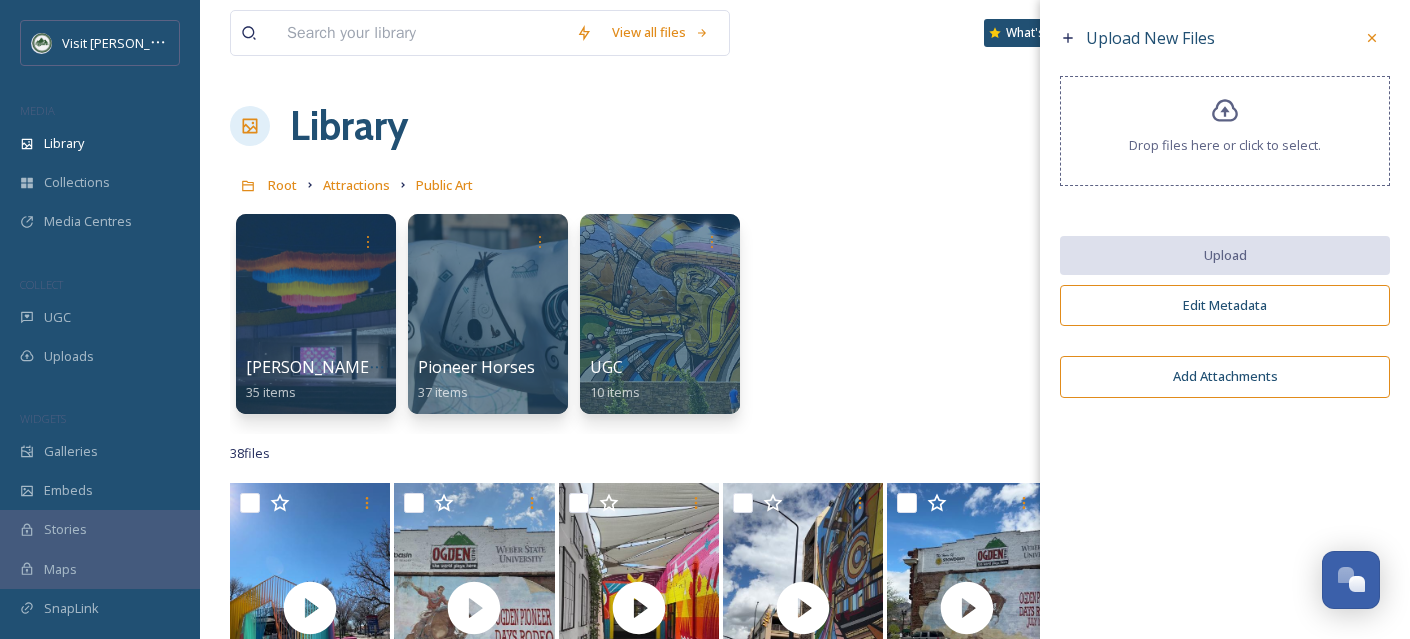 click on "Drop files here or click to select." at bounding box center [1225, 145] 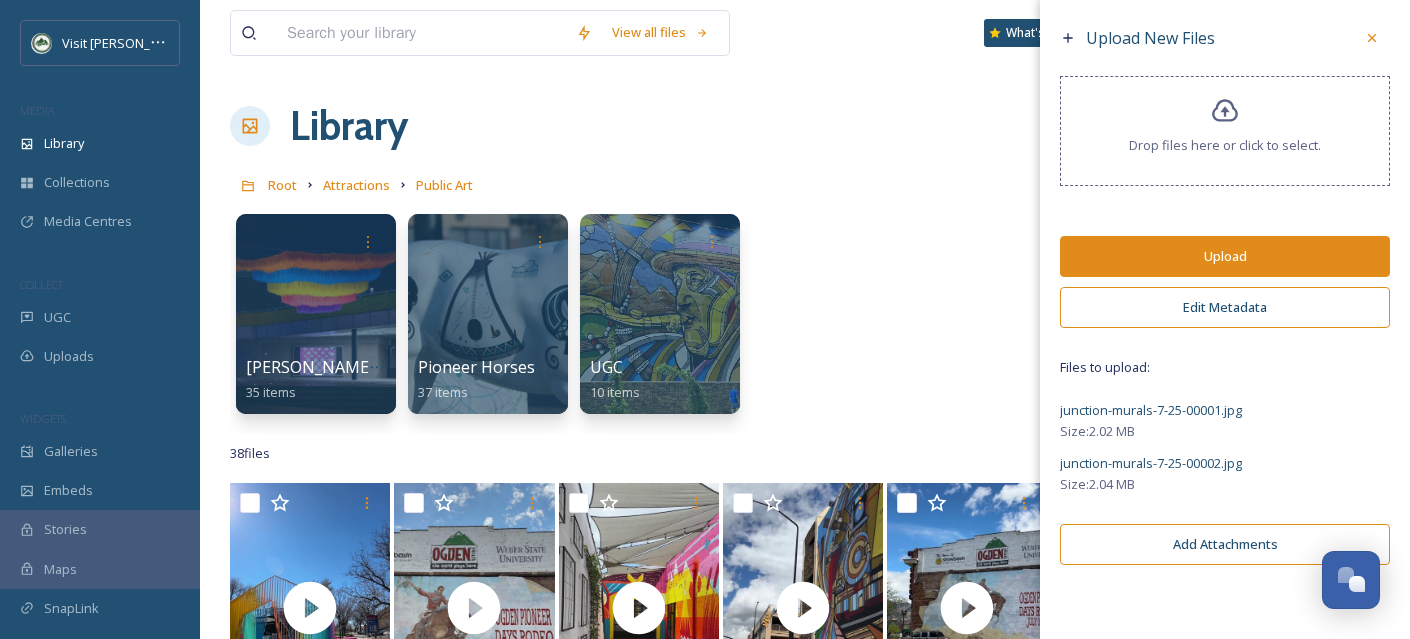click on "Edit Metadata" at bounding box center (1225, 307) 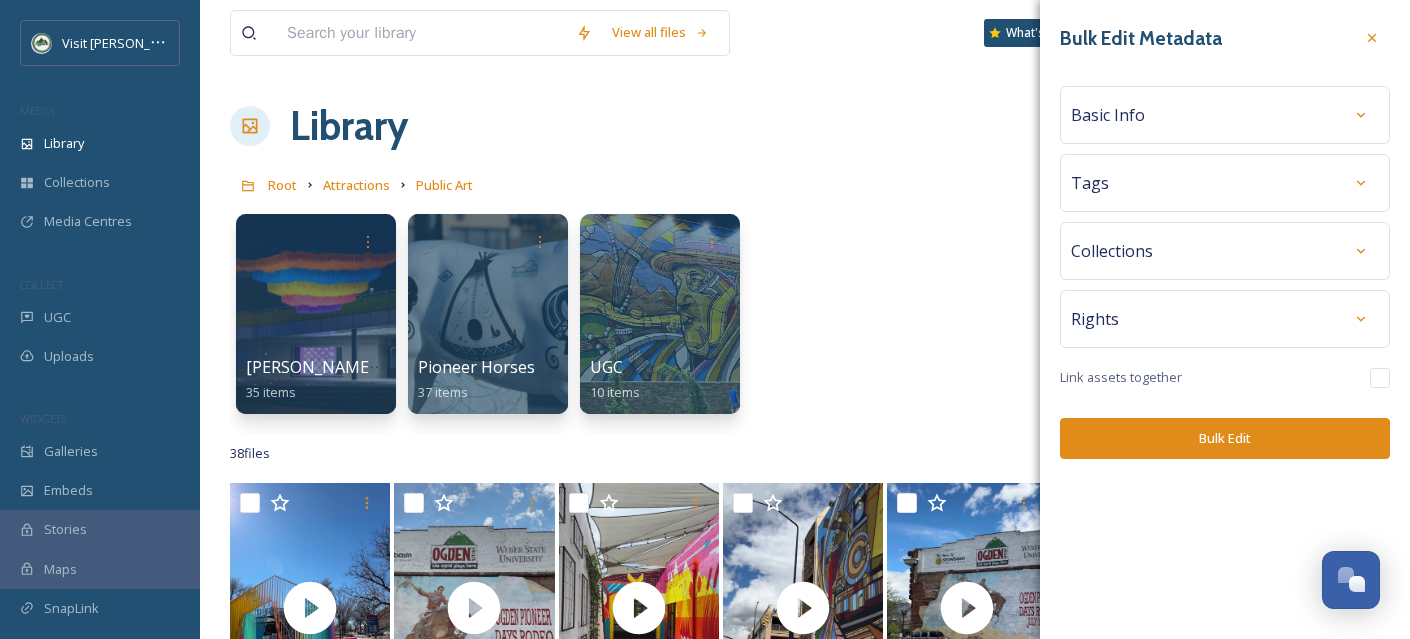 click on "Tags" at bounding box center (1225, 183) 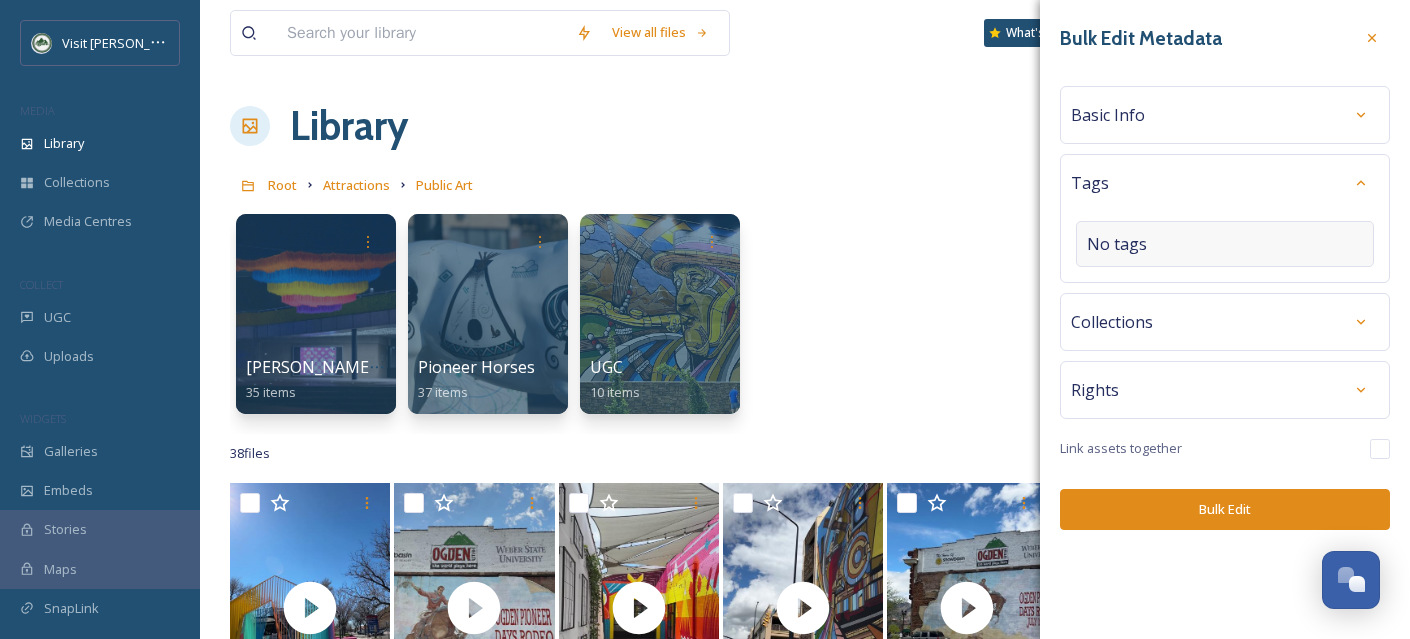 click on "No tags" at bounding box center (1225, 244) 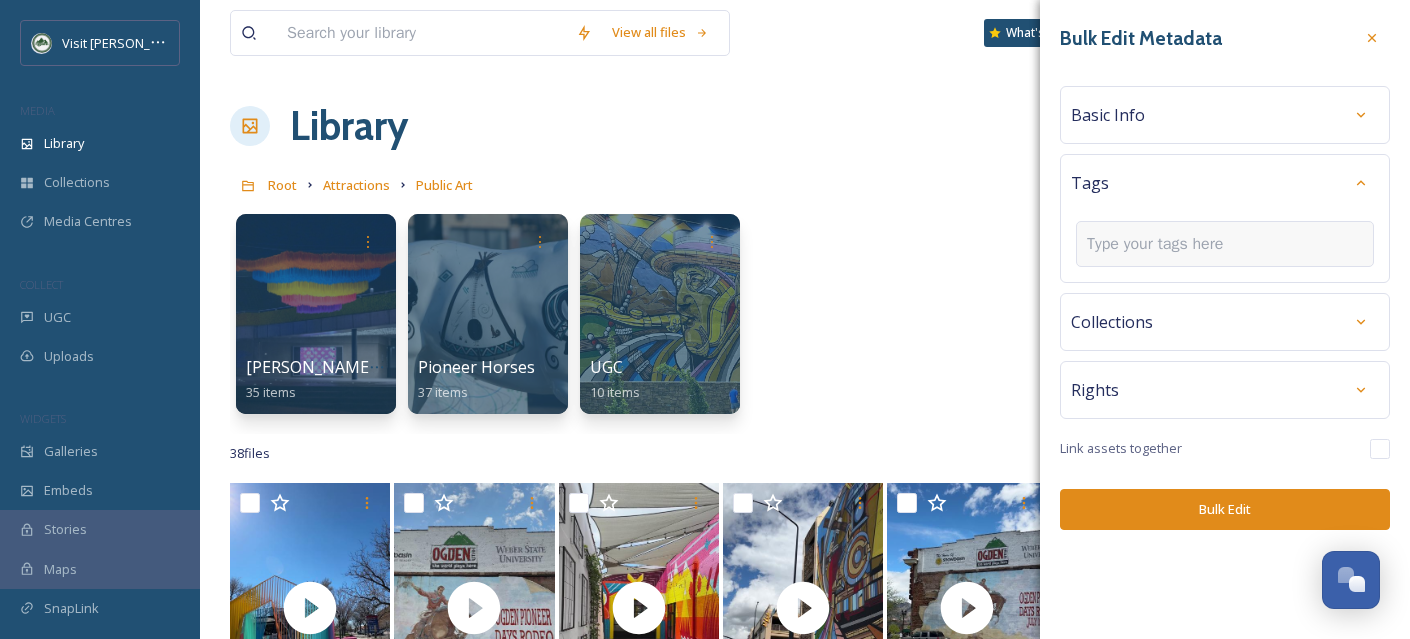 click at bounding box center (1225, 244) 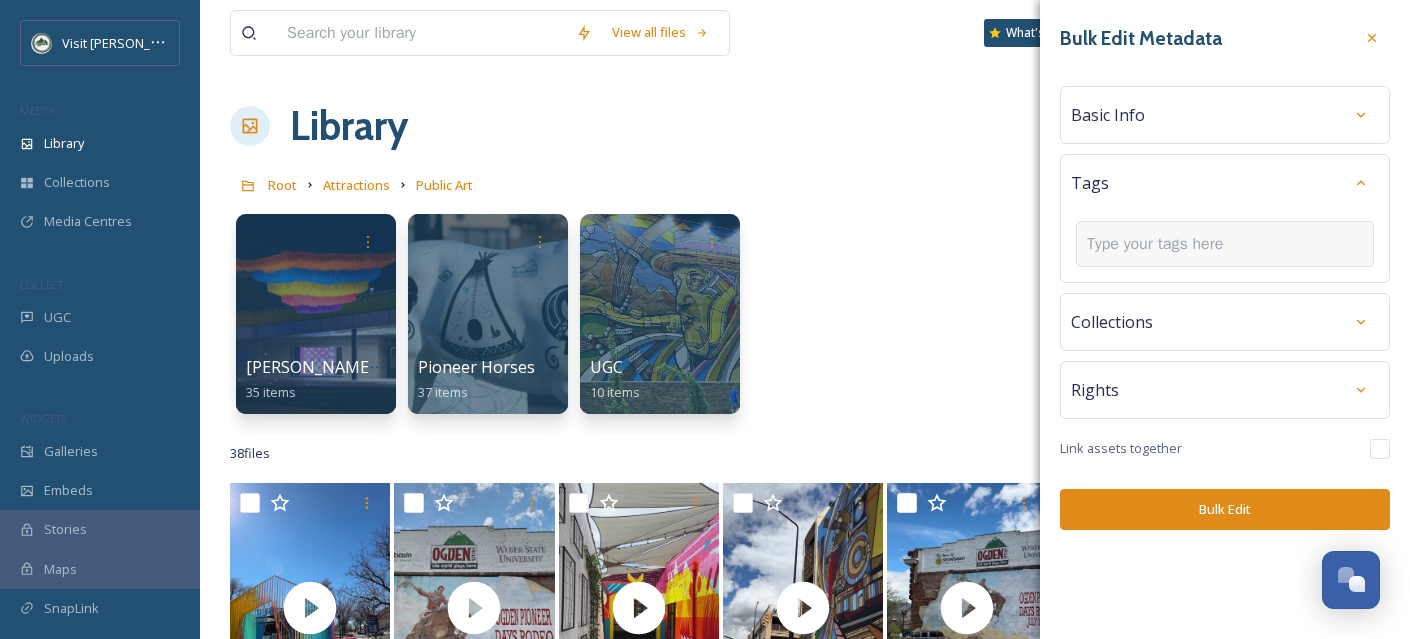 click at bounding box center [1163, 244] 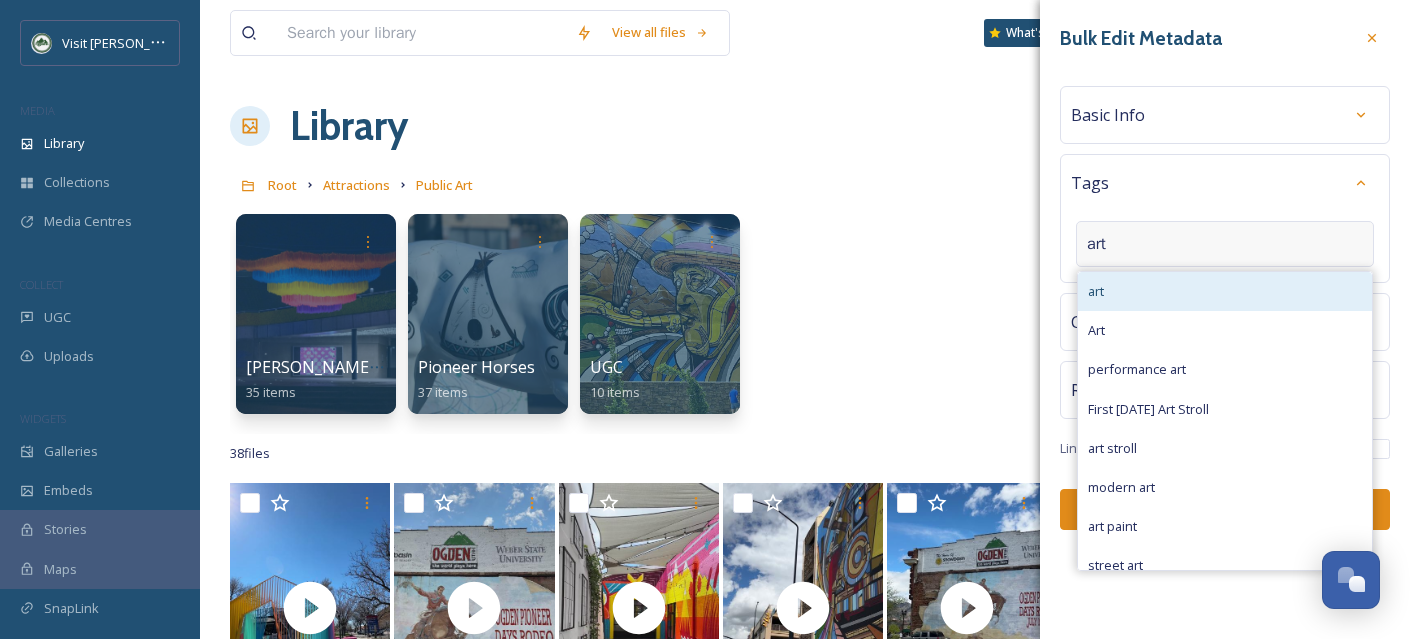 type on "art" 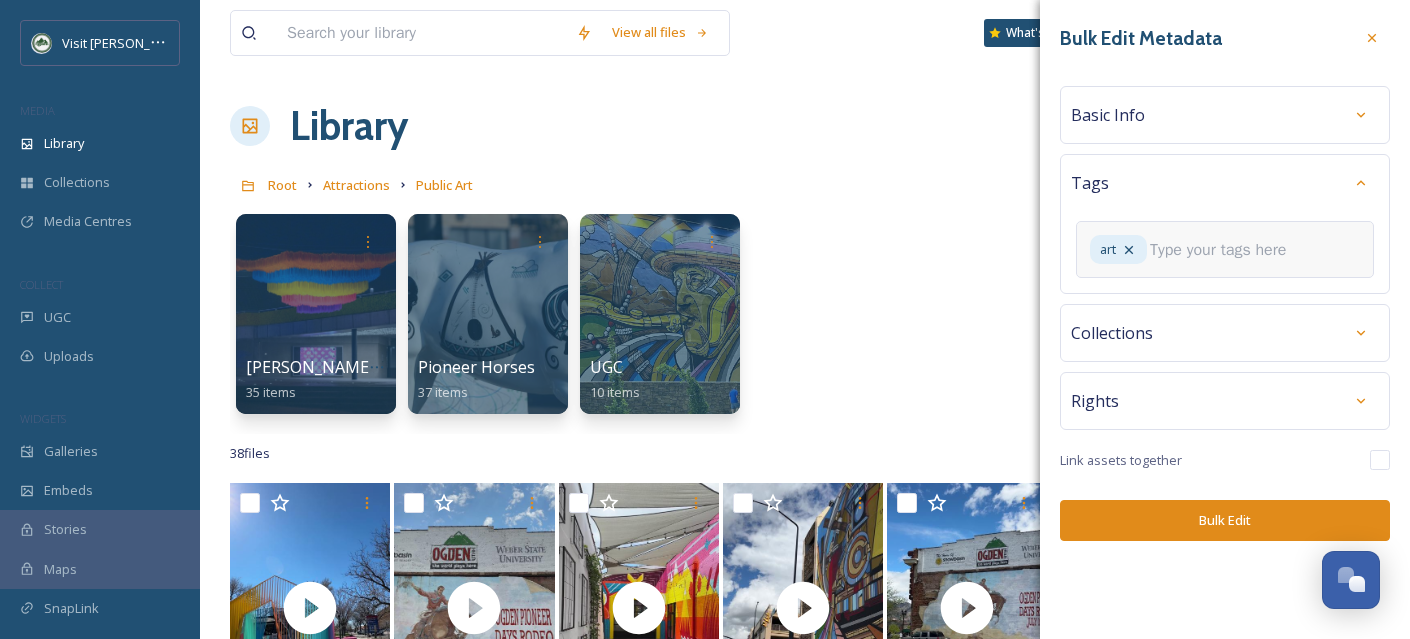 click at bounding box center (1226, 250) 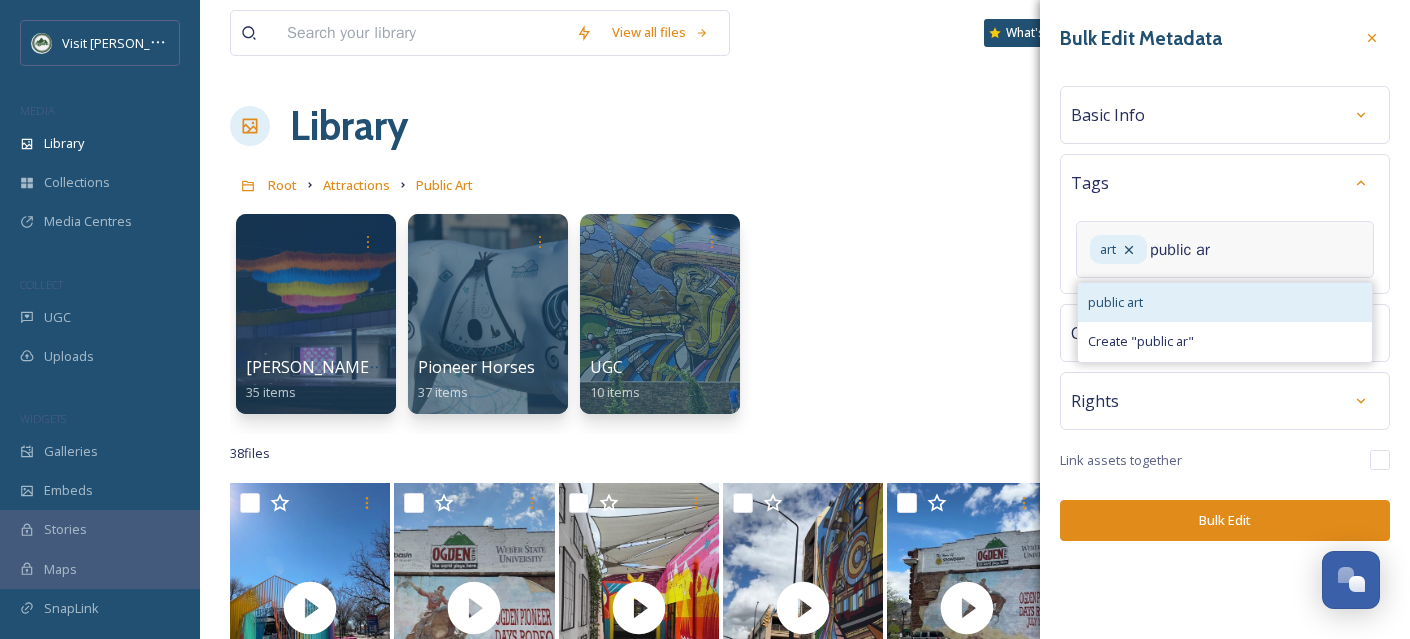 type on "public ar" 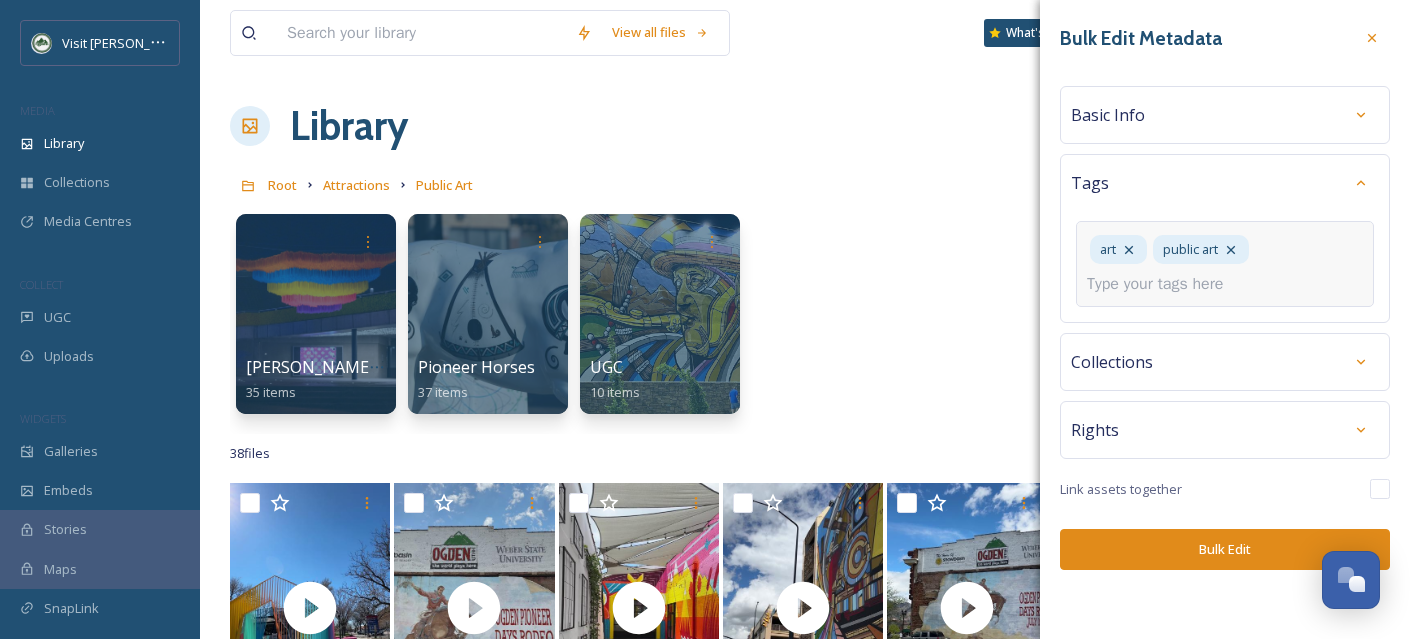 click at bounding box center [1163, 284] 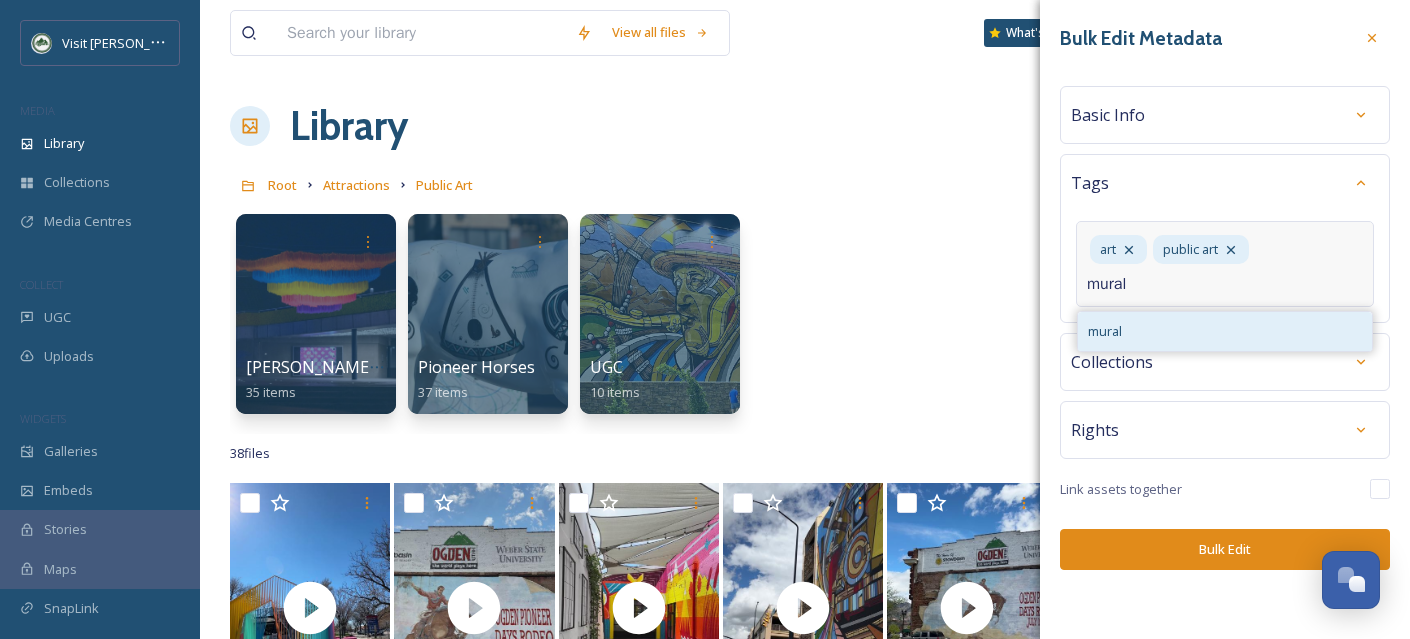 type on "mural" 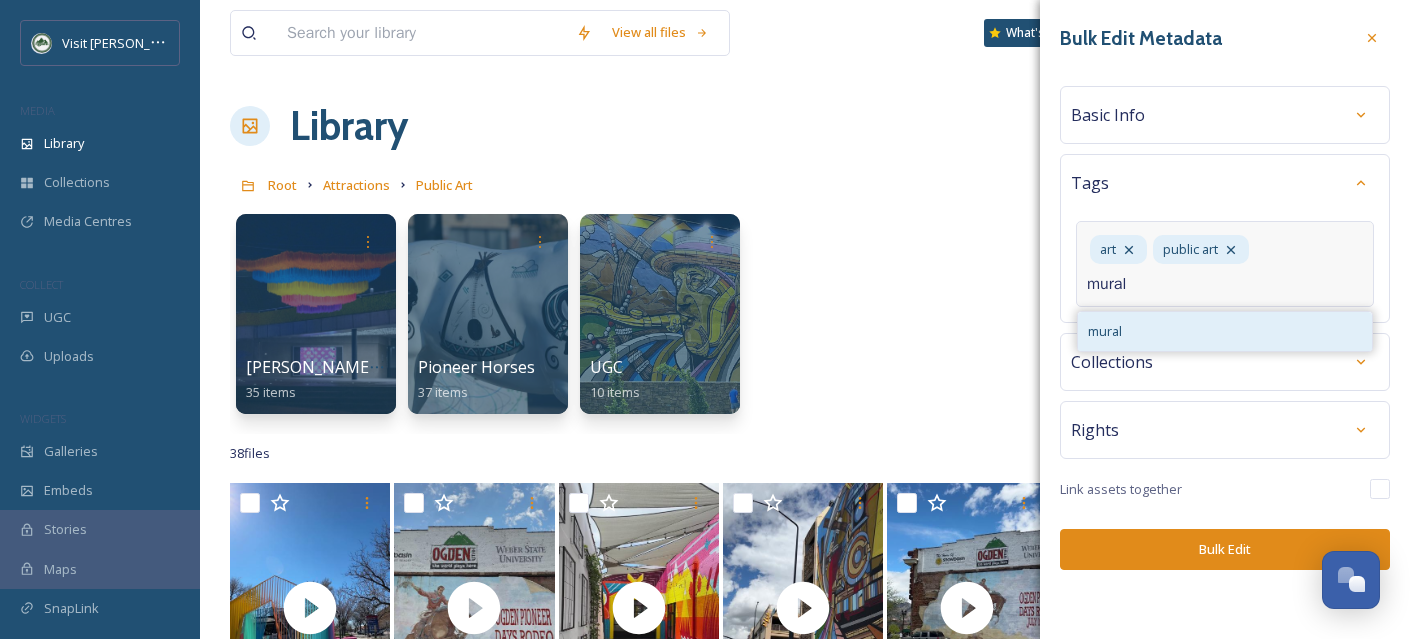 click on "mural" at bounding box center (1225, 331) 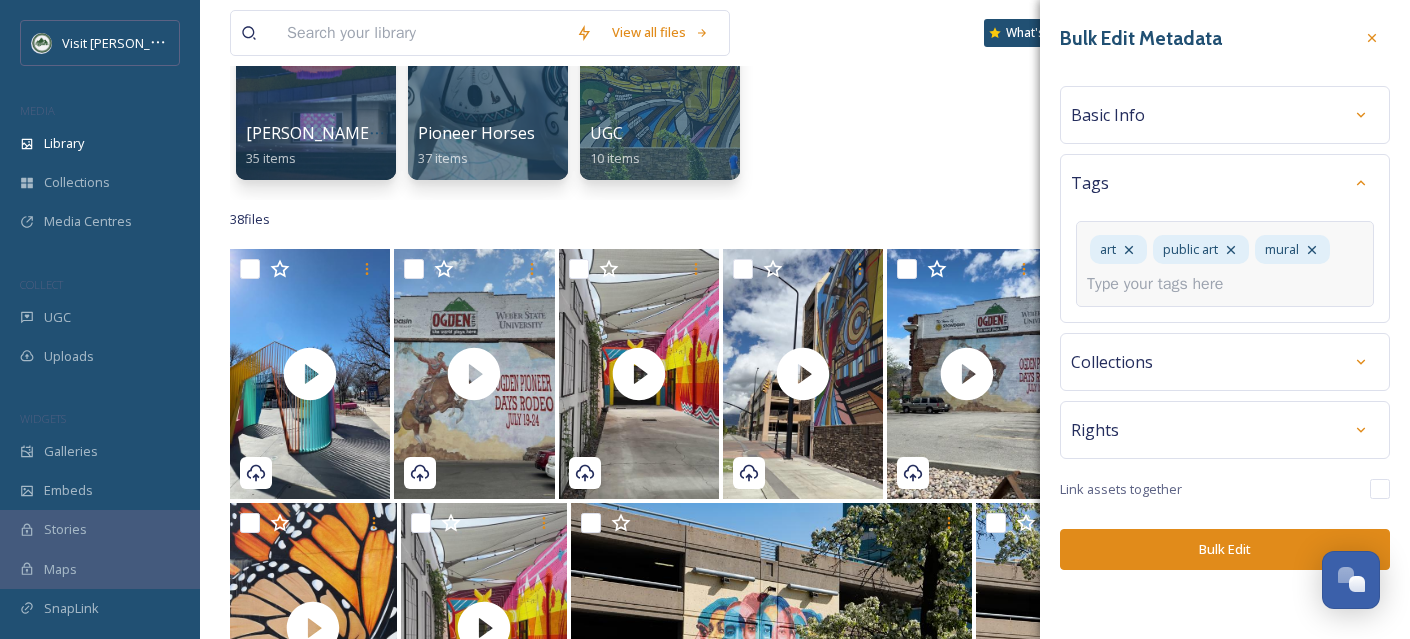 scroll, scrollTop: 313, scrollLeft: 0, axis: vertical 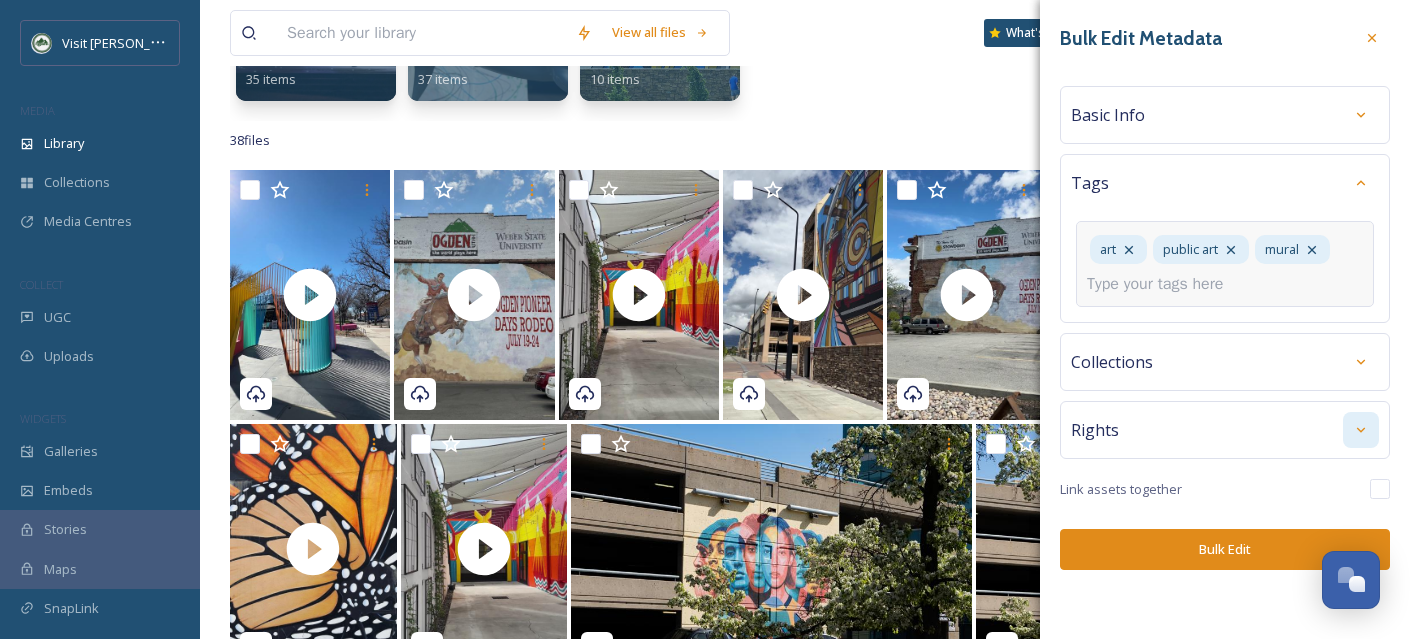 click on "Rights" at bounding box center (1225, 430) 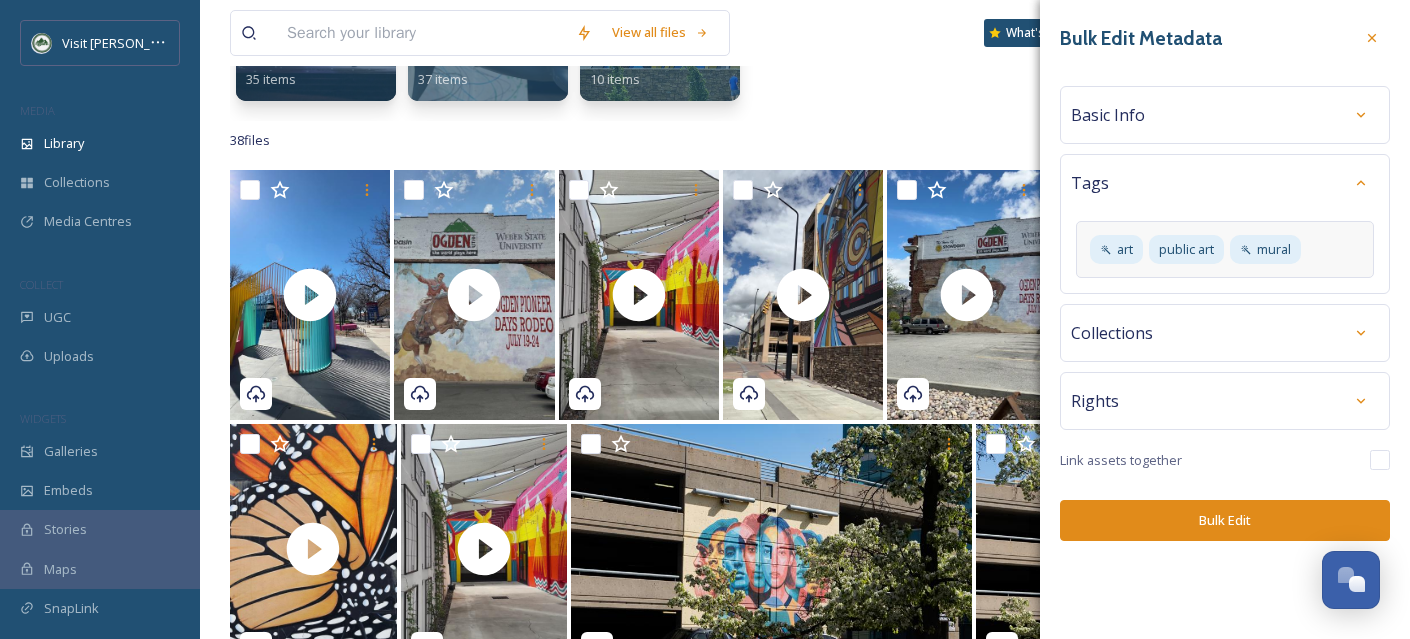 scroll, scrollTop: 394, scrollLeft: 0, axis: vertical 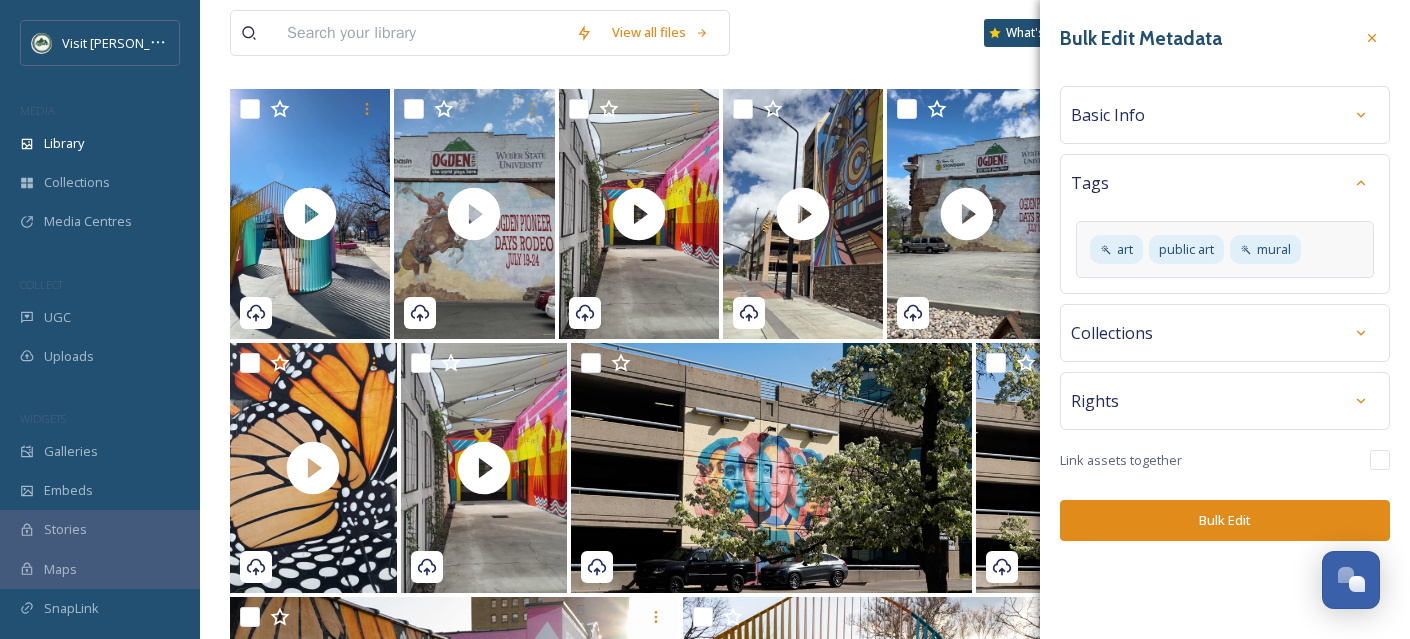 click on "Rights" at bounding box center (1225, 401) 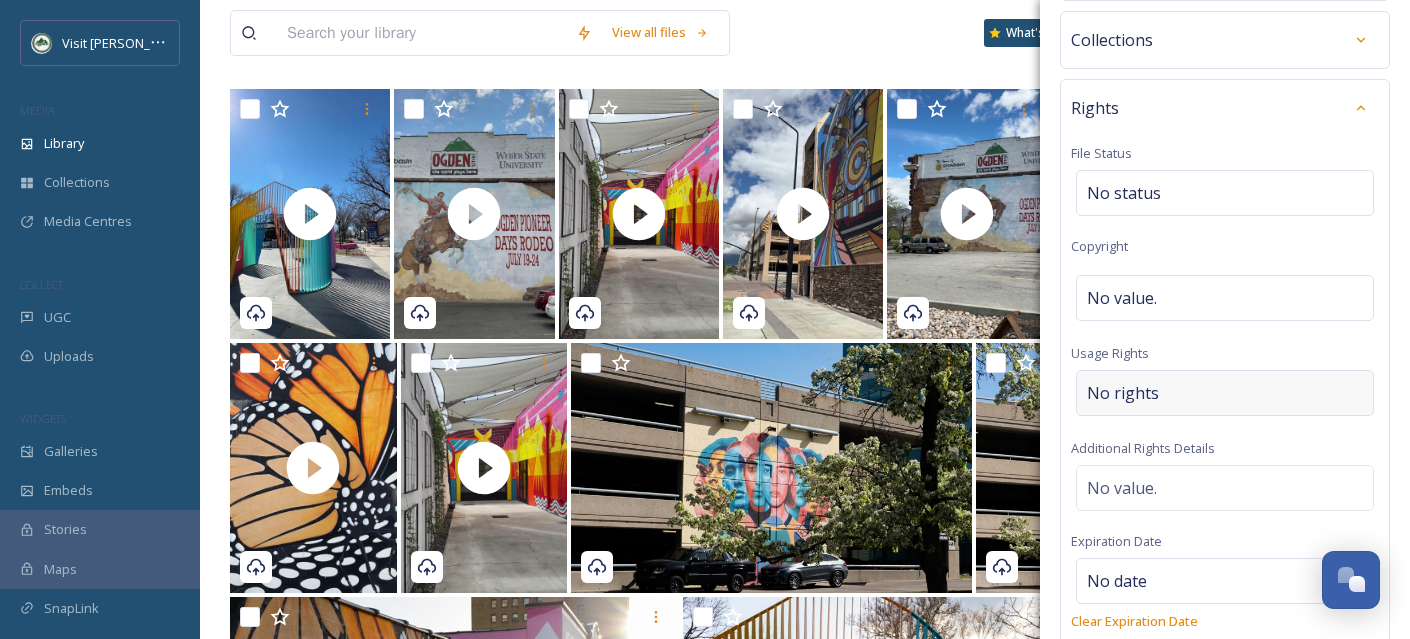 scroll, scrollTop: 316, scrollLeft: 0, axis: vertical 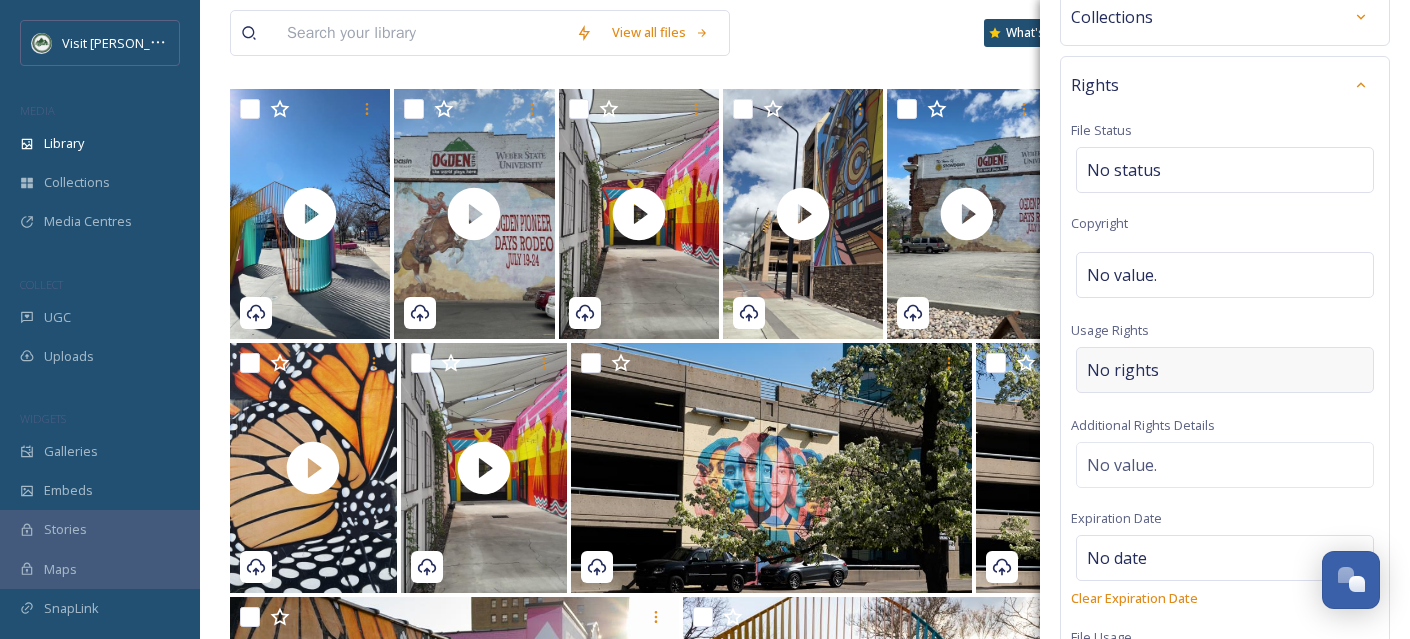 click on "No rights" at bounding box center (1225, 370) 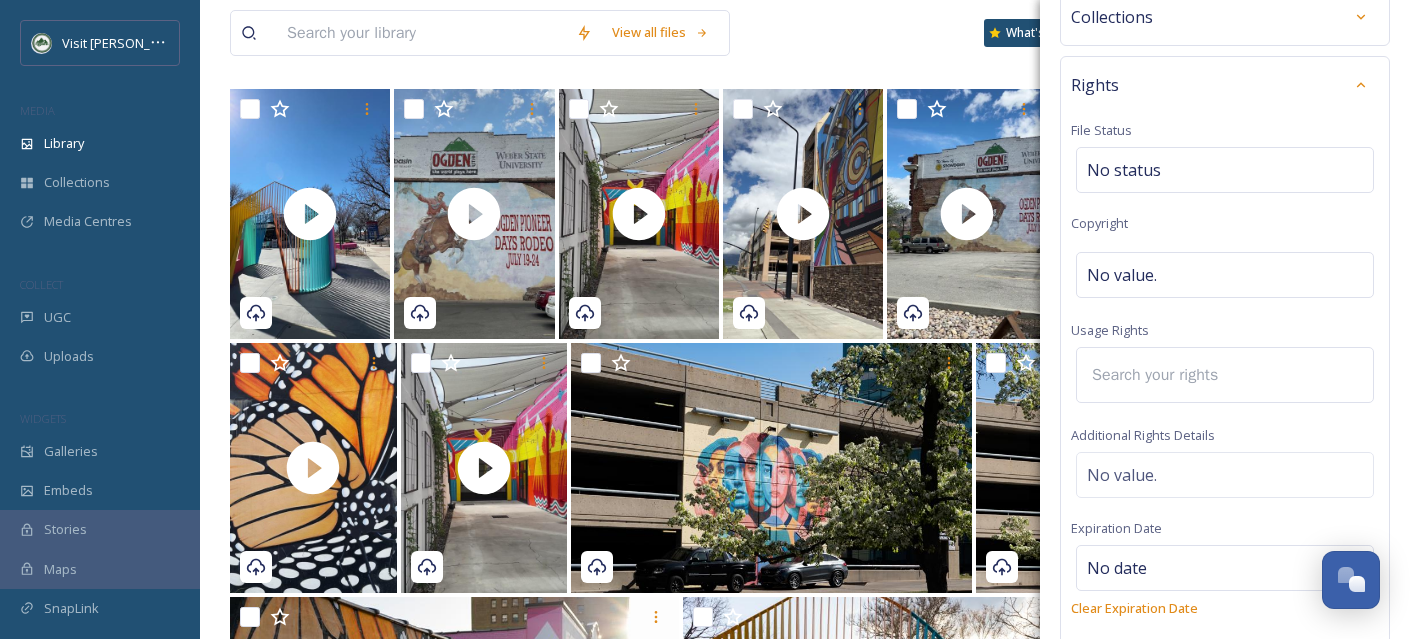 click at bounding box center [1168, 375] 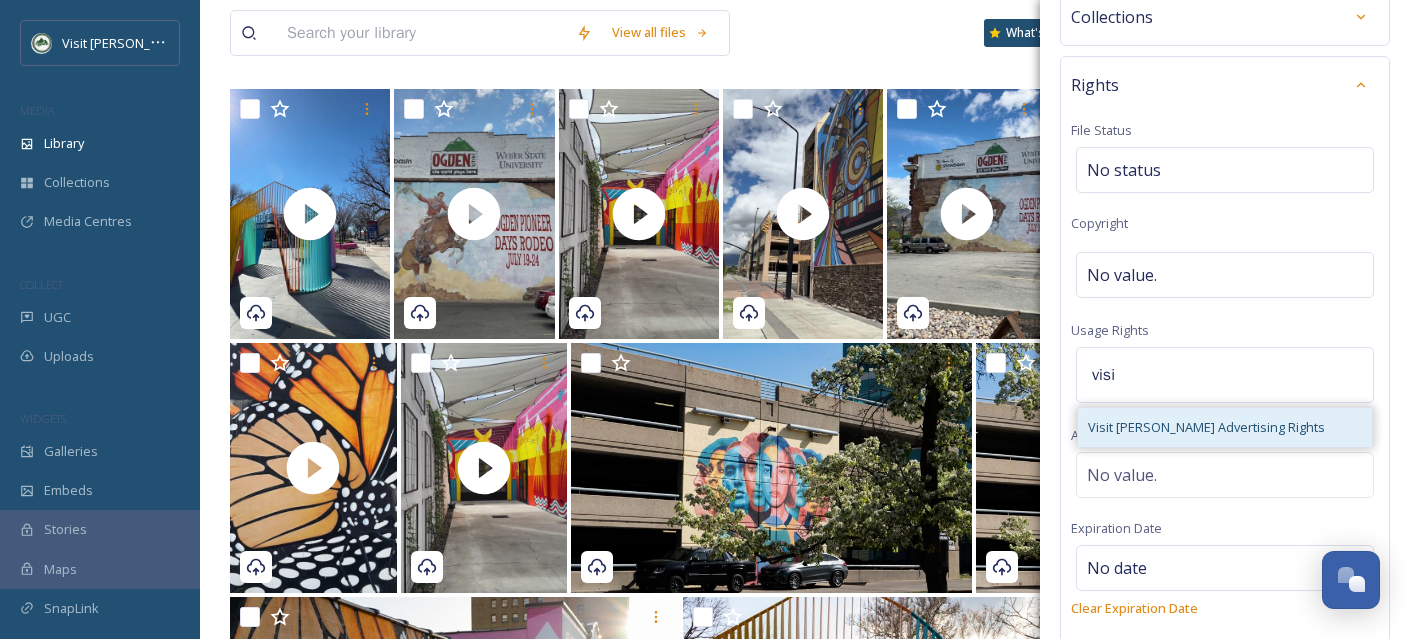 type on "visi" 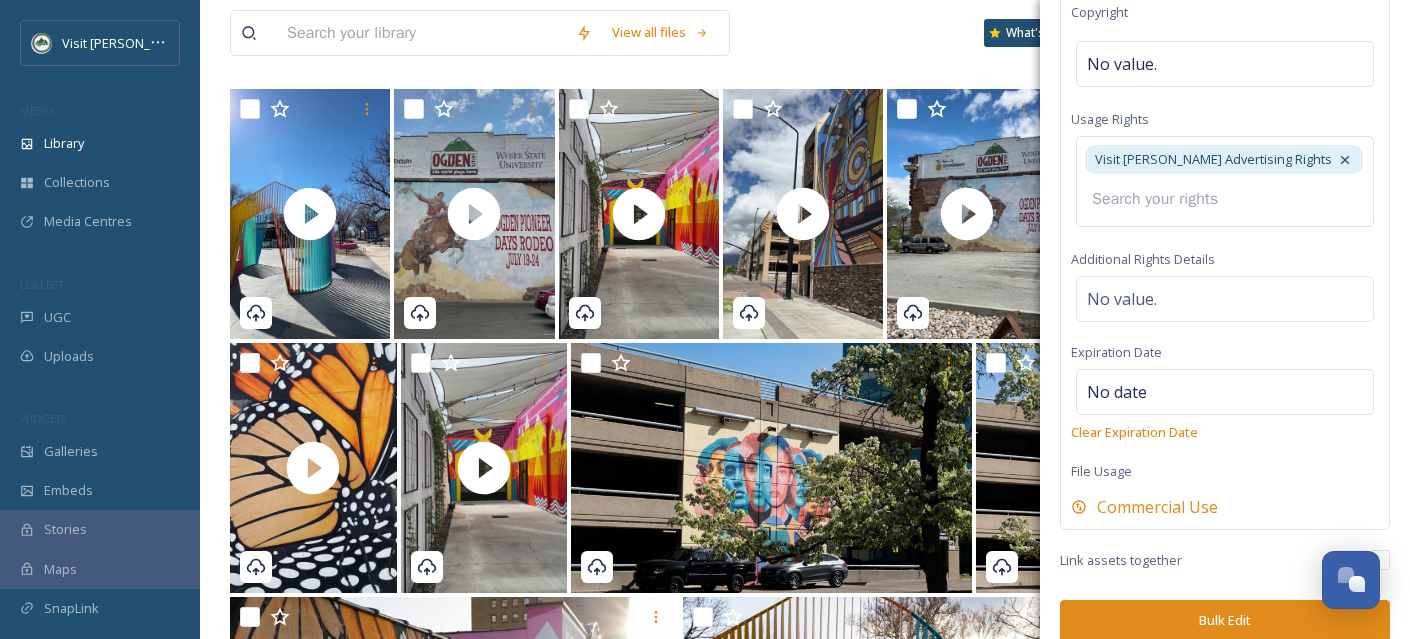 scroll, scrollTop: 548, scrollLeft: 0, axis: vertical 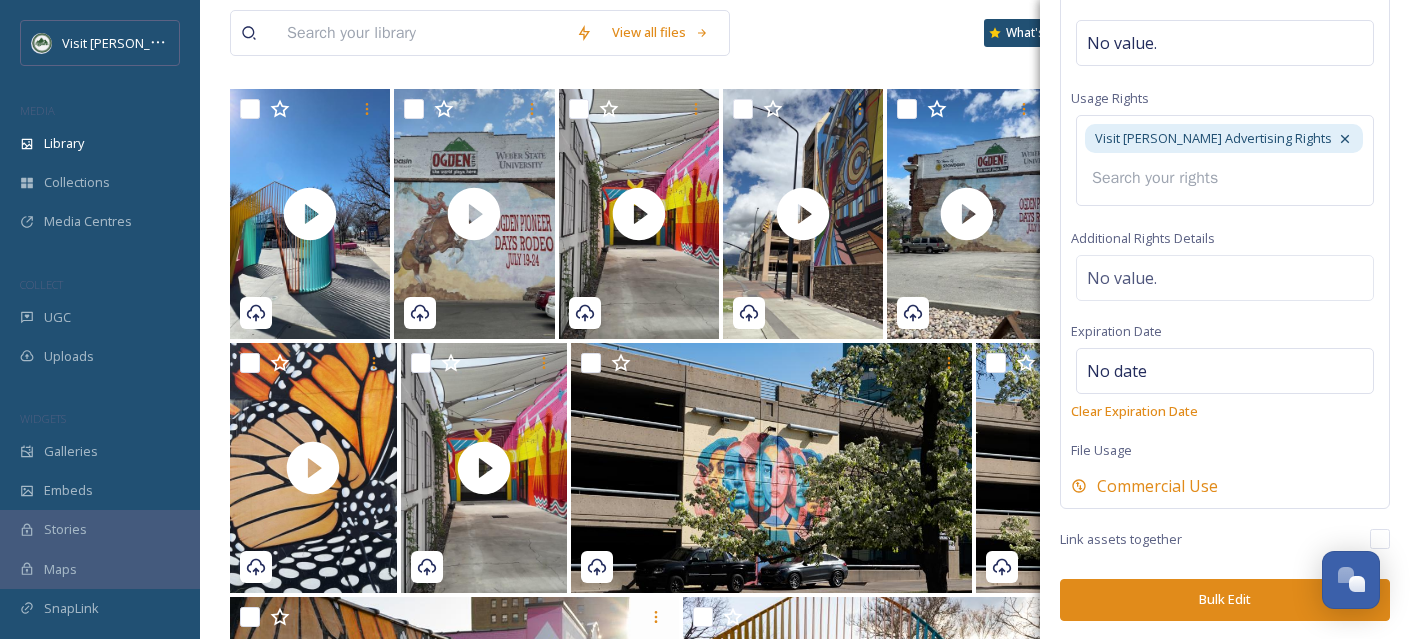 click on "Bulk Edit" at bounding box center [1225, 599] 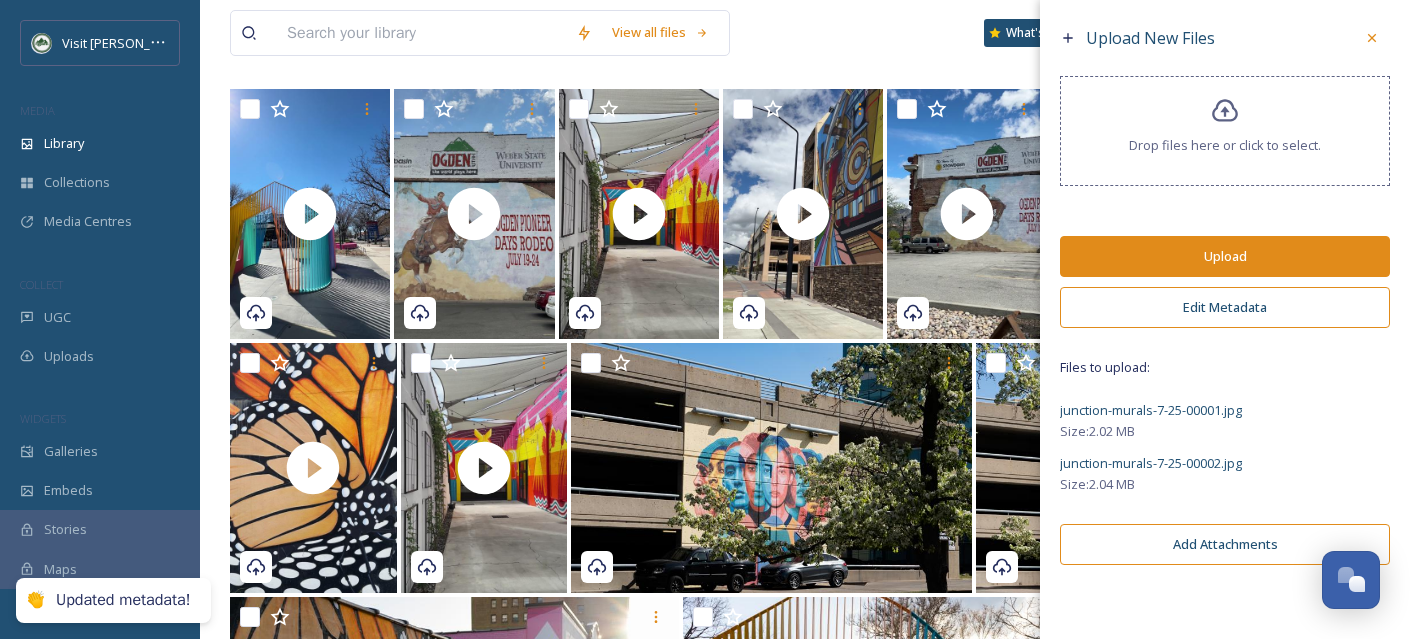 click on "Upload" at bounding box center (1225, 256) 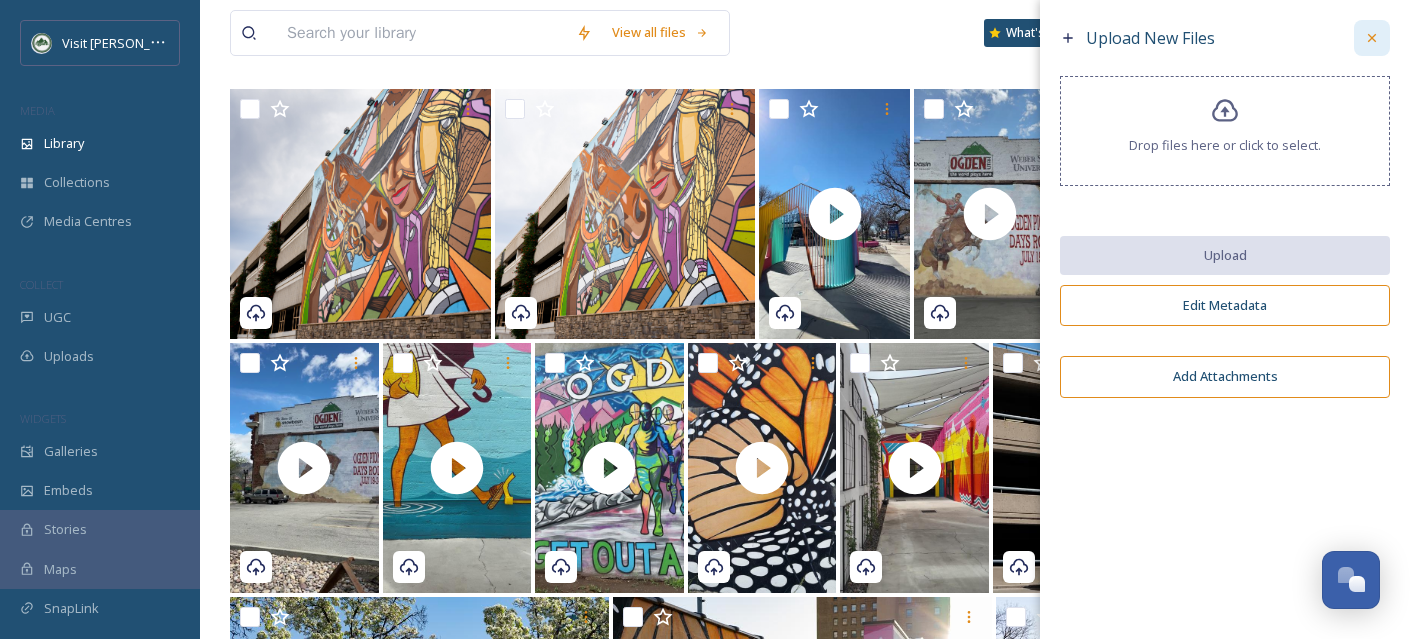 click at bounding box center [1372, 38] 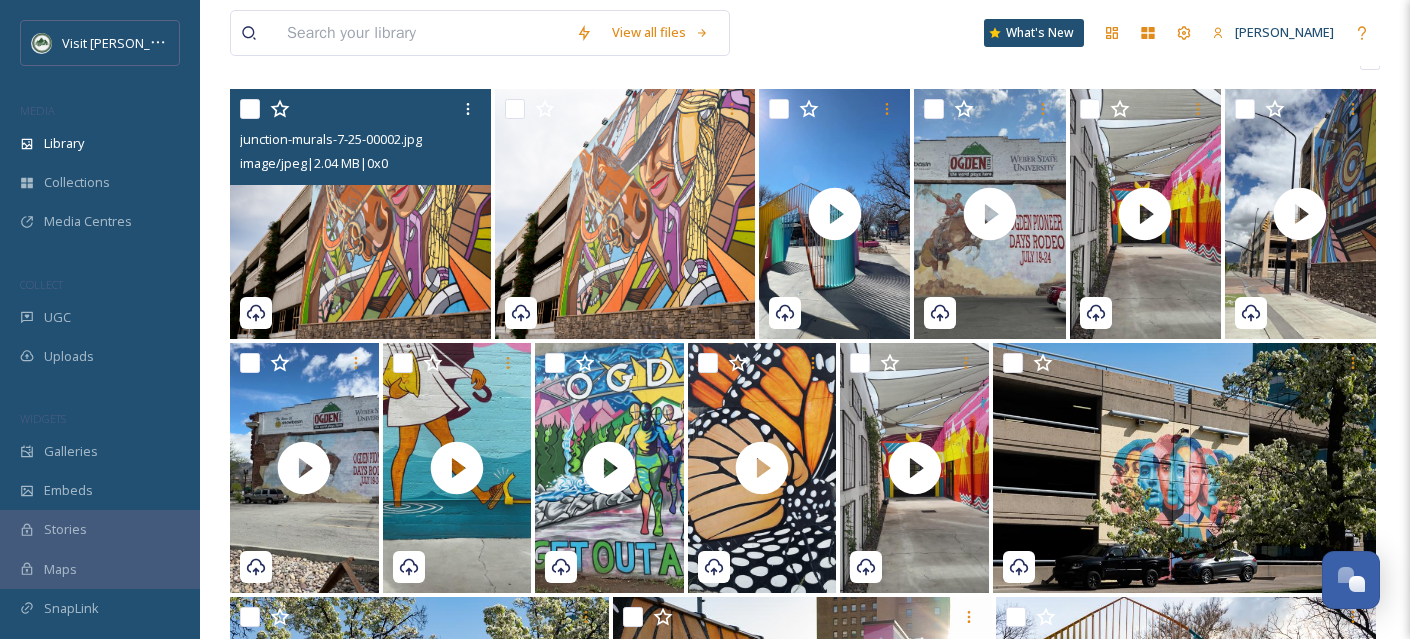 click at bounding box center (360, 214) 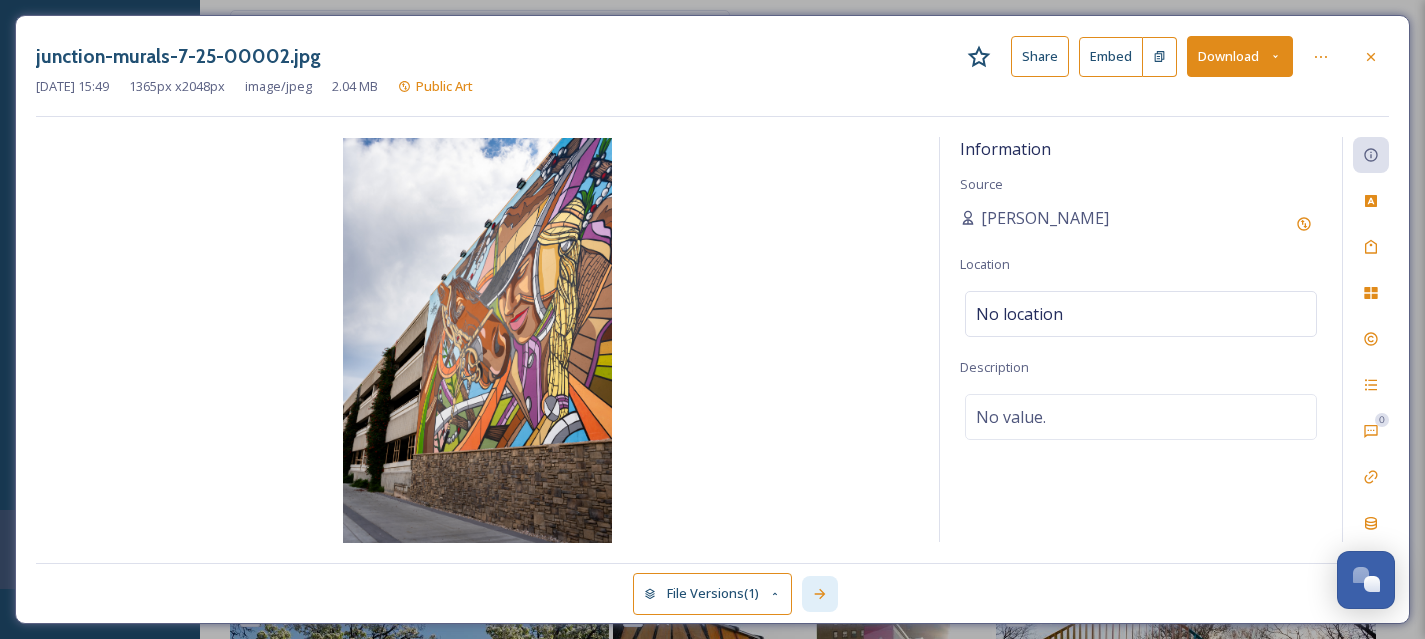 click 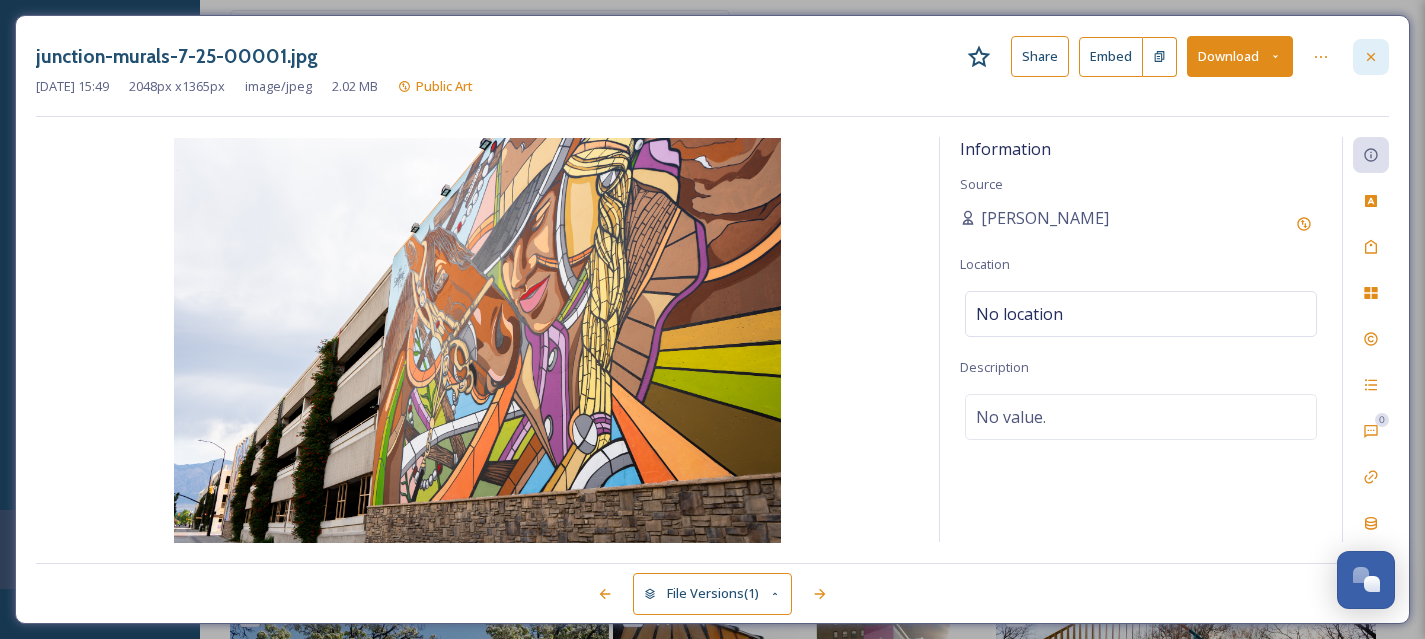 click 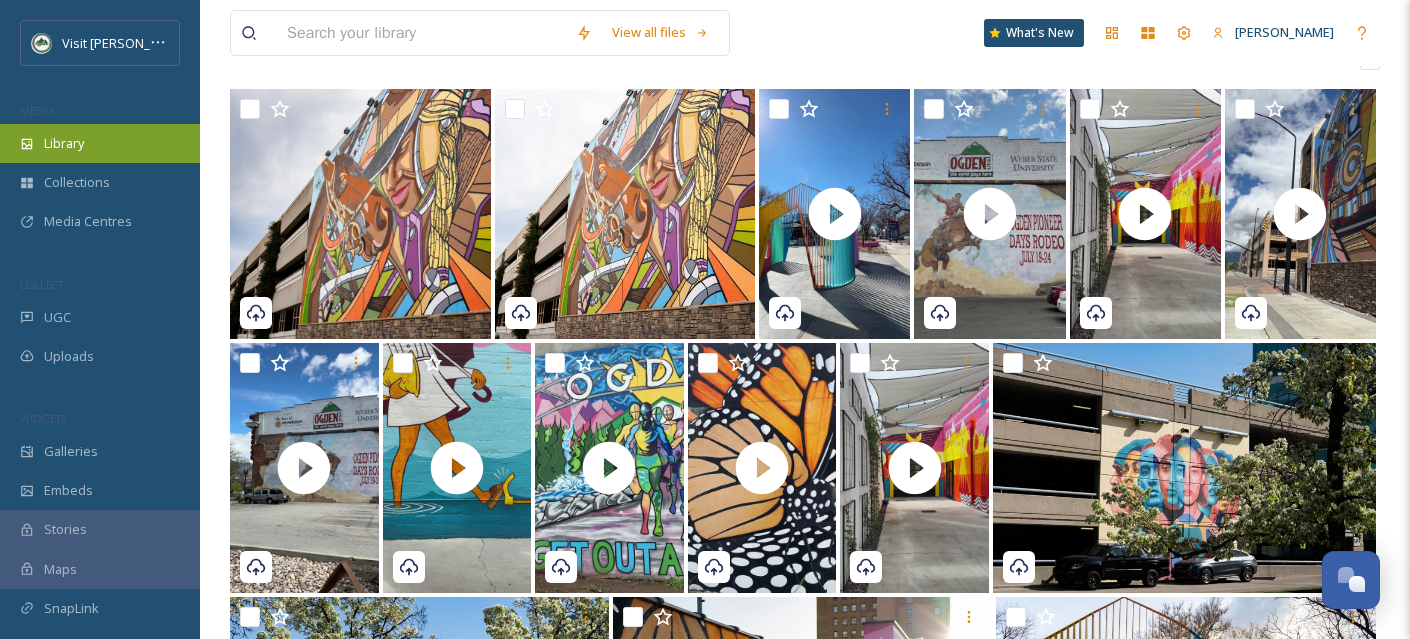 click on "Library" at bounding box center [64, 143] 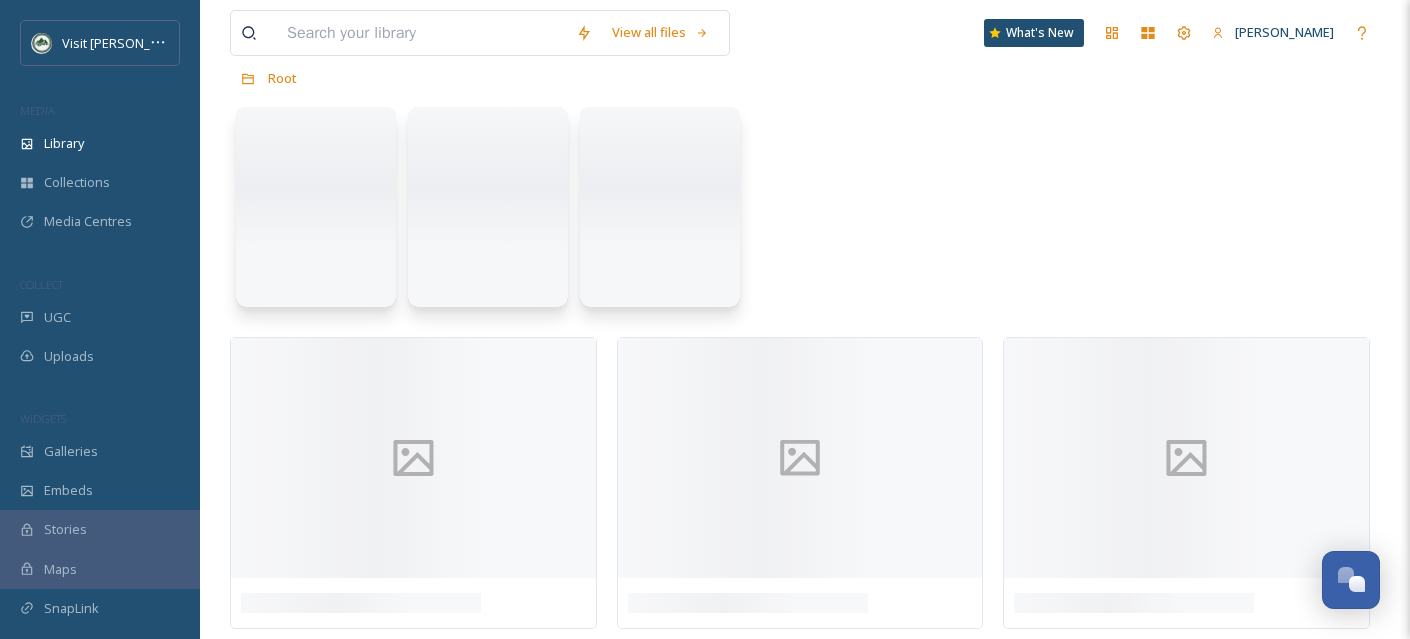 scroll, scrollTop: 0, scrollLeft: 0, axis: both 